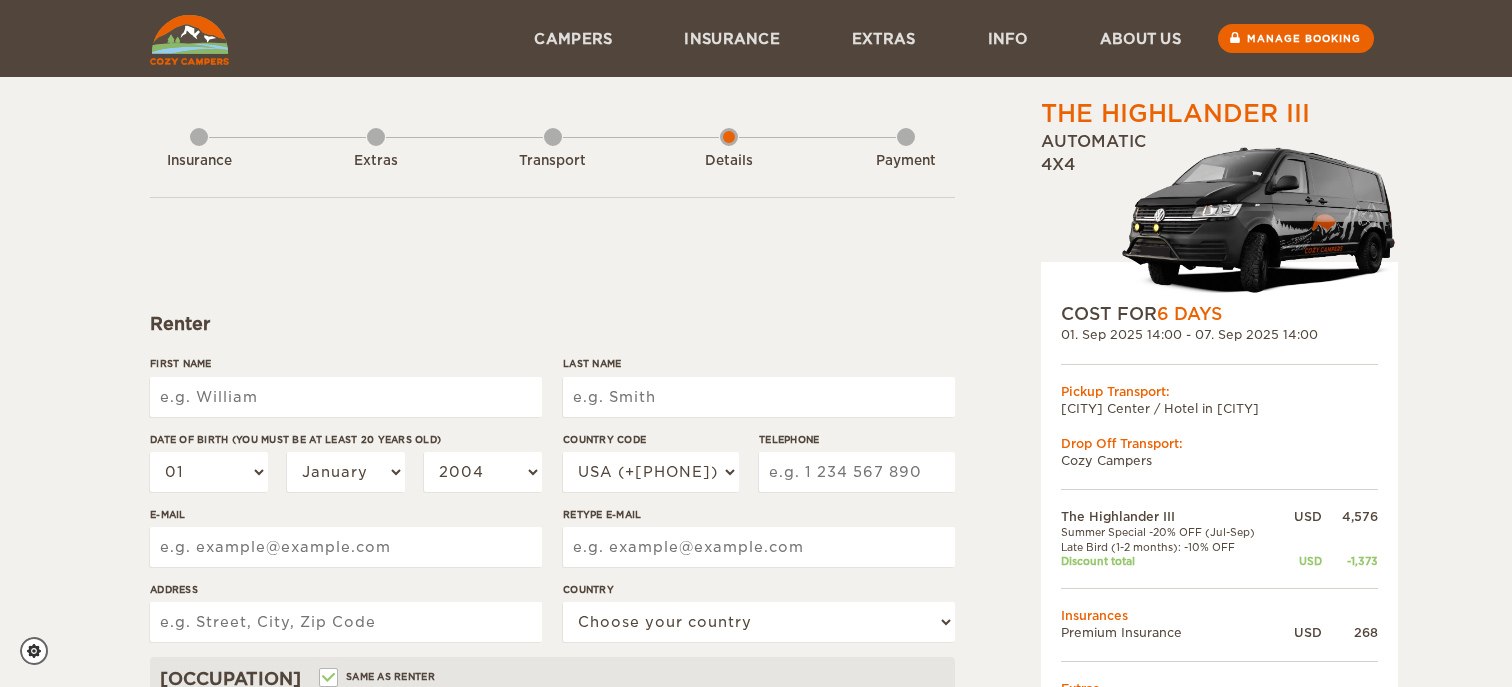 scroll, scrollTop: 0, scrollLeft: 0, axis: both 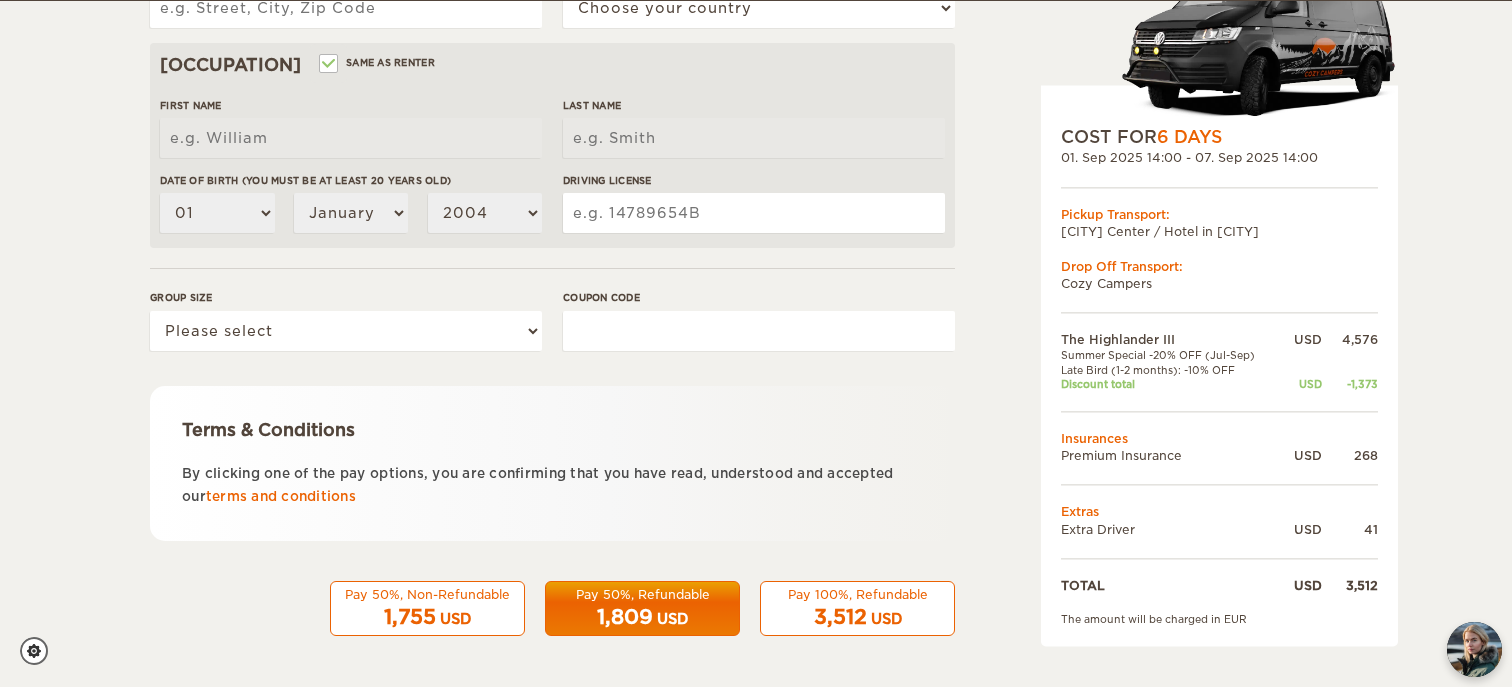 click on "1,755
USD" at bounding box center [427, 617] 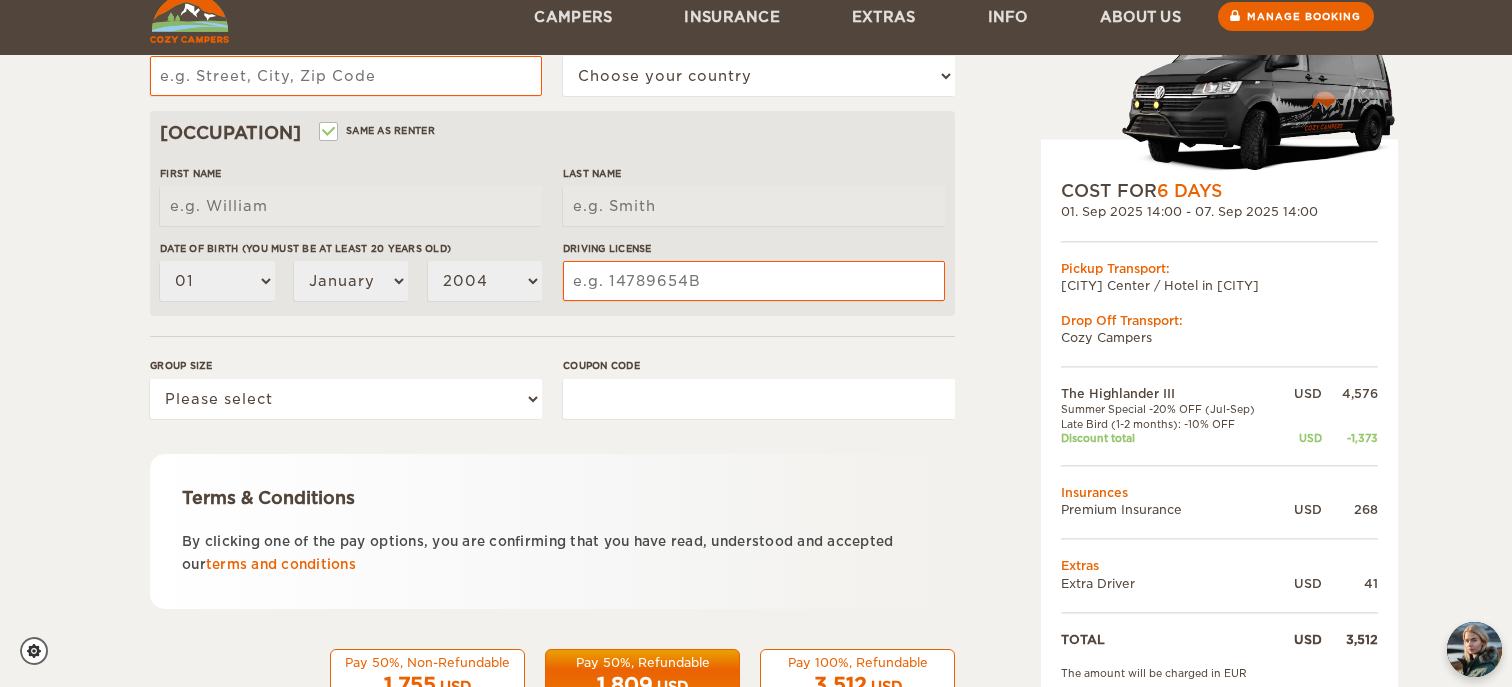scroll, scrollTop: 600, scrollLeft: 0, axis: vertical 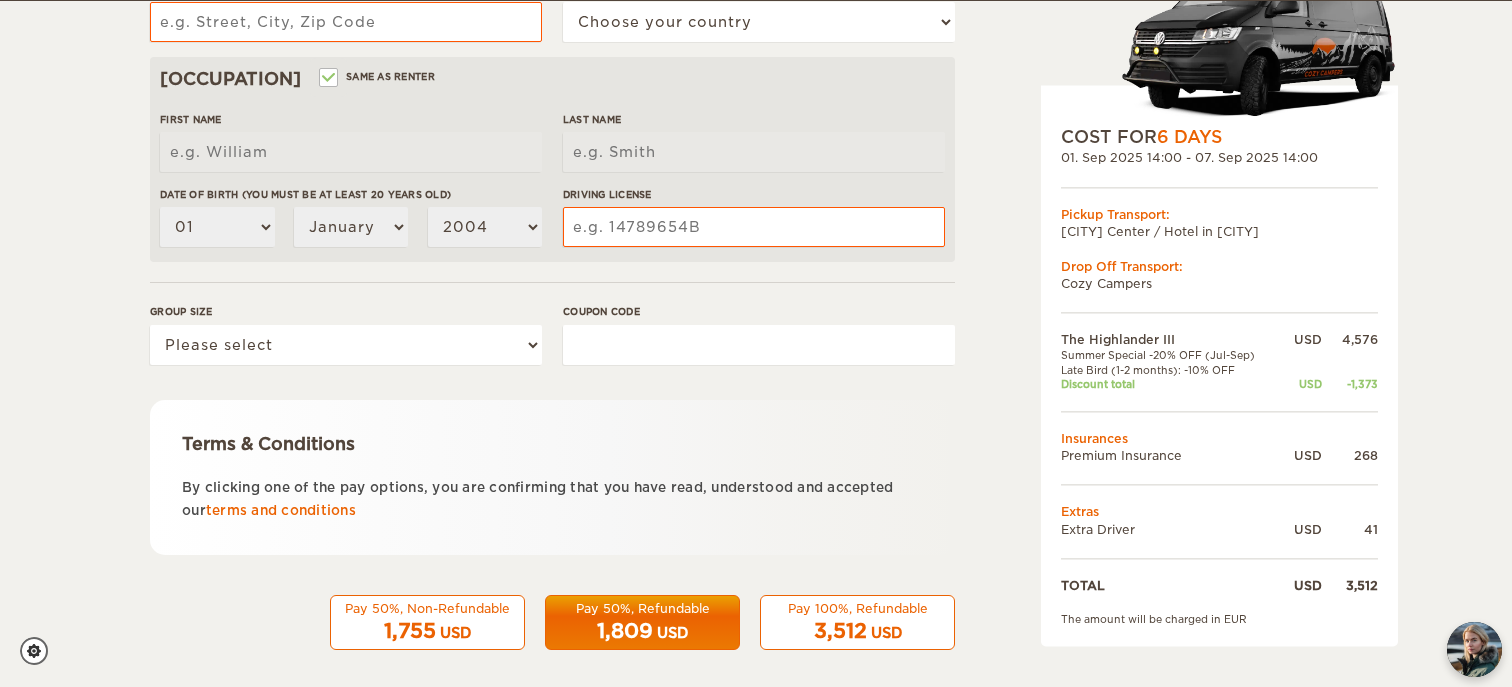 drag, startPoint x: 1063, startPoint y: 383, endPoint x: 1148, endPoint y: 385, distance: 85.02353 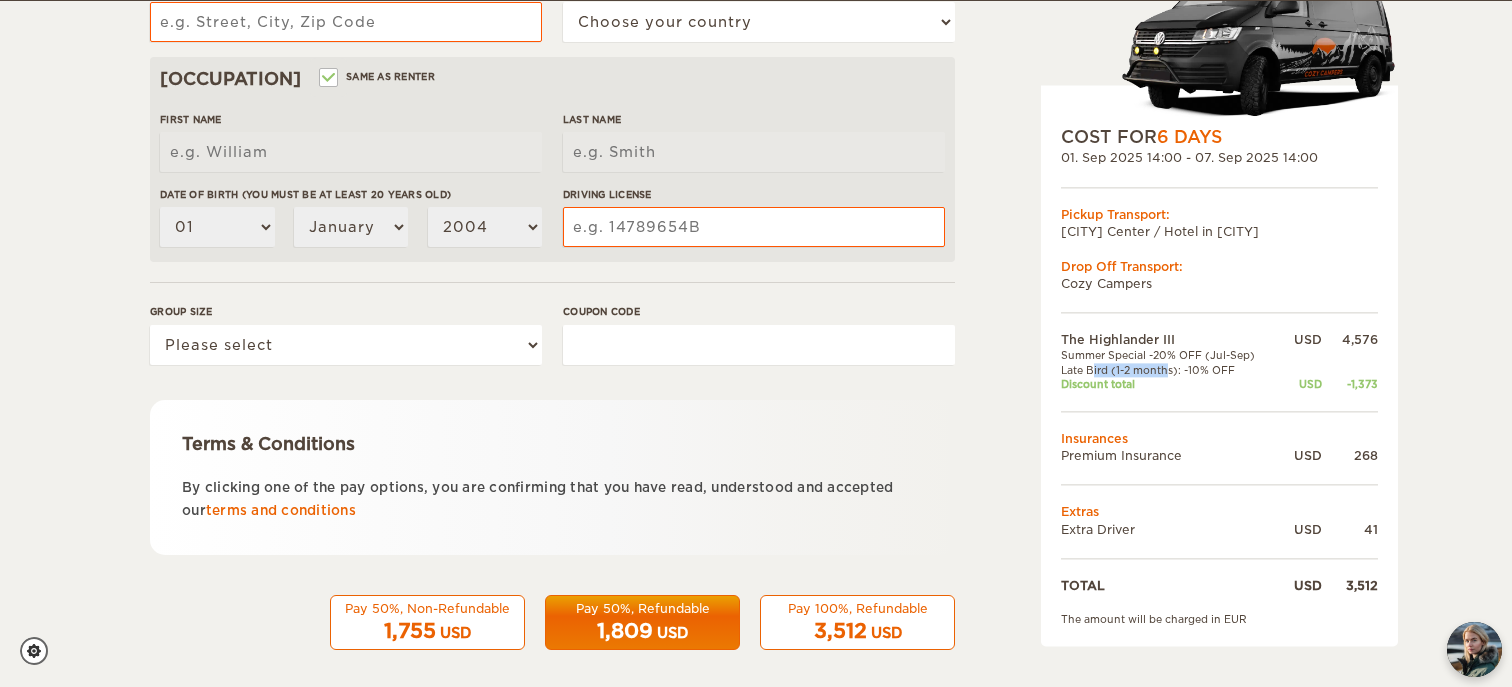 drag, startPoint x: 1075, startPoint y: 369, endPoint x: 1147, endPoint y: 369, distance: 72 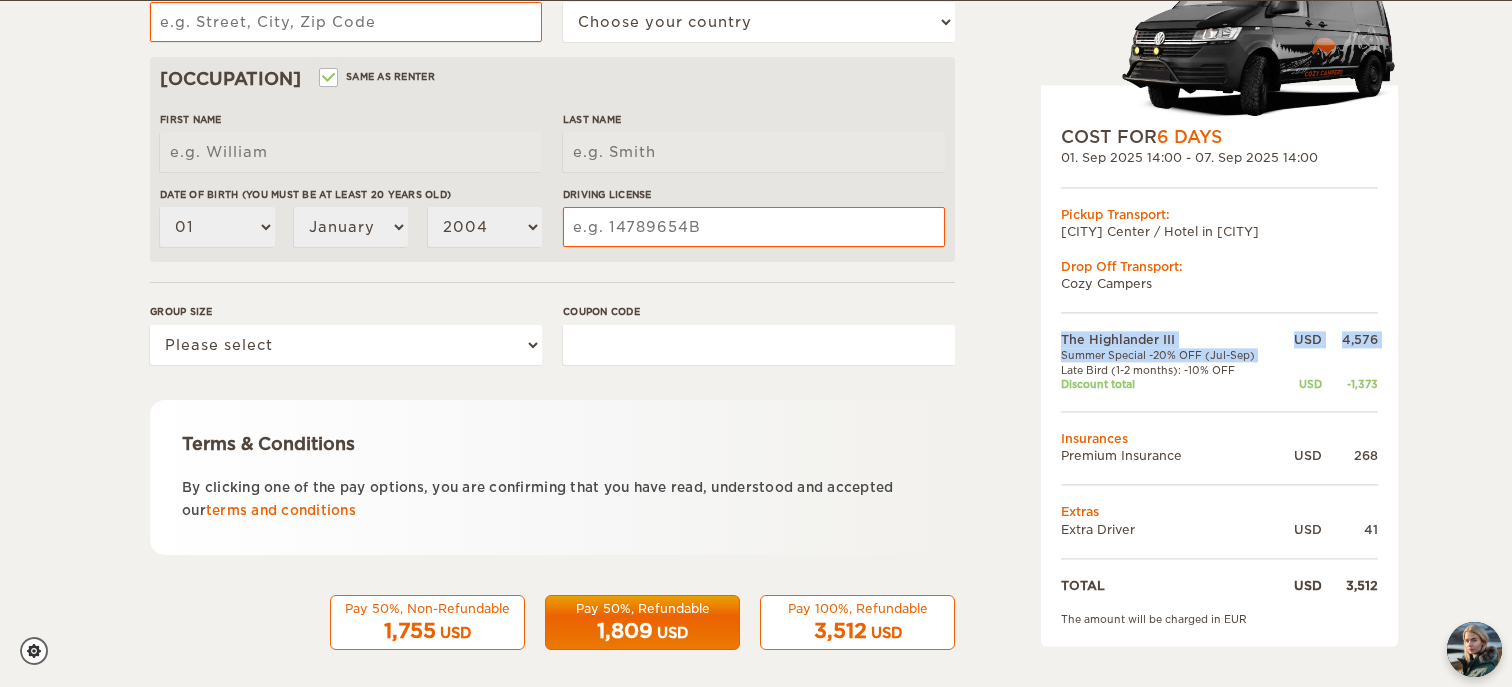 drag, startPoint x: 1153, startPoint y: 362, endPoint x: 1051, endPoint y: 351, distance: 102.59142 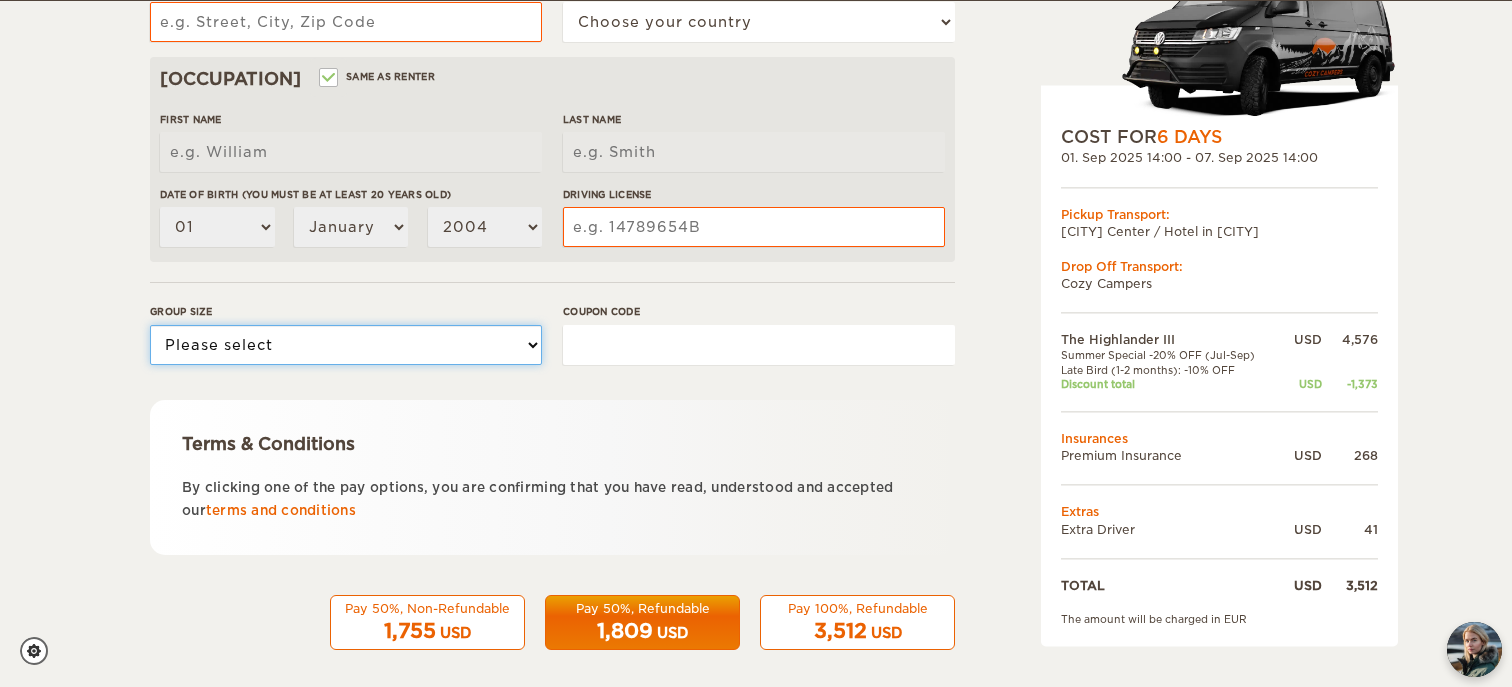 click on "Please select
1 2 3" at bounding box center (346, 345) 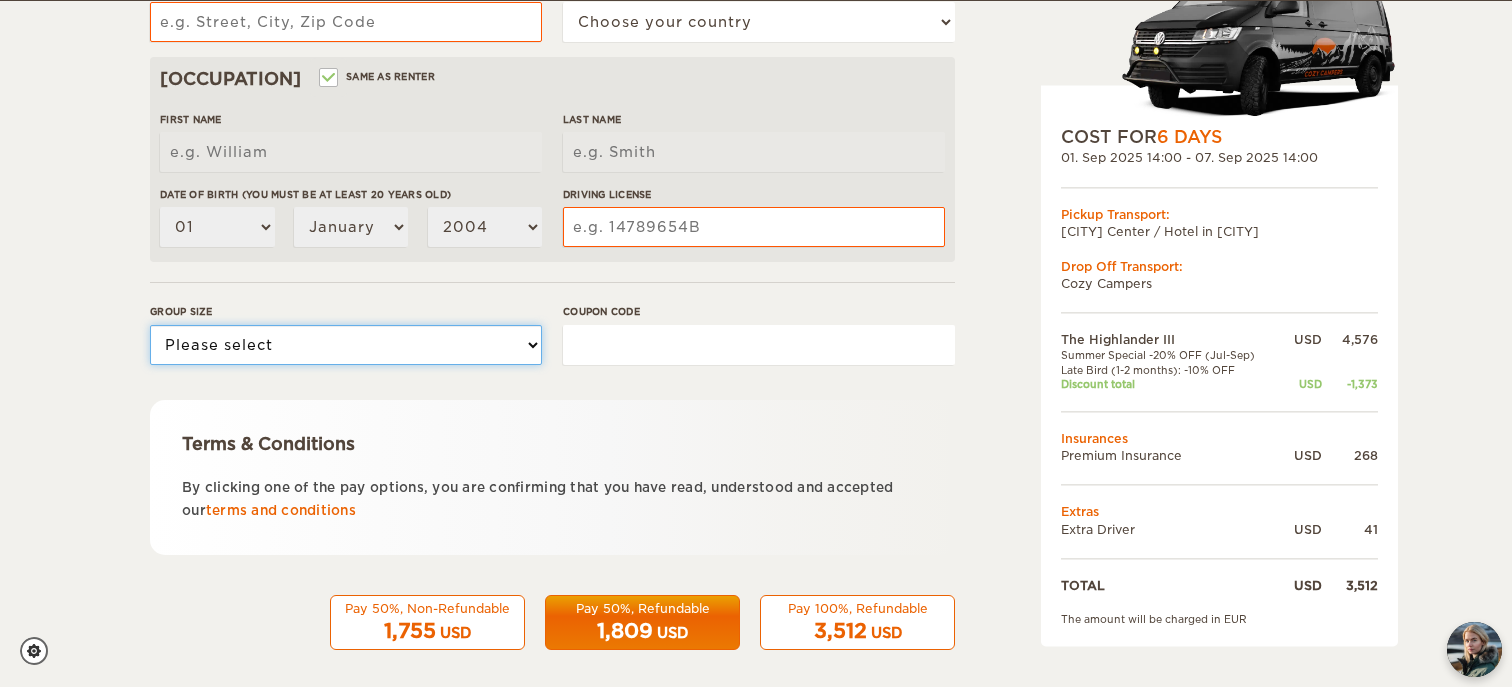 select on "2" 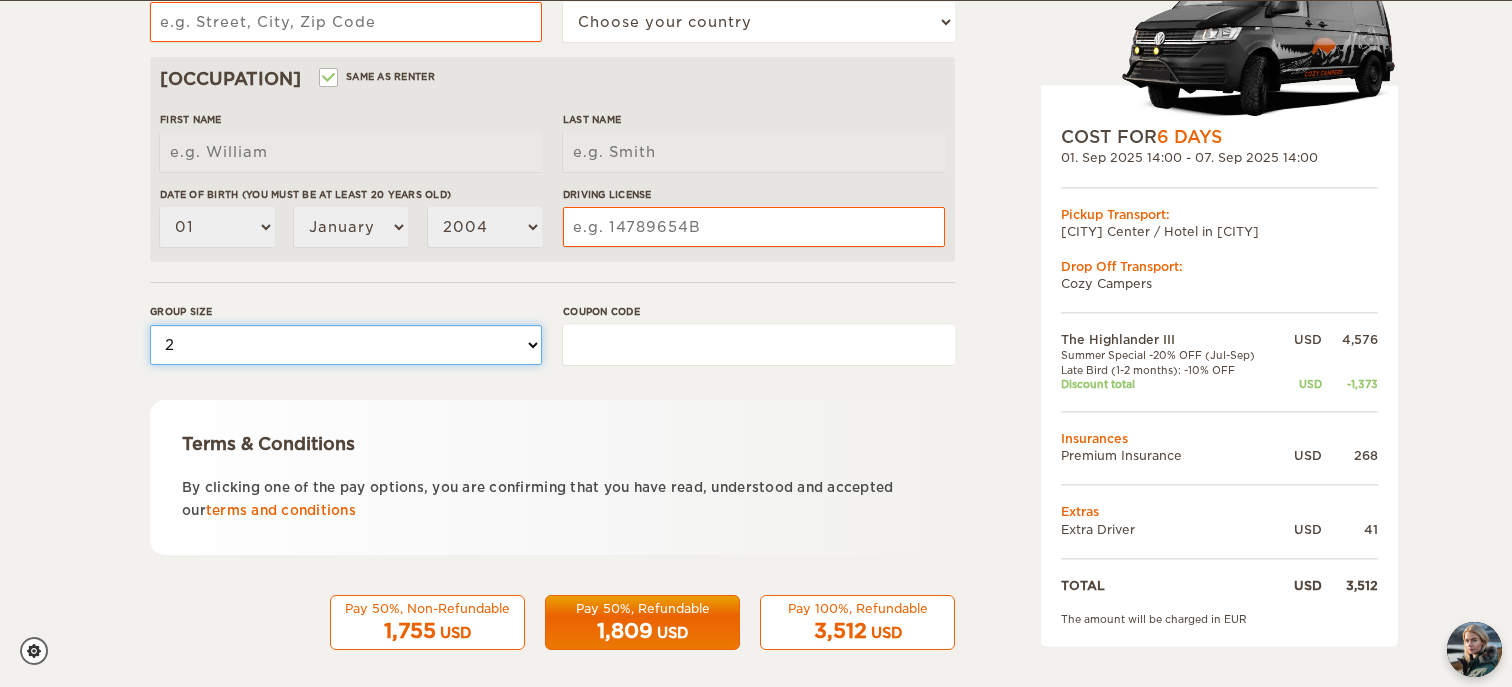 scroll, scrollTop: 614, scrollLeft: 0, axis: vertical 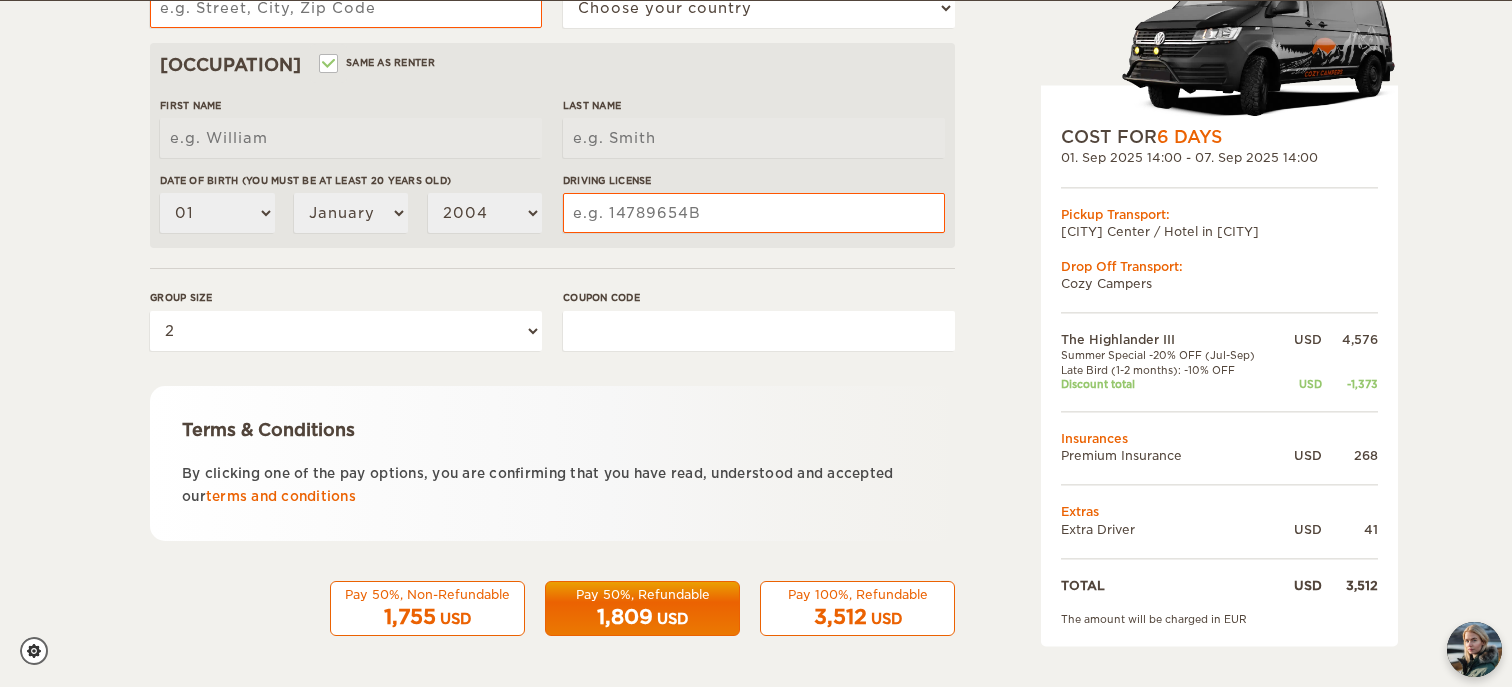 click on "Pay 100%, Refundable" at bounding box center [857, 594] 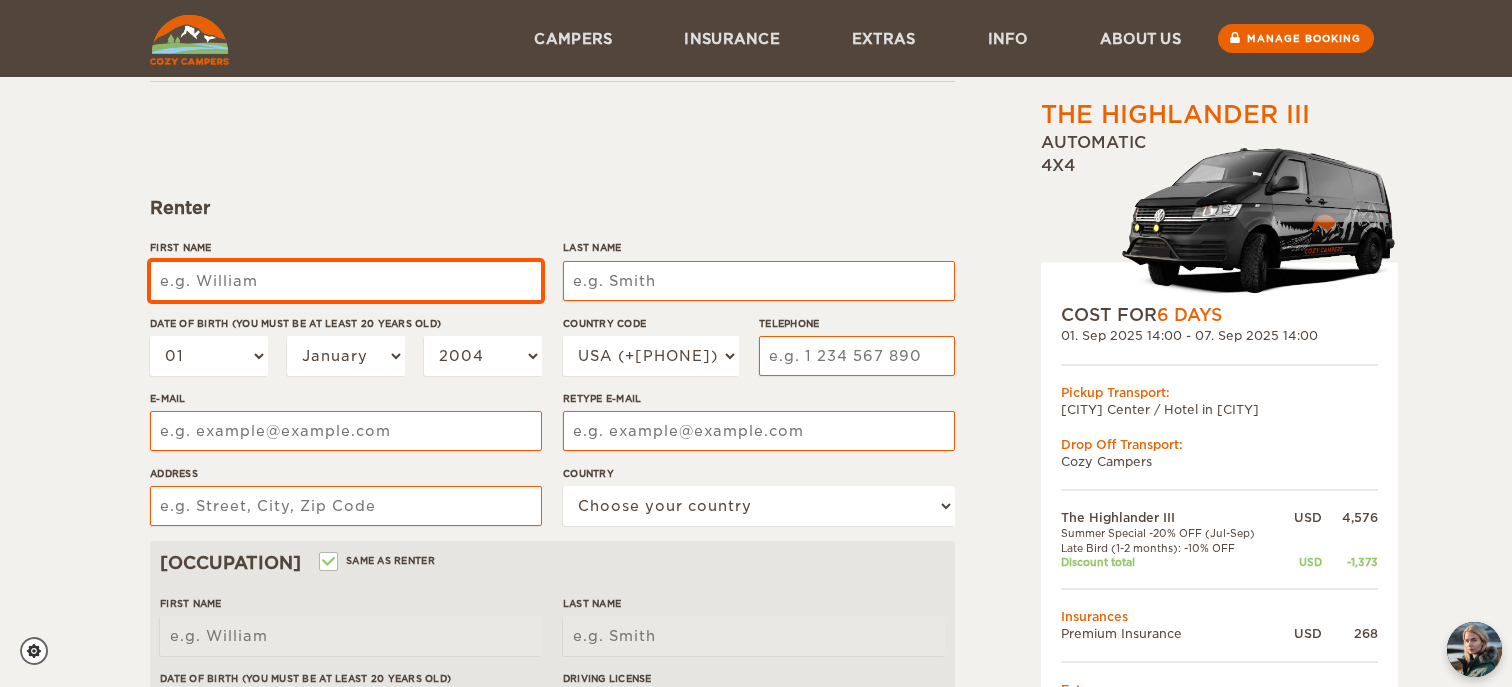 scroll, scrollTop: 614, scrollLeft: 0, axis: vertical 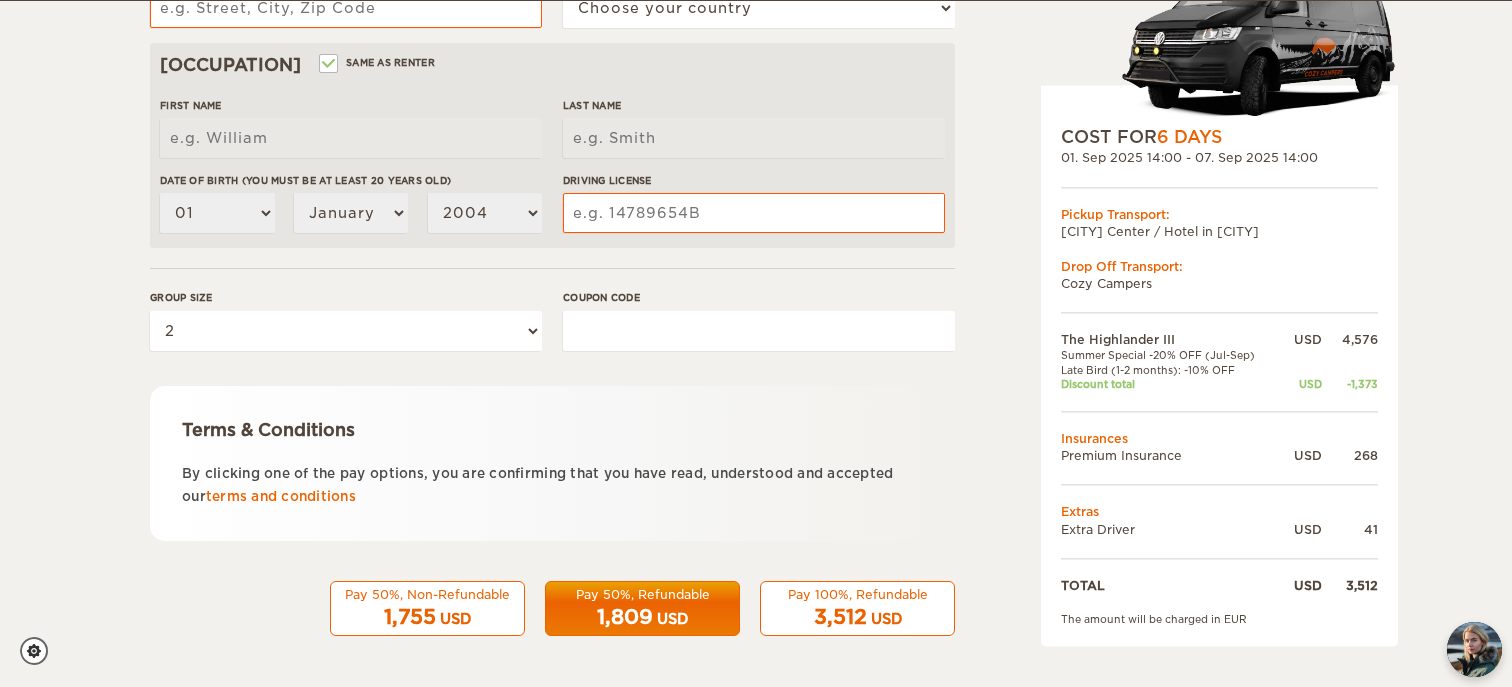 click on "Pay 100%, Refundable
3,512
USD" at bounding box center (857, 609) 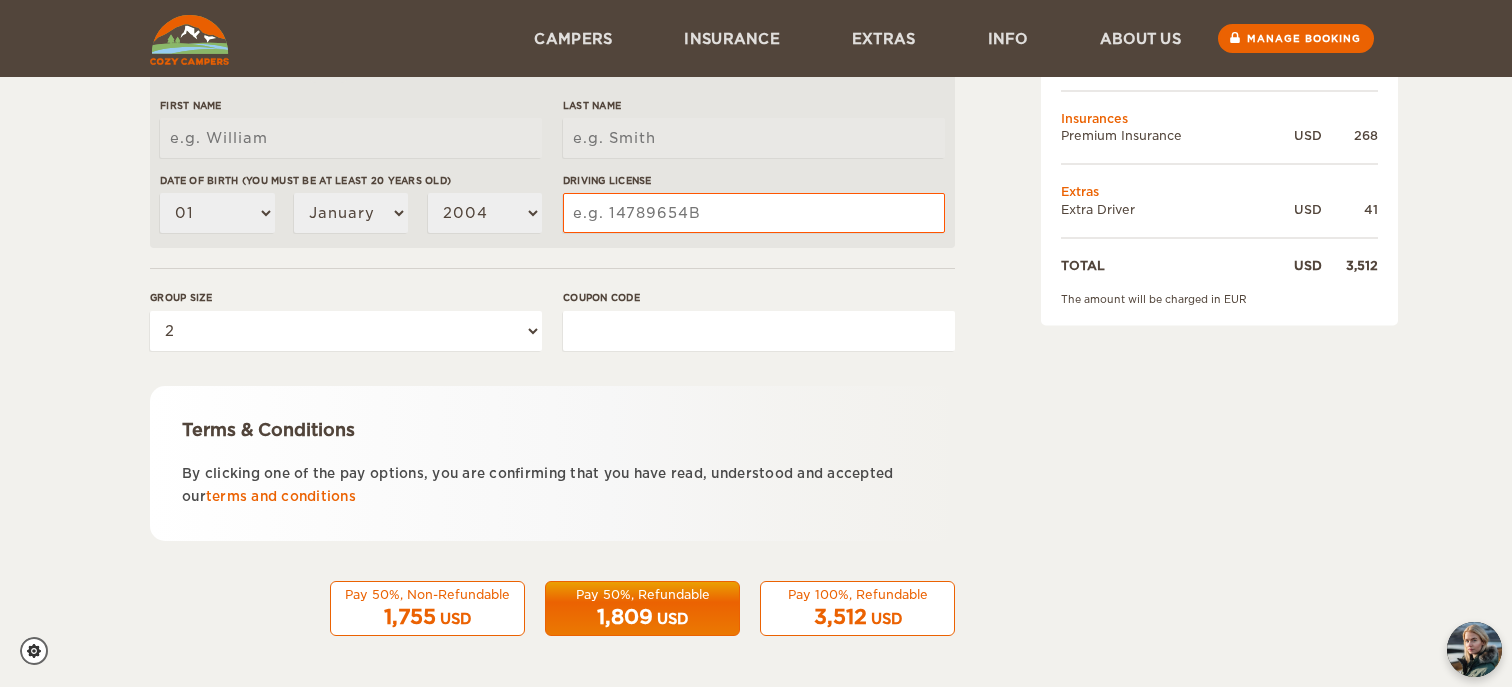 scroll, scrollTop: 116, scrollLeft: 0, axis: vertical 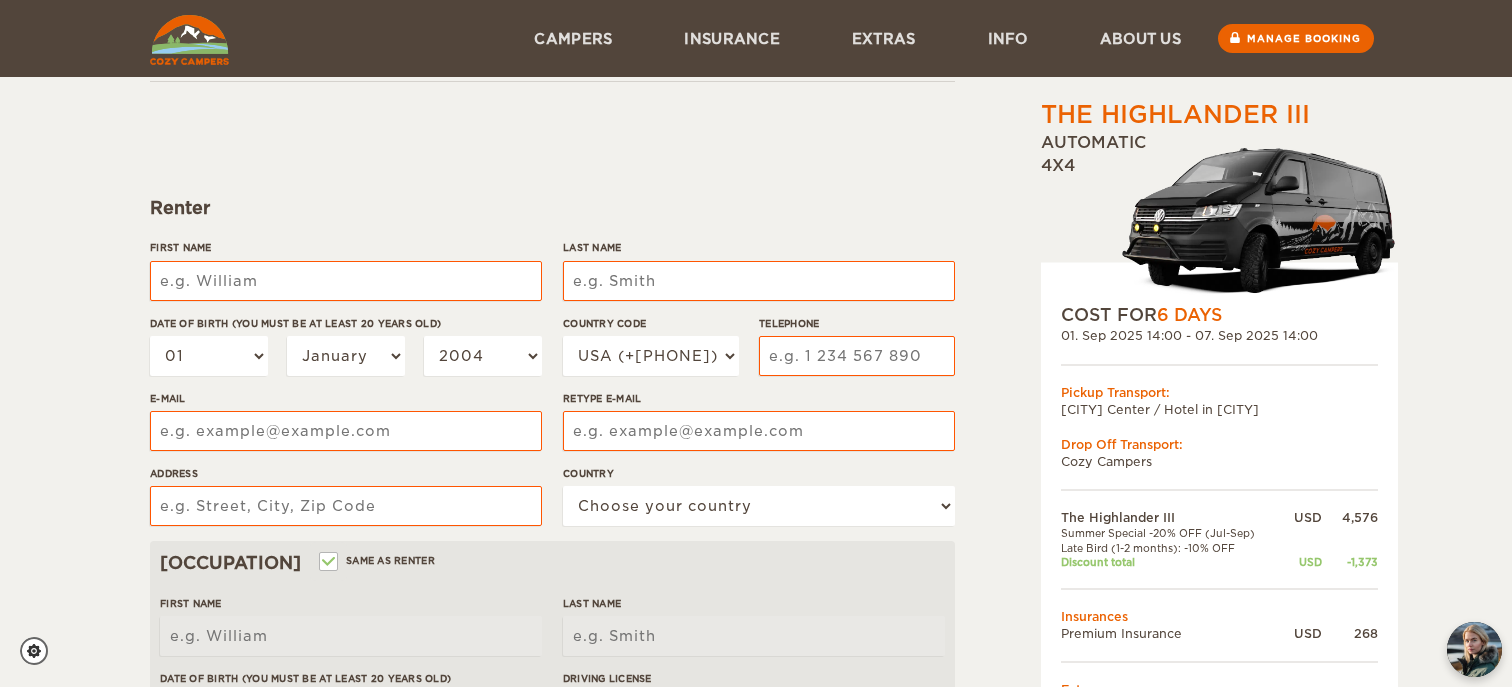 click on "First Name" at bounding box center [346, 277] 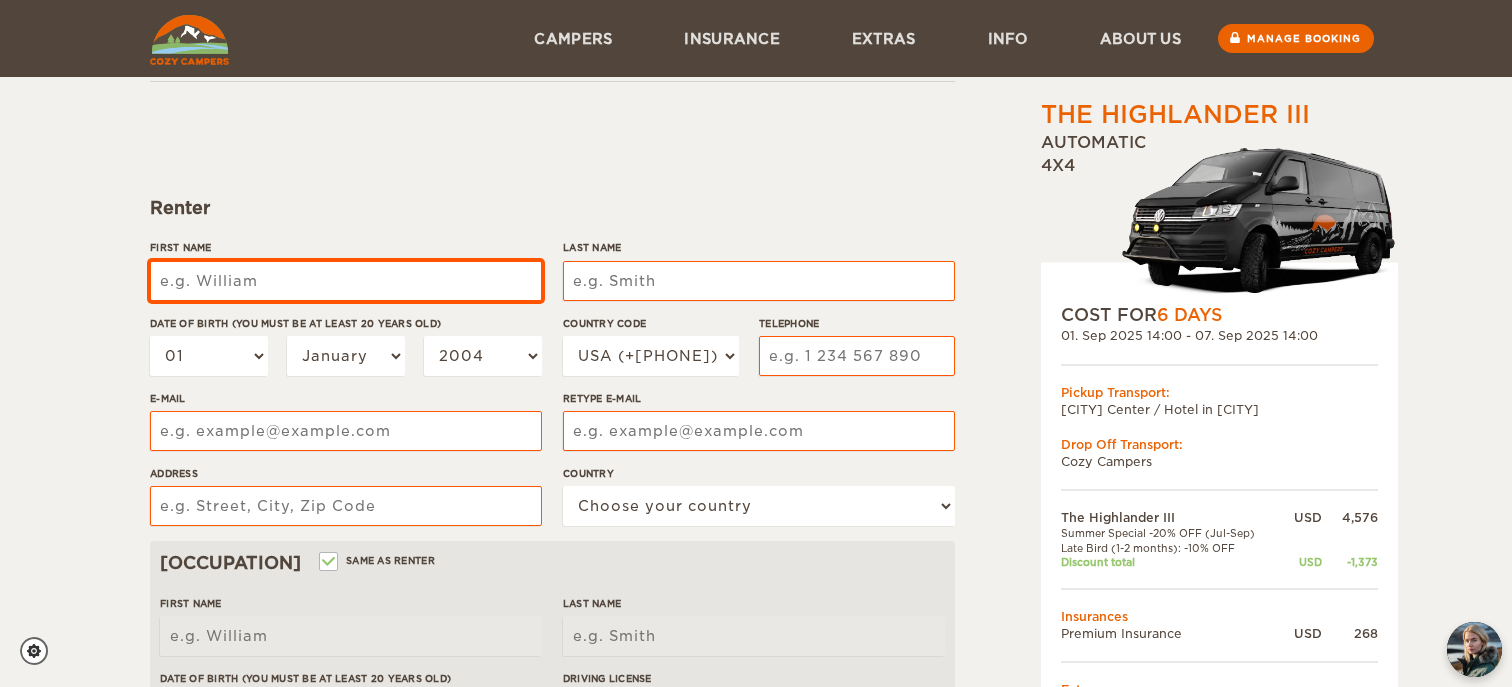 click on "First Name" at bounding box center [346, 281] 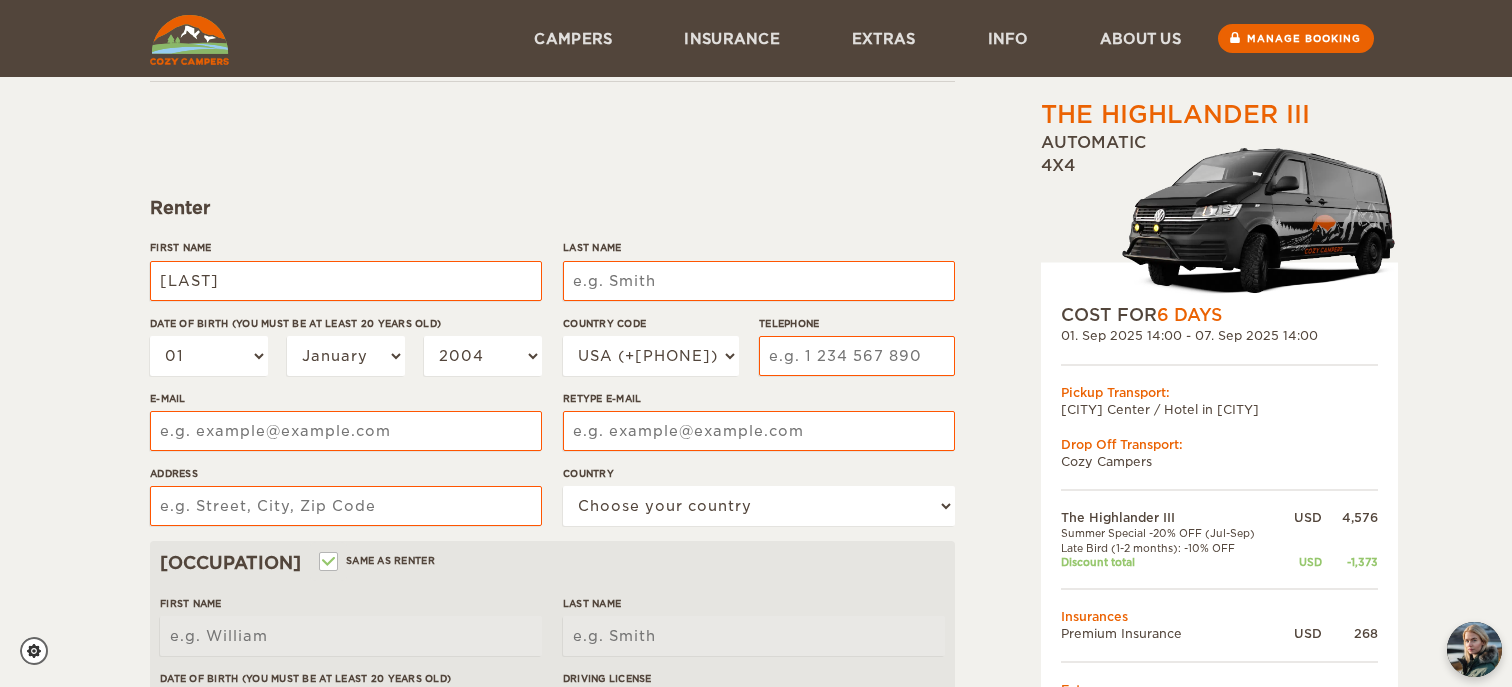 type on "[LAST]" 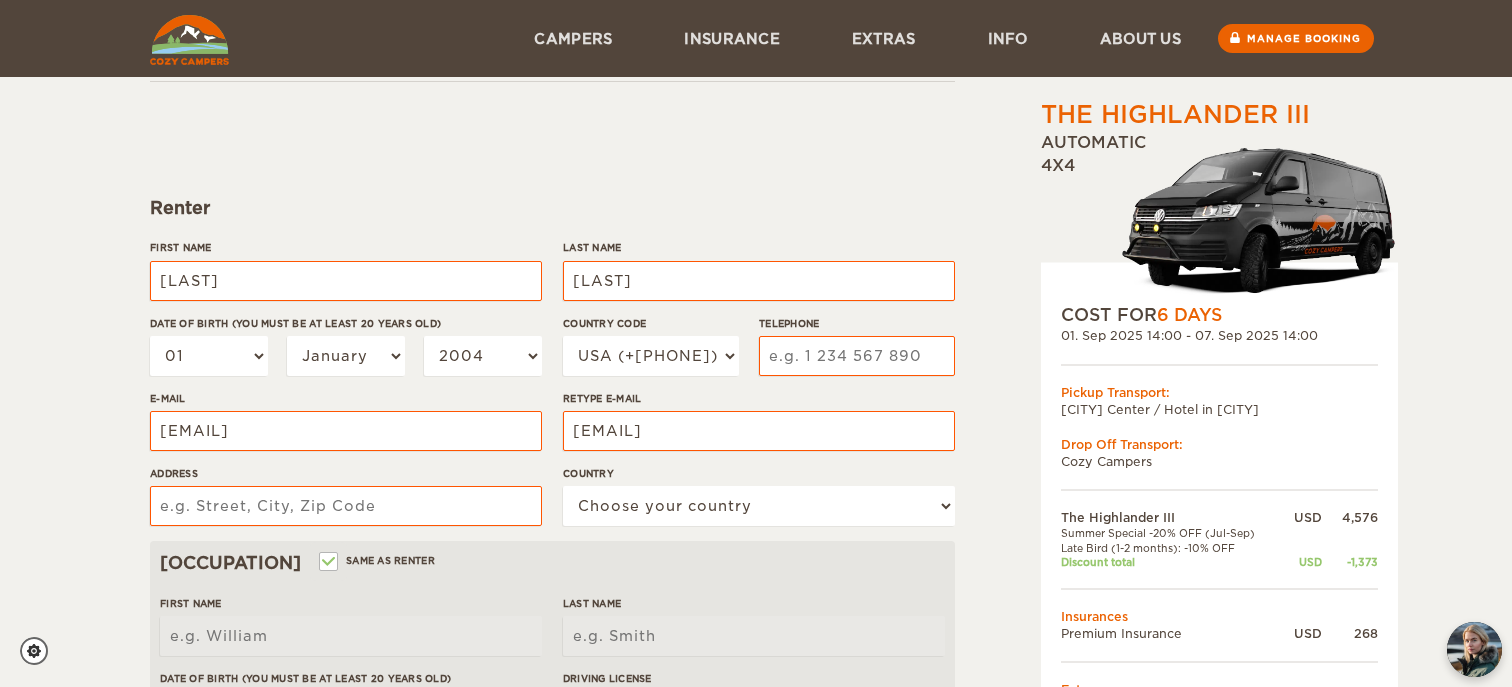 type on "[NUMBER] [STREET] Unit [NUMBER]" 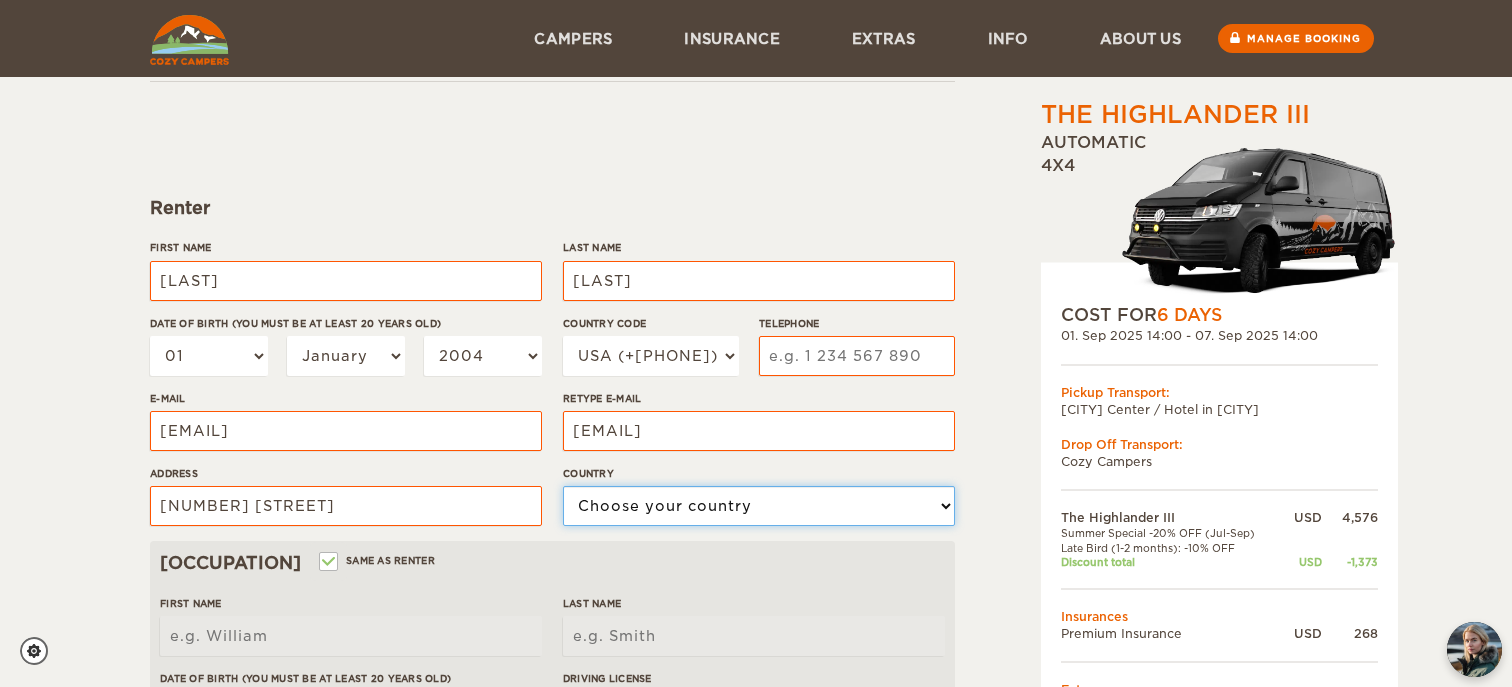 select on "[NUMBER]" 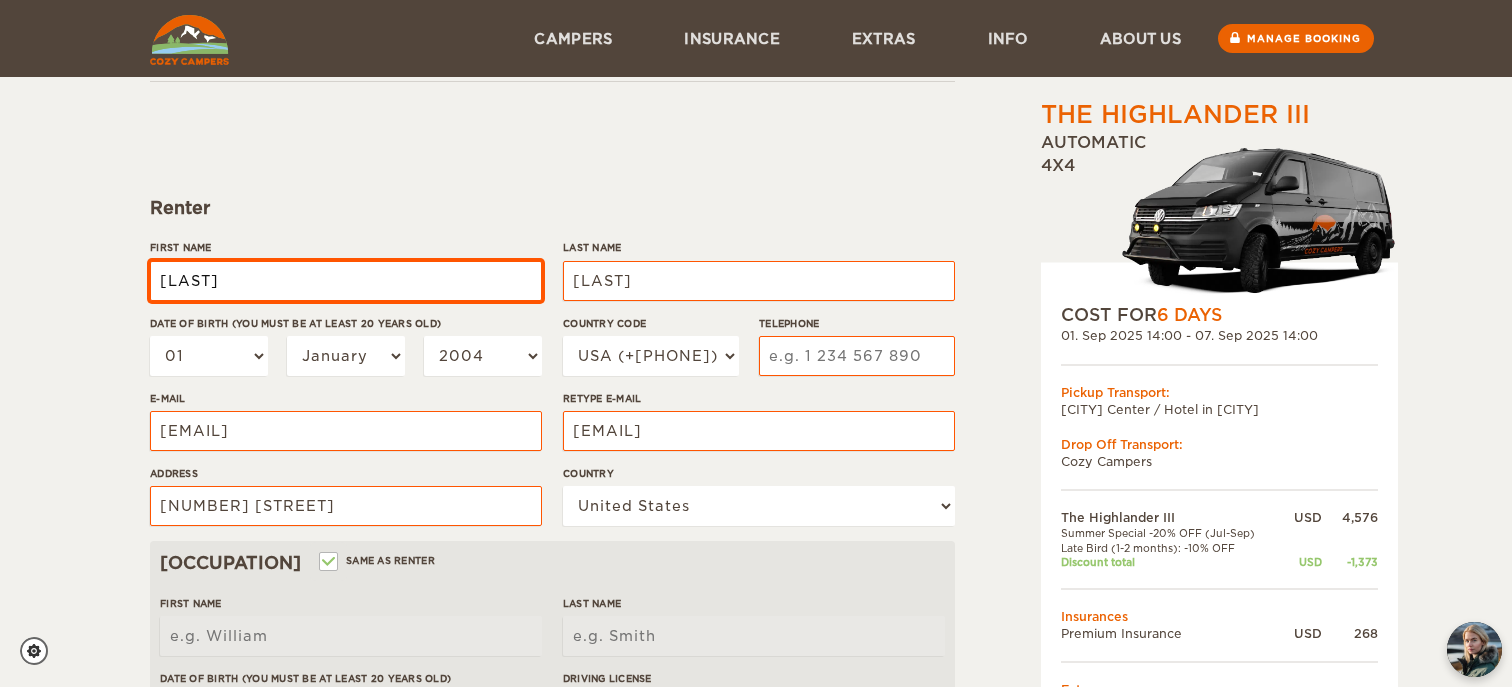 type on "[LAST]" 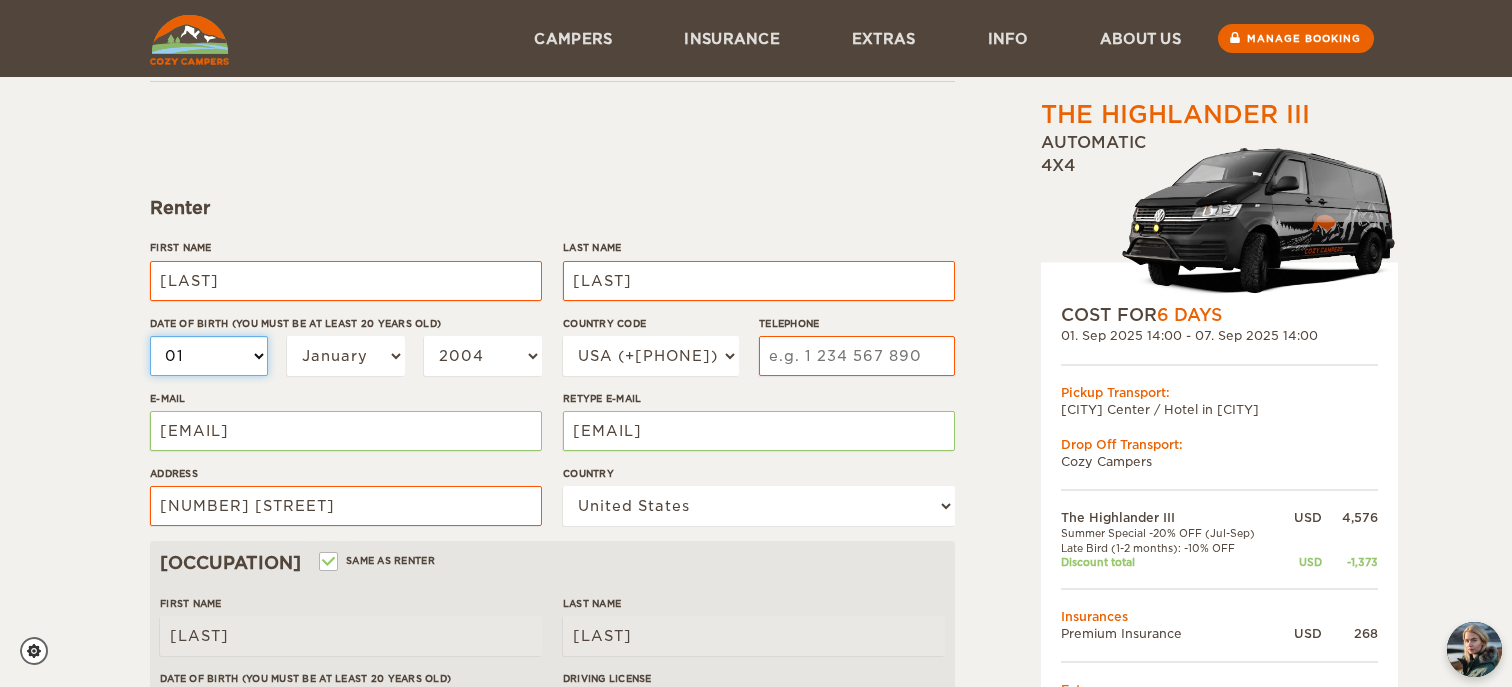 click on "01
02
03
04
05
06
07
08
09
10
11
12
13
14
15
16
17
18
19
20
21
22
23
24
25
26
27
28
29
30
31" at bounding box center [209, 356] 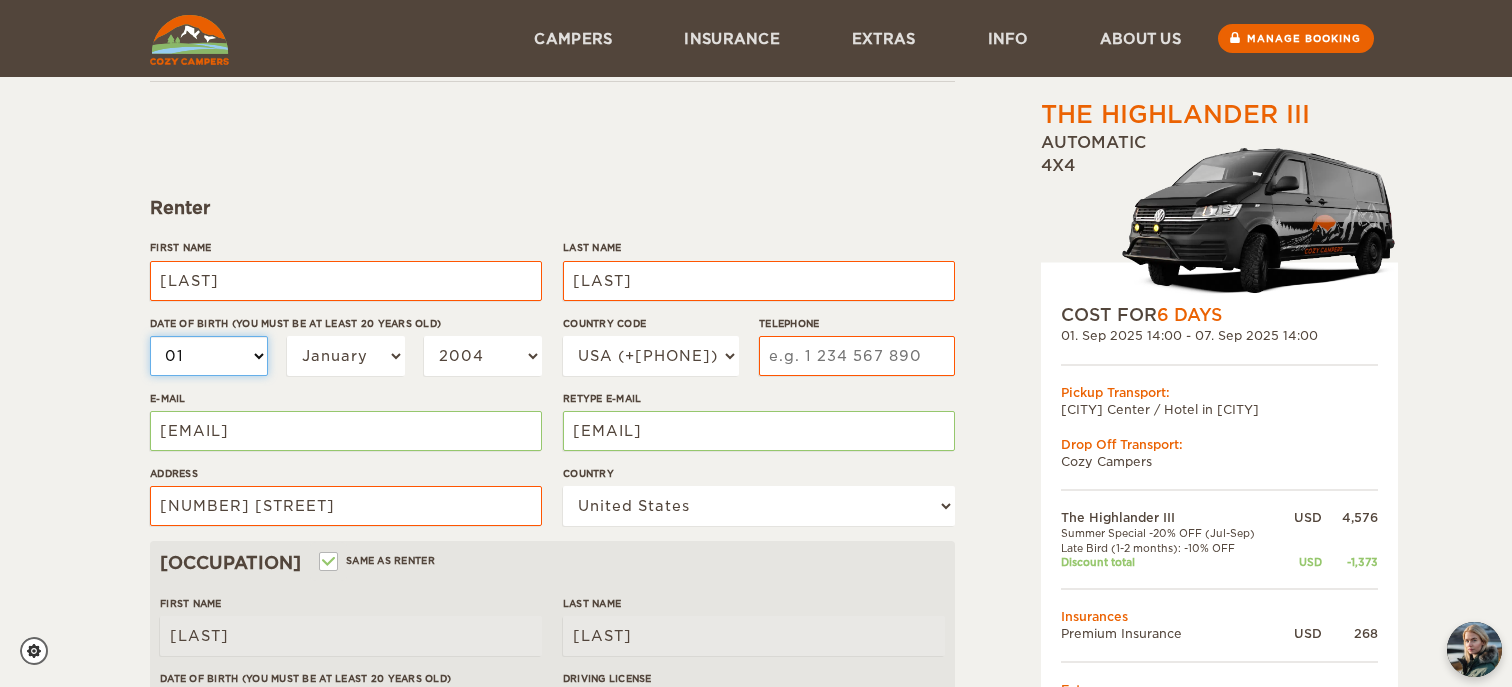 select on "04" 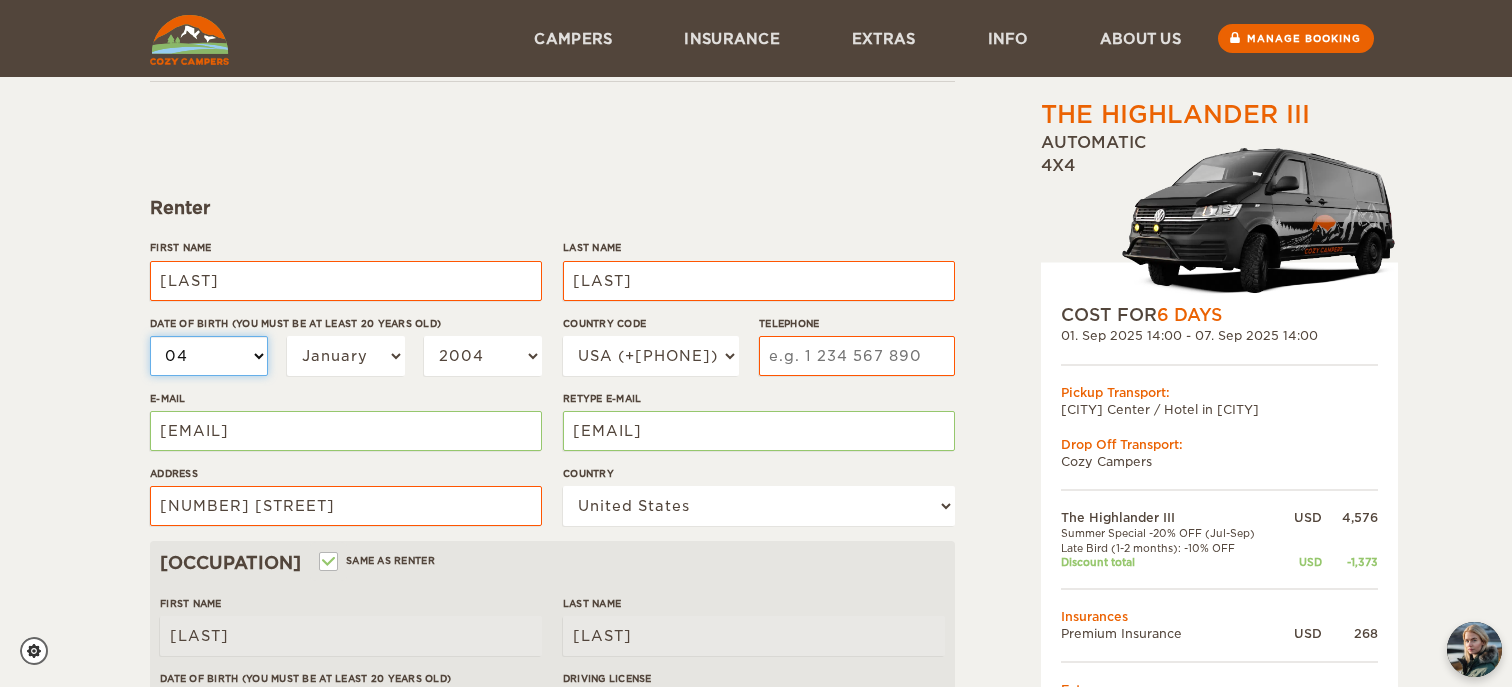 select on "04" 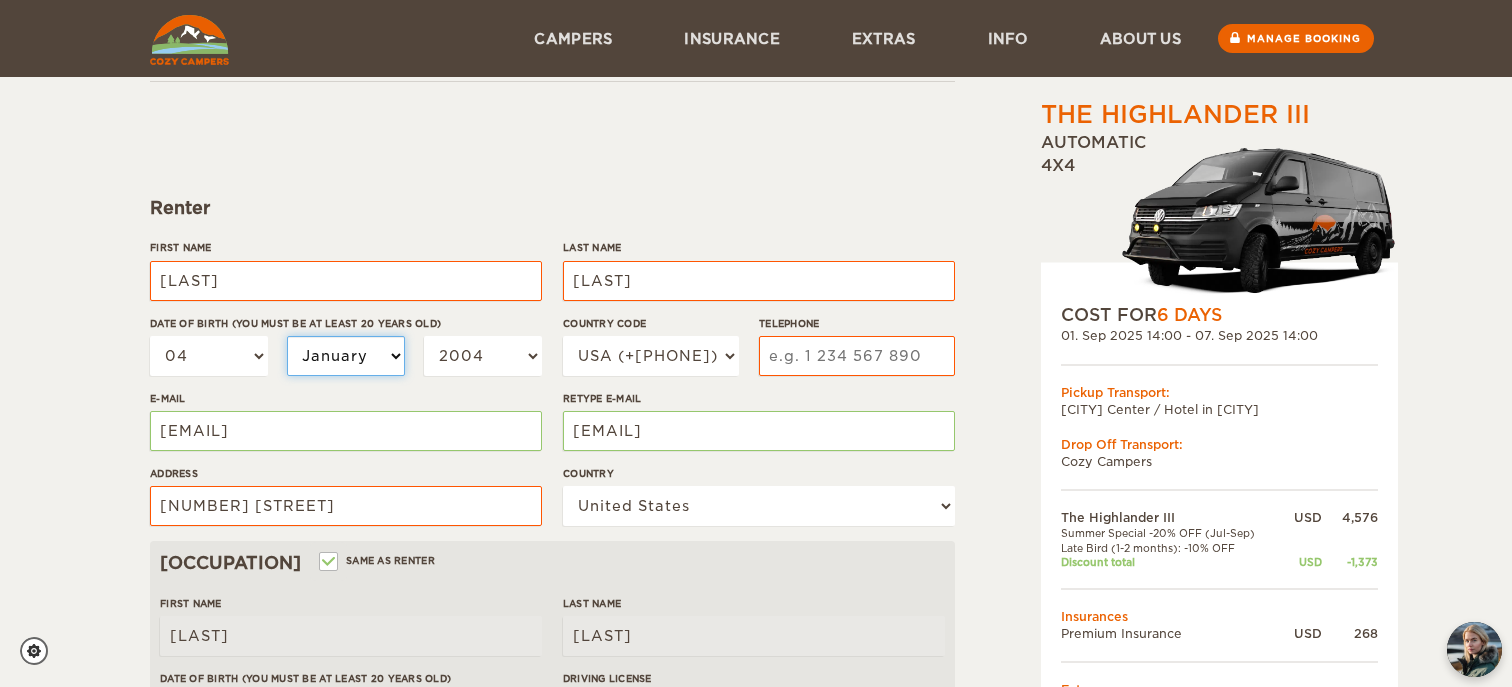 click on "January
February
March
April
May
June
July
August
September
October
November
December" at bounding box center [346, 356] 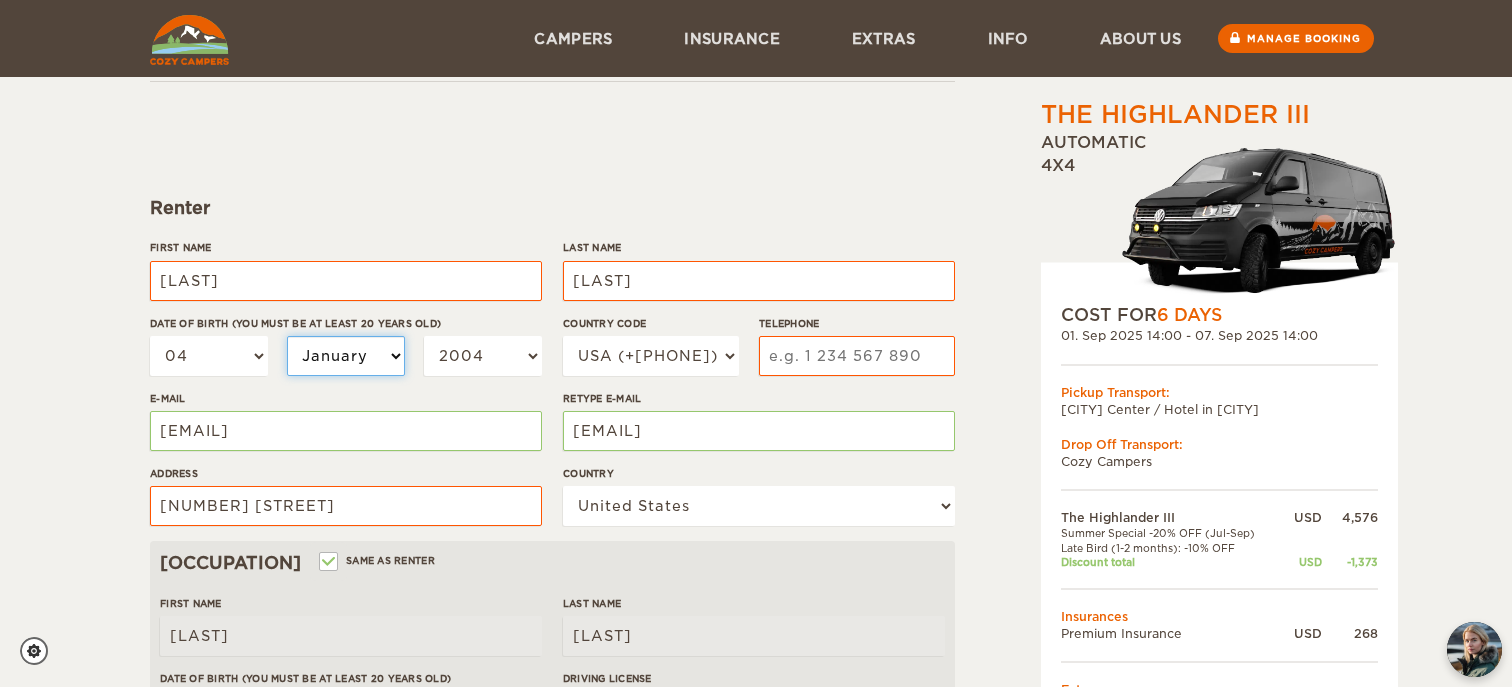 select on "10" 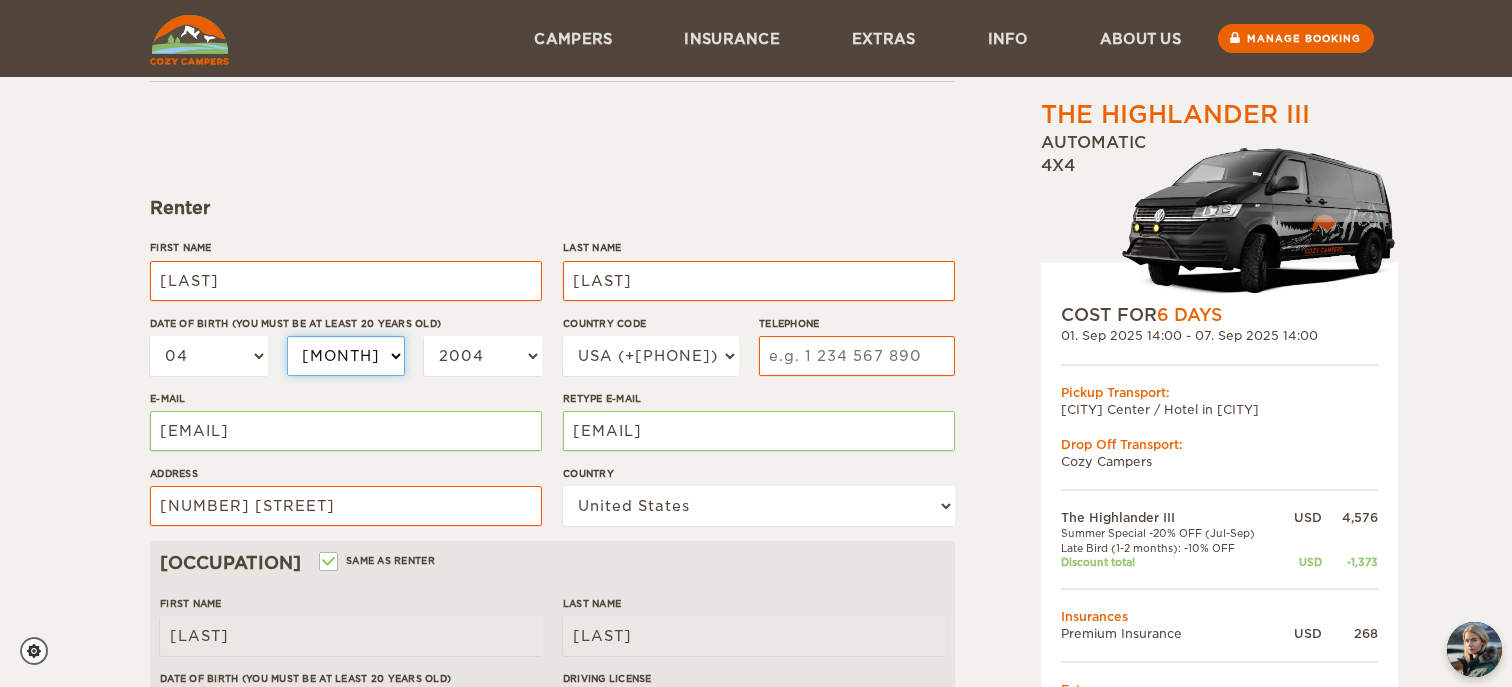 select on "10" 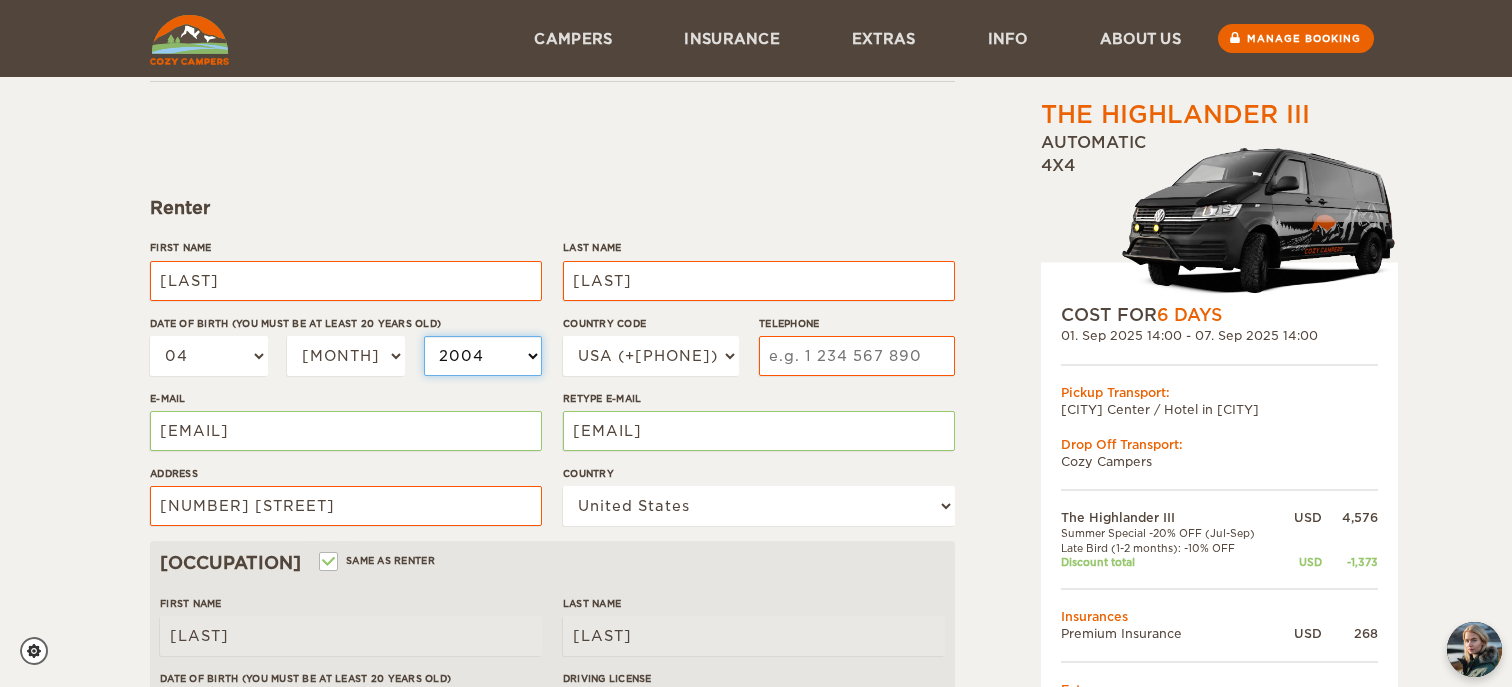 click on "2004 2003 2002 2001 2000 1999 1998 1997 1996 1995 1994 1993 1992 1991 1990 1989 1988 1987 1986 1985 1984 1983 1982 1981 1980 1979 1978 1977 1976 1975 1974 1973 1972 1971 1970 1969 1968 1967 1966 1965 1964 1963 1962 1961 1960 1959 1958 1957 1956 1955 1954 1953 1952 1951 1950 1949 1948 1947 1946 1945 1944 1943 1942 1941 1940 1939 1938 1937 1936 1935 1934 1933 1932 1931 1930 1929 1928 1927 1926 1925 1924 1923 1922 1921 1920 1919 1918 1917 1916 1915 1914 1913 1912 1911 1910 1909 1908 1907 1906 1905 1904 1903 1902 1901 1900 1899 1898 1897 1896 1895 1894 1893 1892 1891 1890 1889 1888 1887 1886 1885 1884 1883 1882 1881 1880 1879 1878 1877 1876 1875" at bounding box center (483, 356) 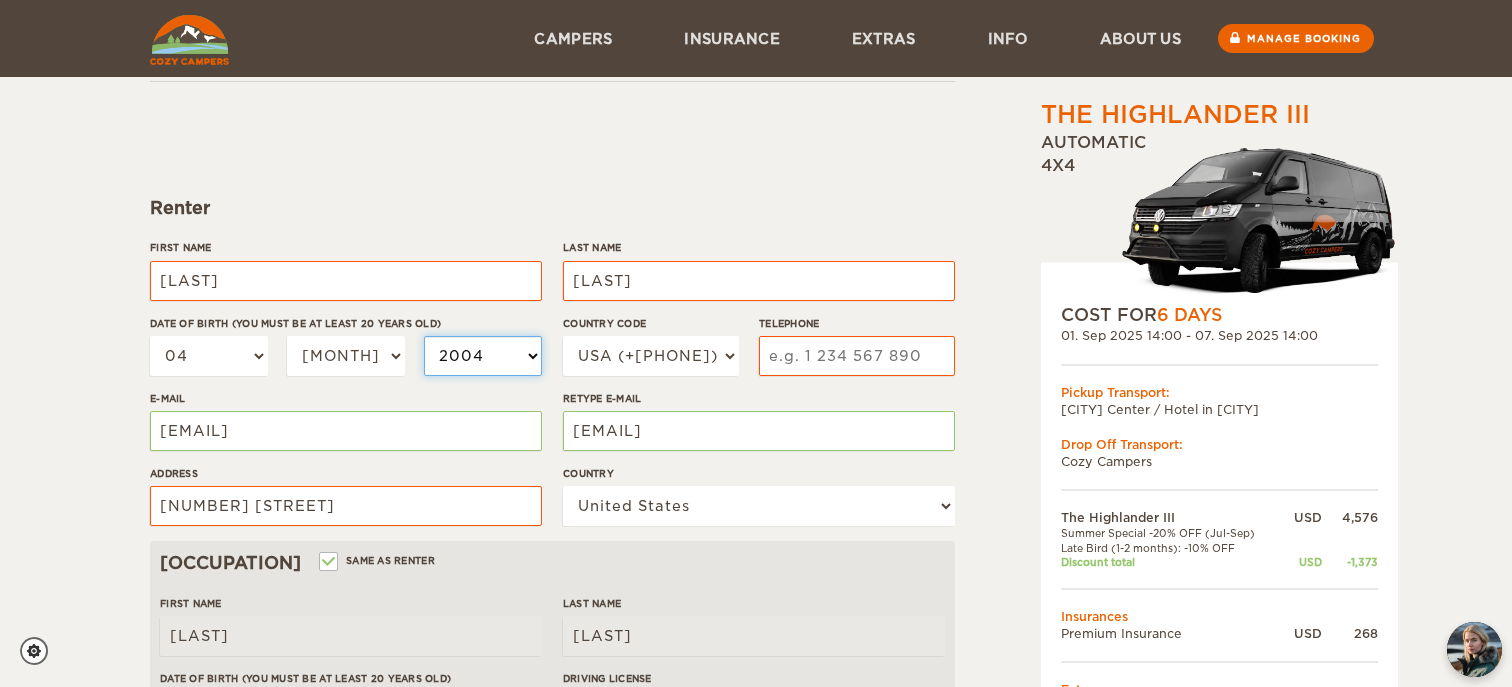 select on "1994" 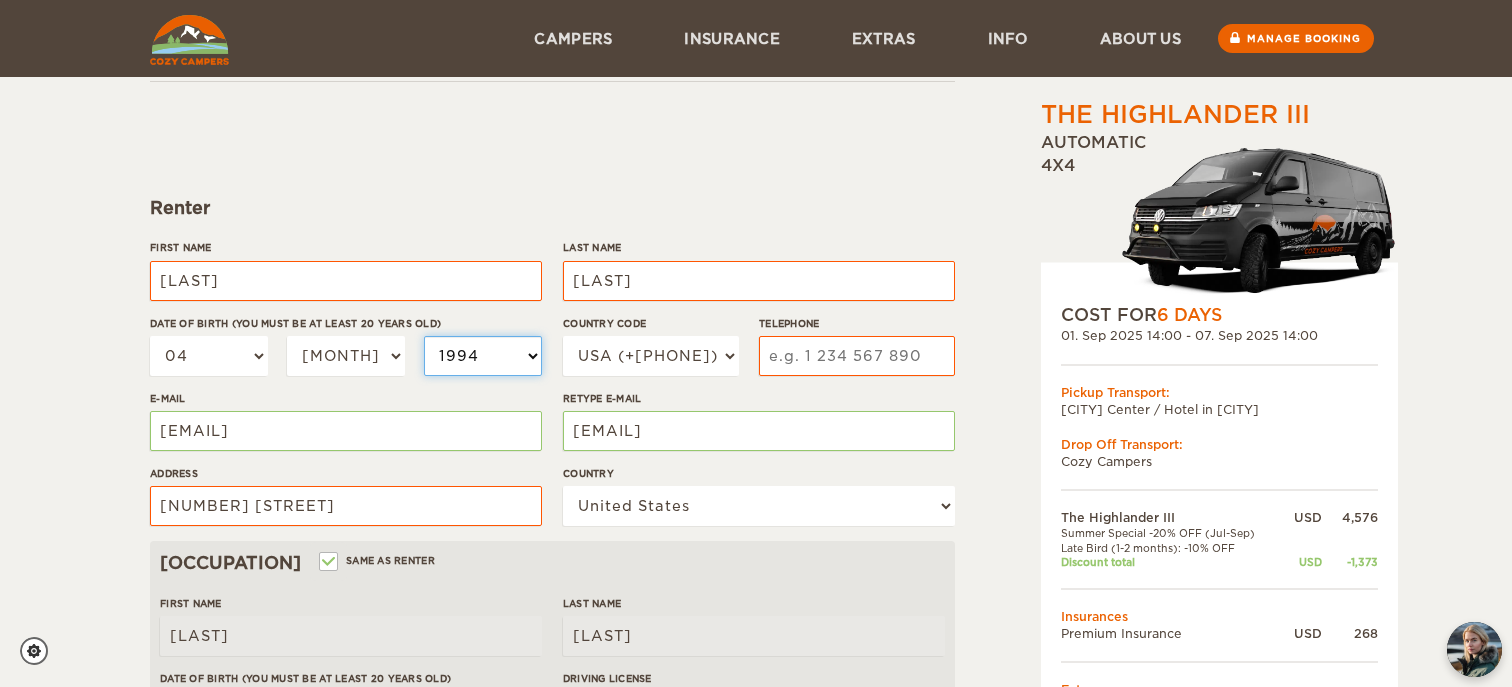 select on "1994" 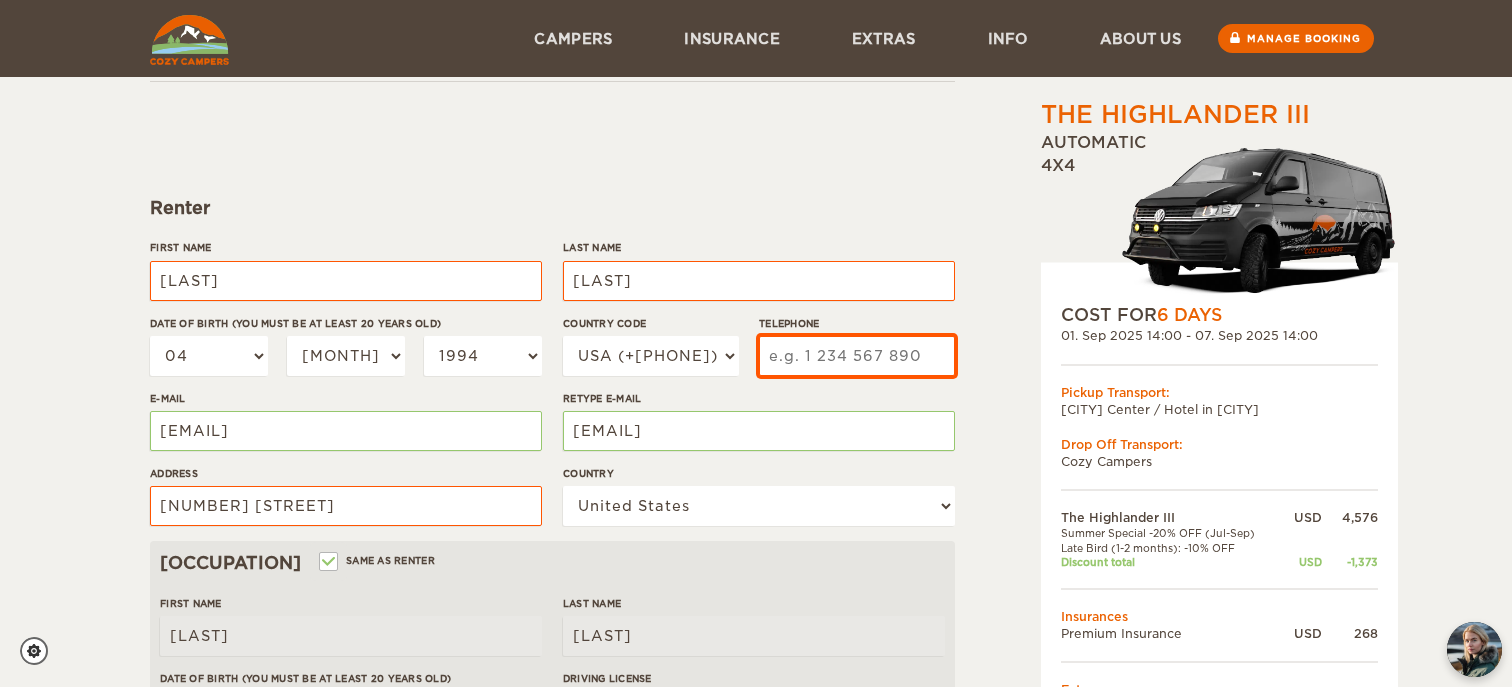 click on "Telephone" at bounding box center [857, 356] 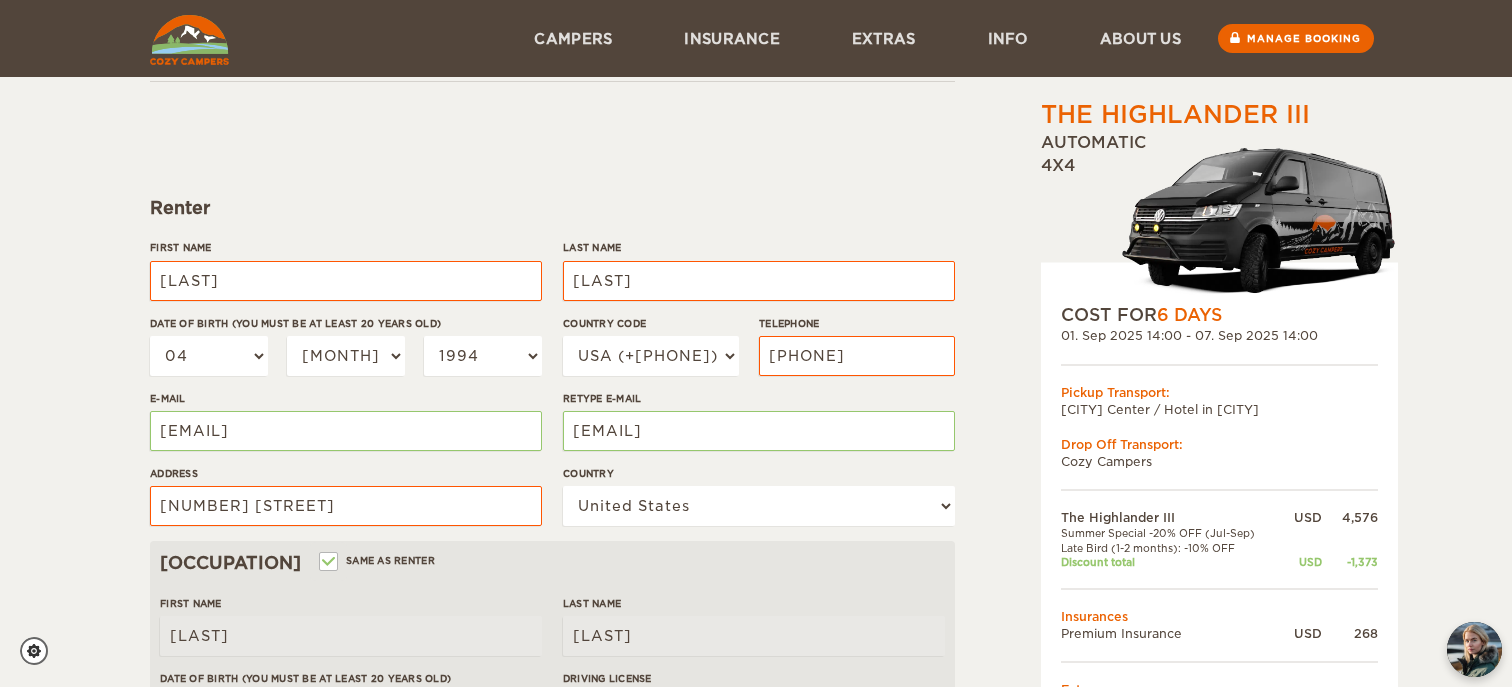 click on "The Highlander III
Expand
Collapse
Total
3,512
USD
Automatic 4x4
COST FOR  6 Days
01. Sep 2025 14:00 - 07. Sep 2025 14:00
Pickup Transport:
City Center / Hotel in Reykjavik
Drop Off Transport:
Cozy Campers" at bounding box center [1168, 572] 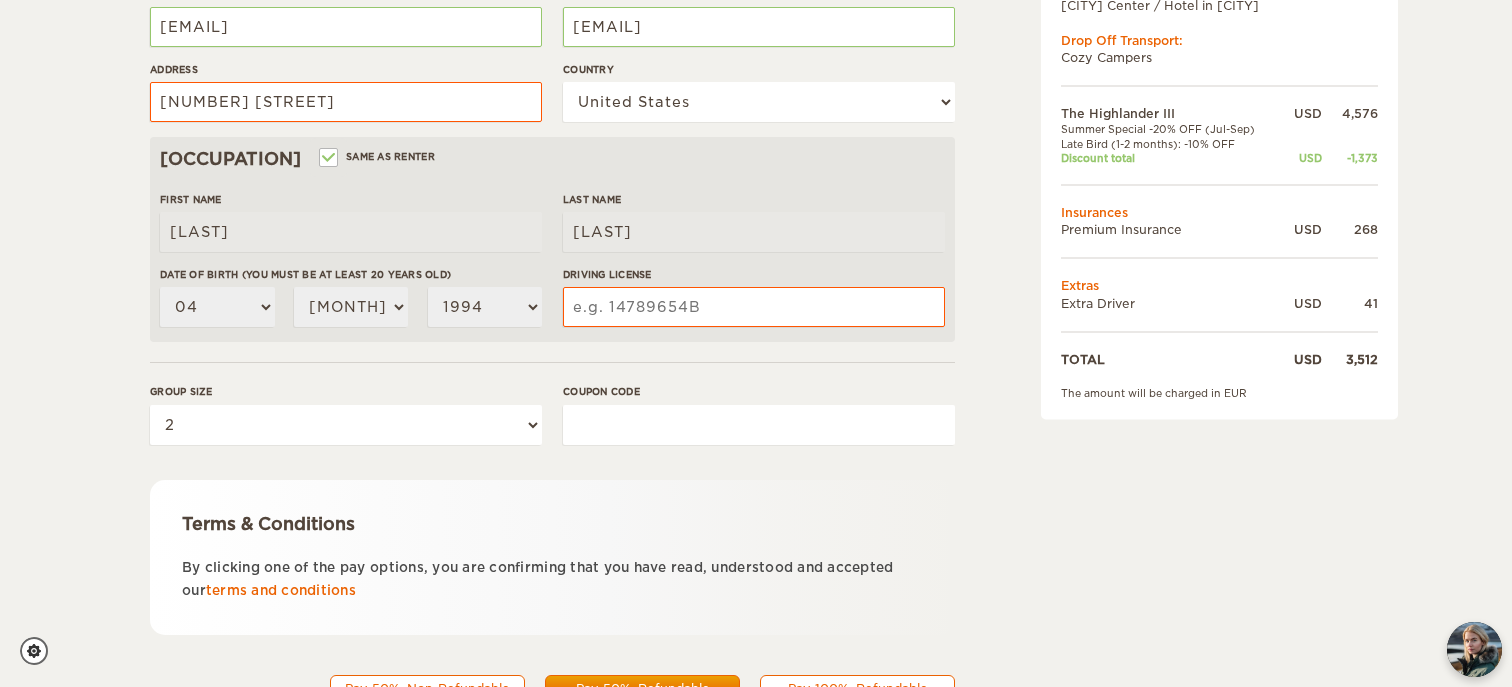 scroll, scrollTop: 614, scrollLeft: 0, axis: vertical 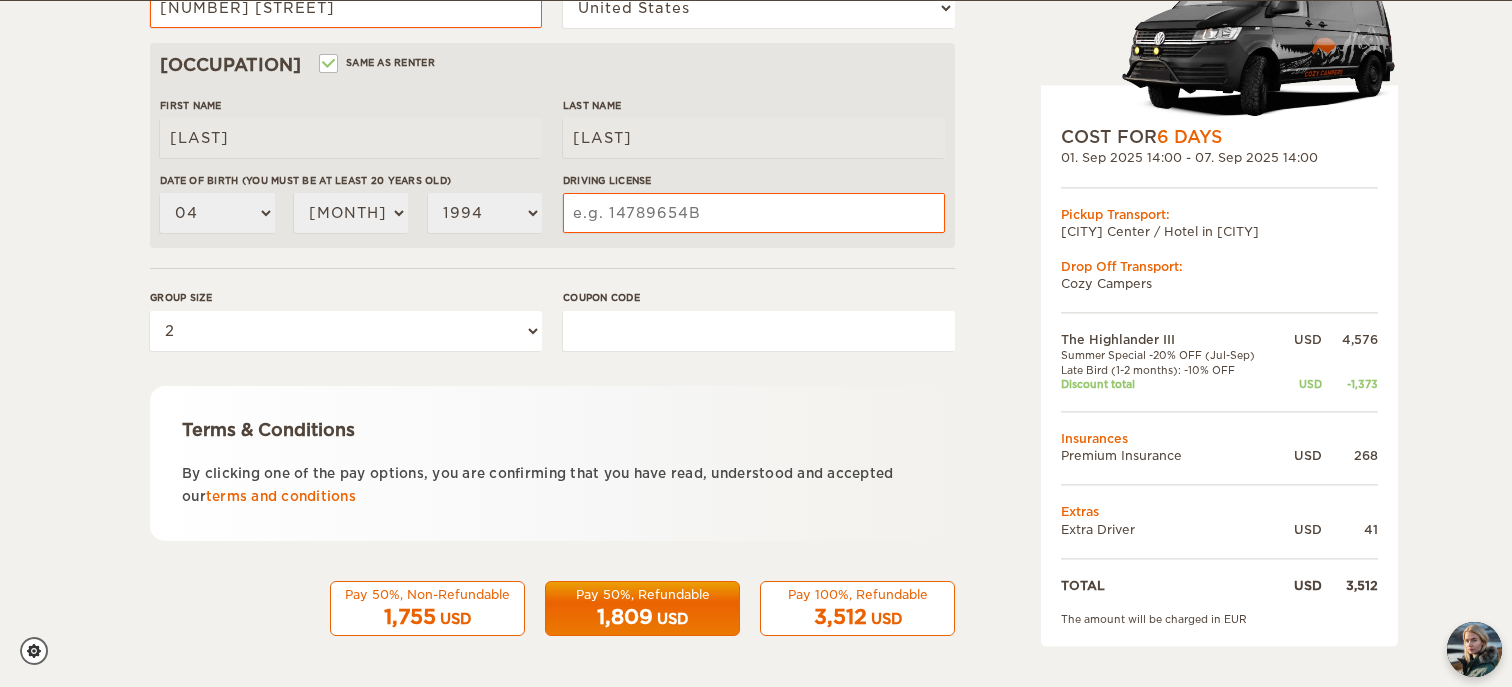 click on "Coupon code" at bounding box center (759, 331) 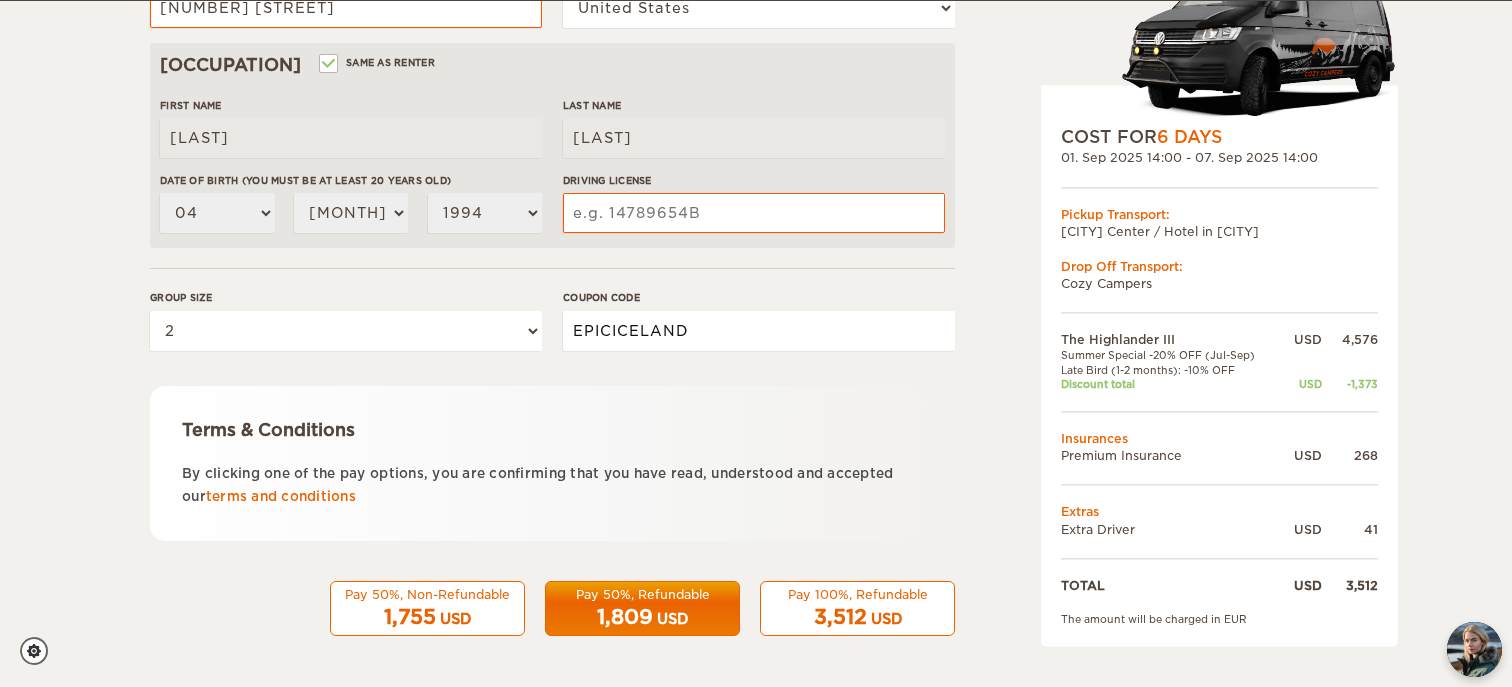 type on "EPICICELAND" 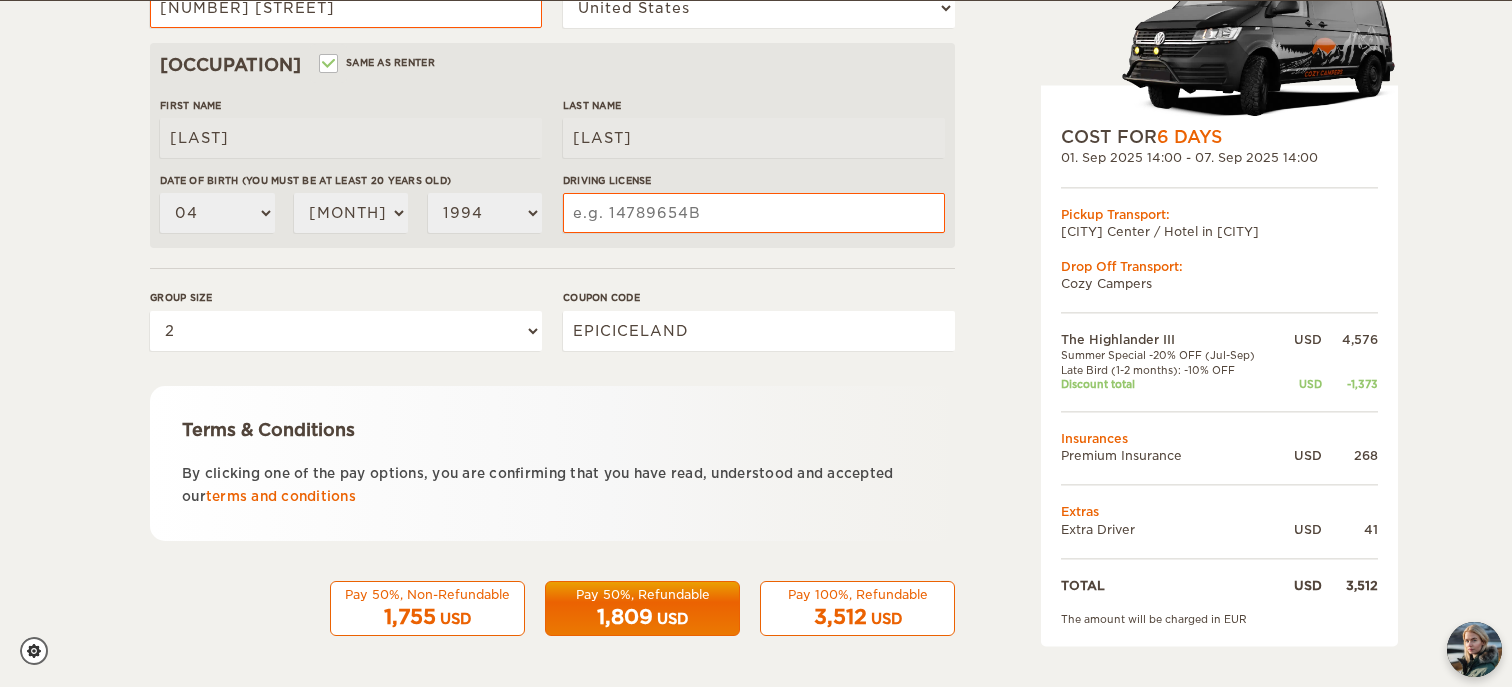 click on "Renter
First Name
Morgan
Last Name
Reynolds
Date of birth (You must be at least 20 years old)
01
02
03
04
05
06
07
08
09
10
11
12
13
14
15
16
17
18
19
20
21
22
23
24
25
26
27
28
29
30
31
January
February
March
April
May
June
July
August
September
October
November
December
2004 2003 2002 2001 2000 1999 1998 1997 1996 1995 1994 1993 1992 1991 1990 1989 1988 1987 1986 1985 1984 1983 1982 1981 1980 1979 1978 1977 1976 1975 1974 1973 1972 1971 1970 1969 1968 1967 1966 1965 1964 1963 1962 1961 1960 1959 1958 1957 1956 1955 1954 1953 1952 1951 1950 1949 1948" at bounding box center (552, 109) 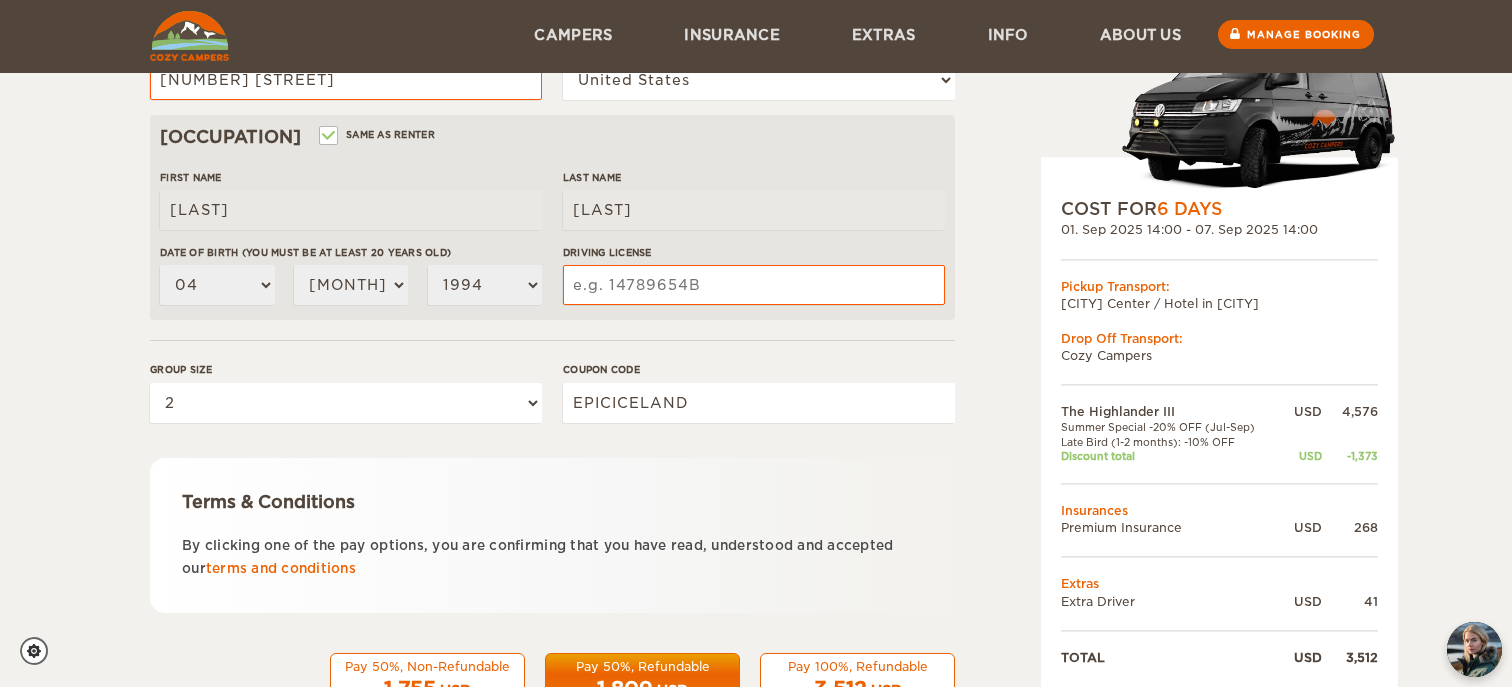 scroll, scrollTop: 515, scrollLeft: 0, axis: vertical 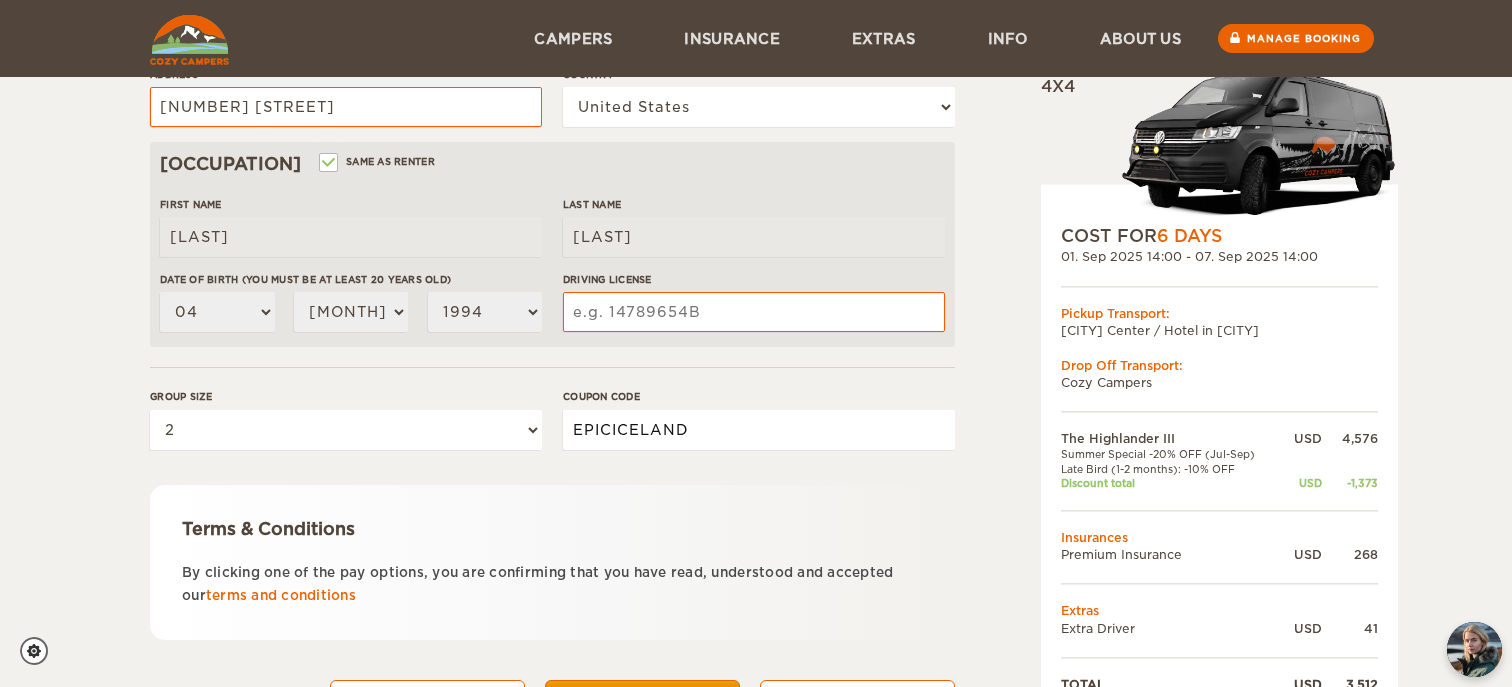 click on "EPICICELAND" at bounding box center [759, 430] 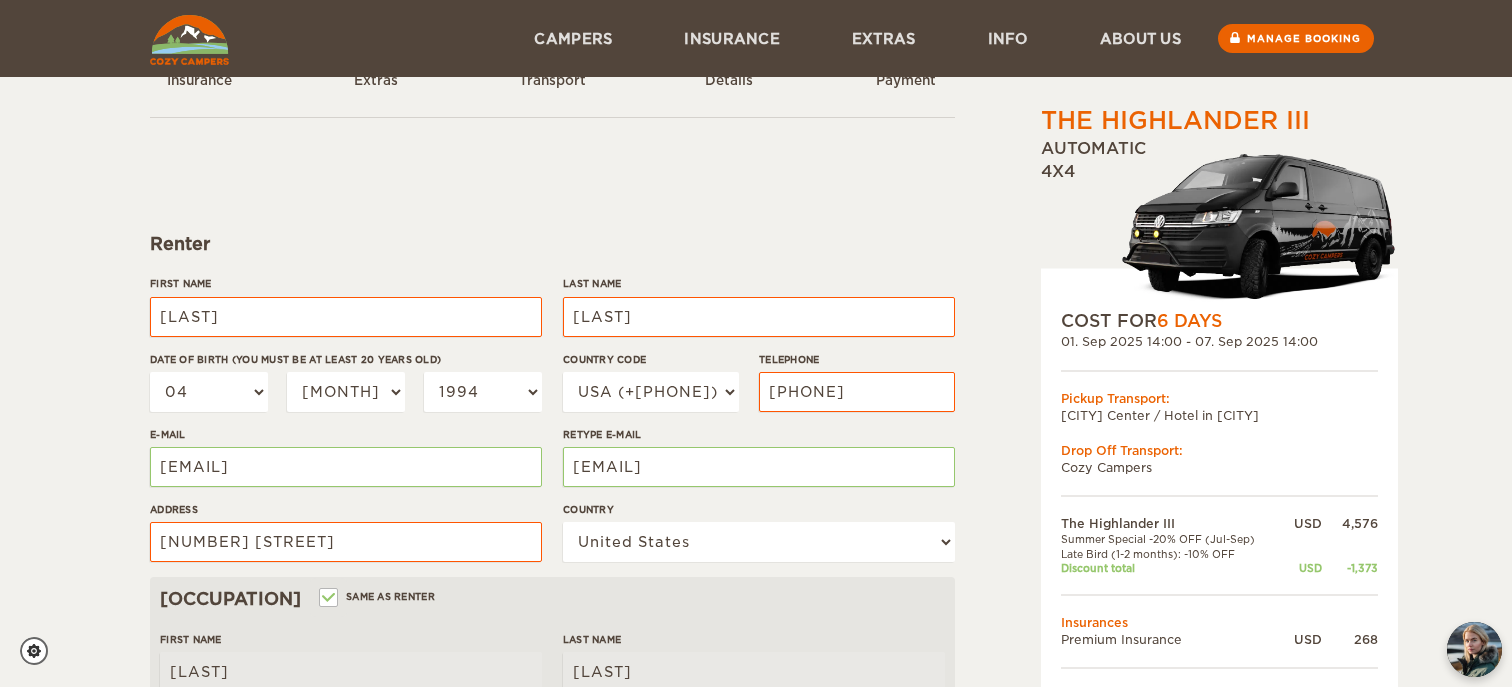 scroll, scrollTop: 67, scrollLeft: 0, axis: vertical 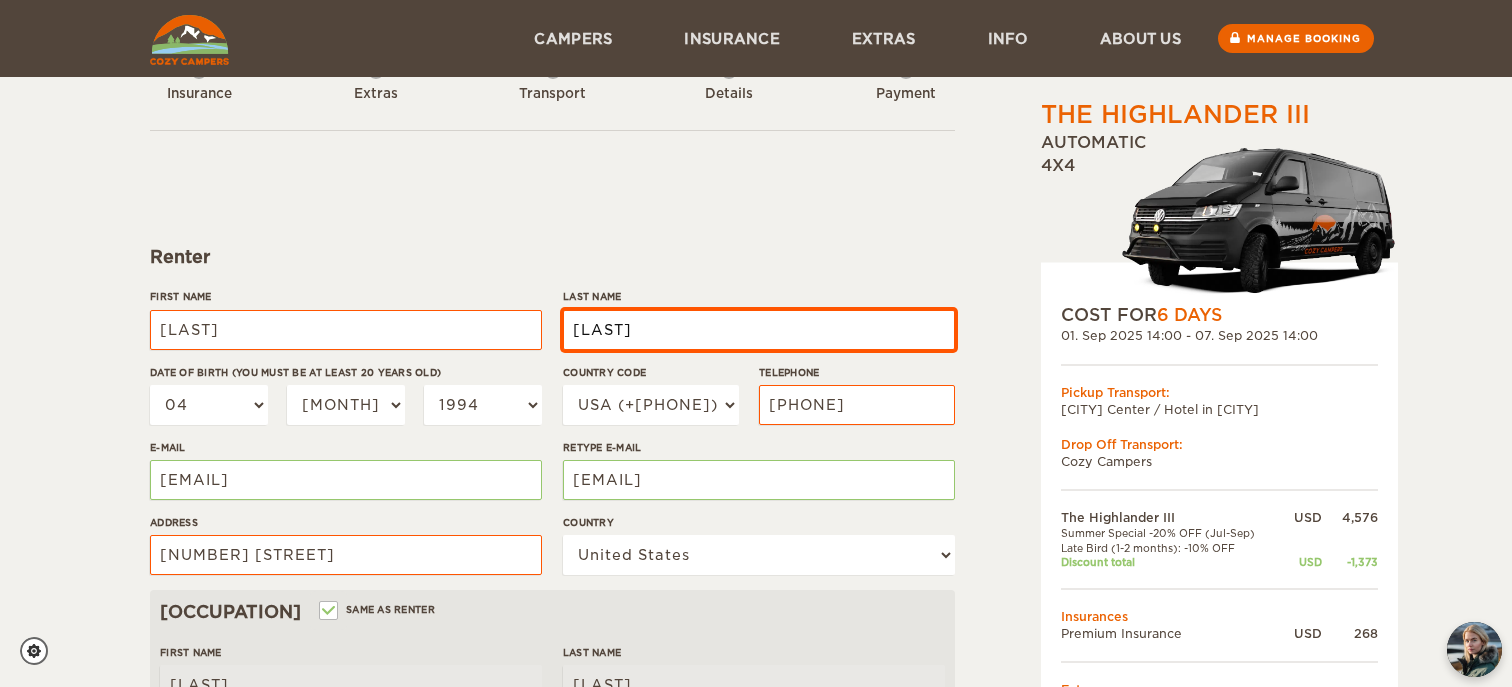 click on "Reynolds" at bounding box center [759, 330] 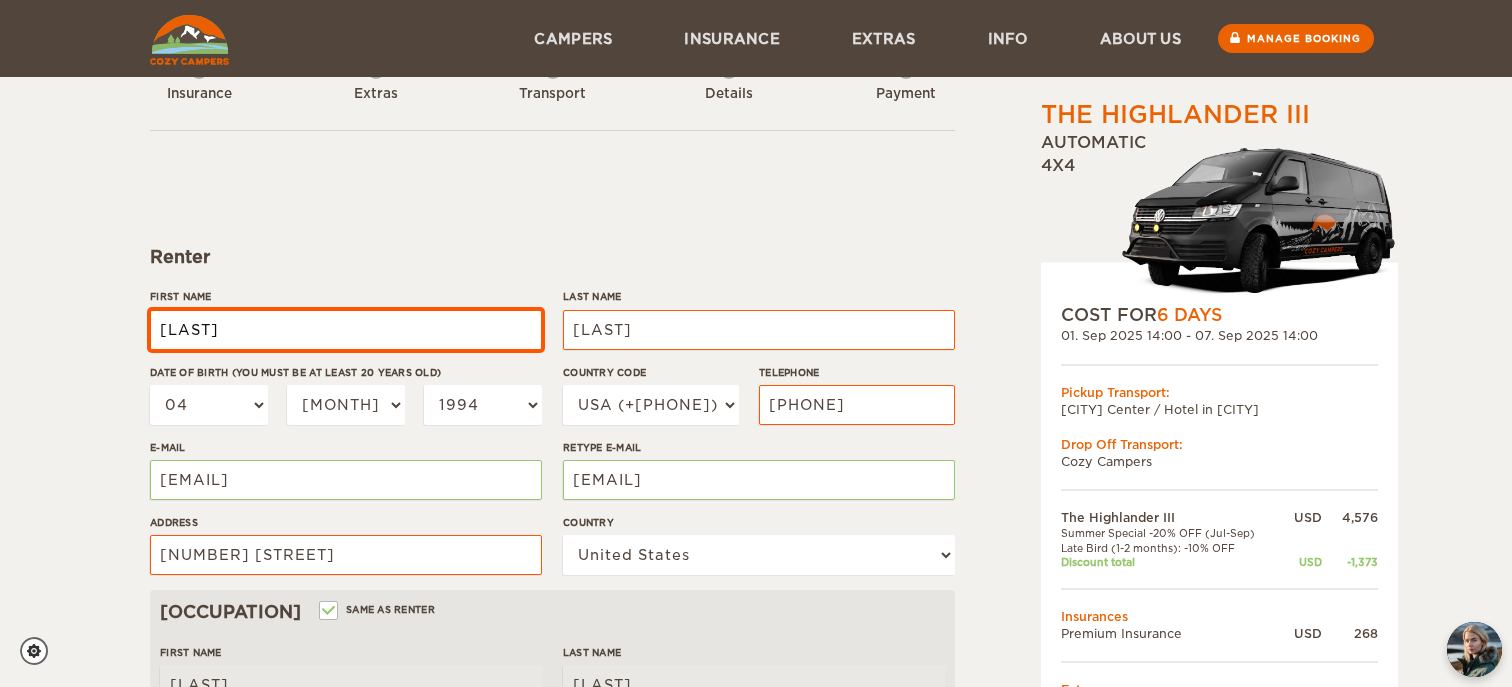 click on "Morgan" at bounding box center [346, 330] 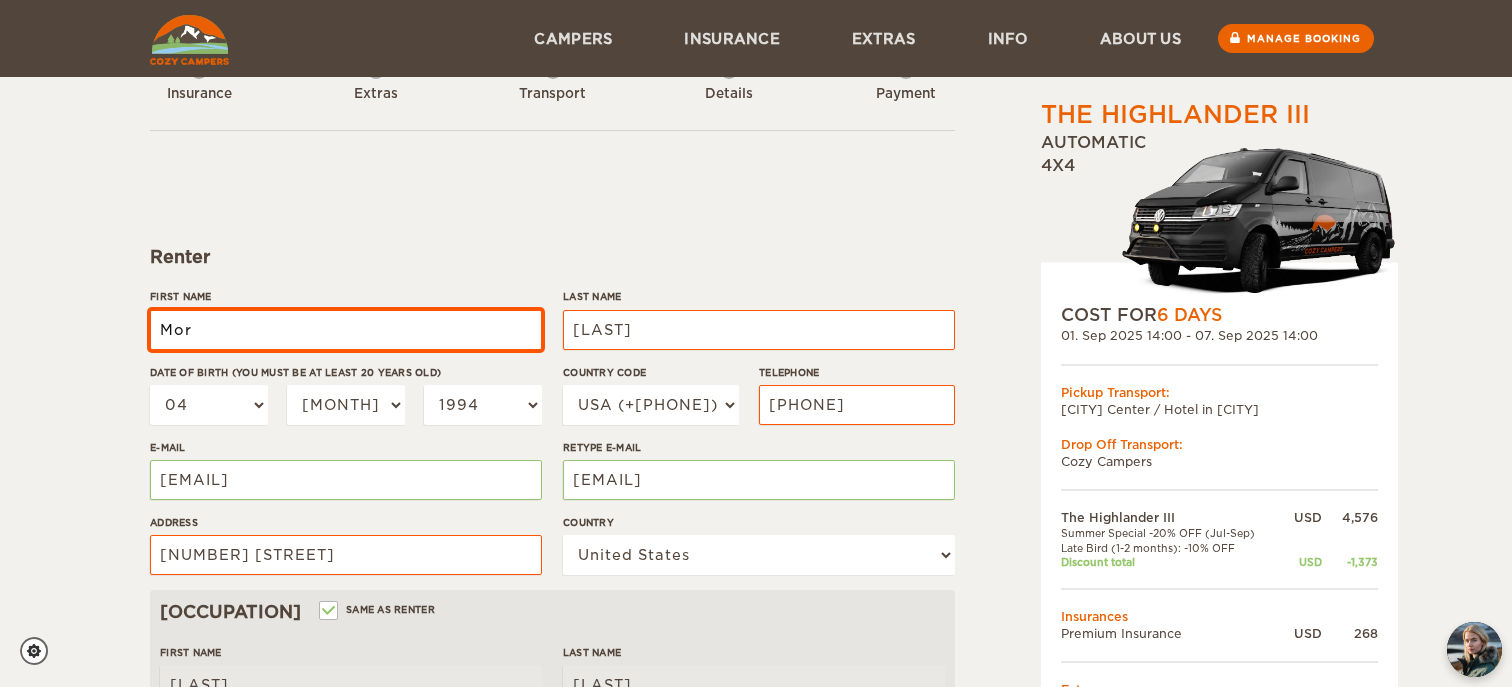 type on "Morgan" 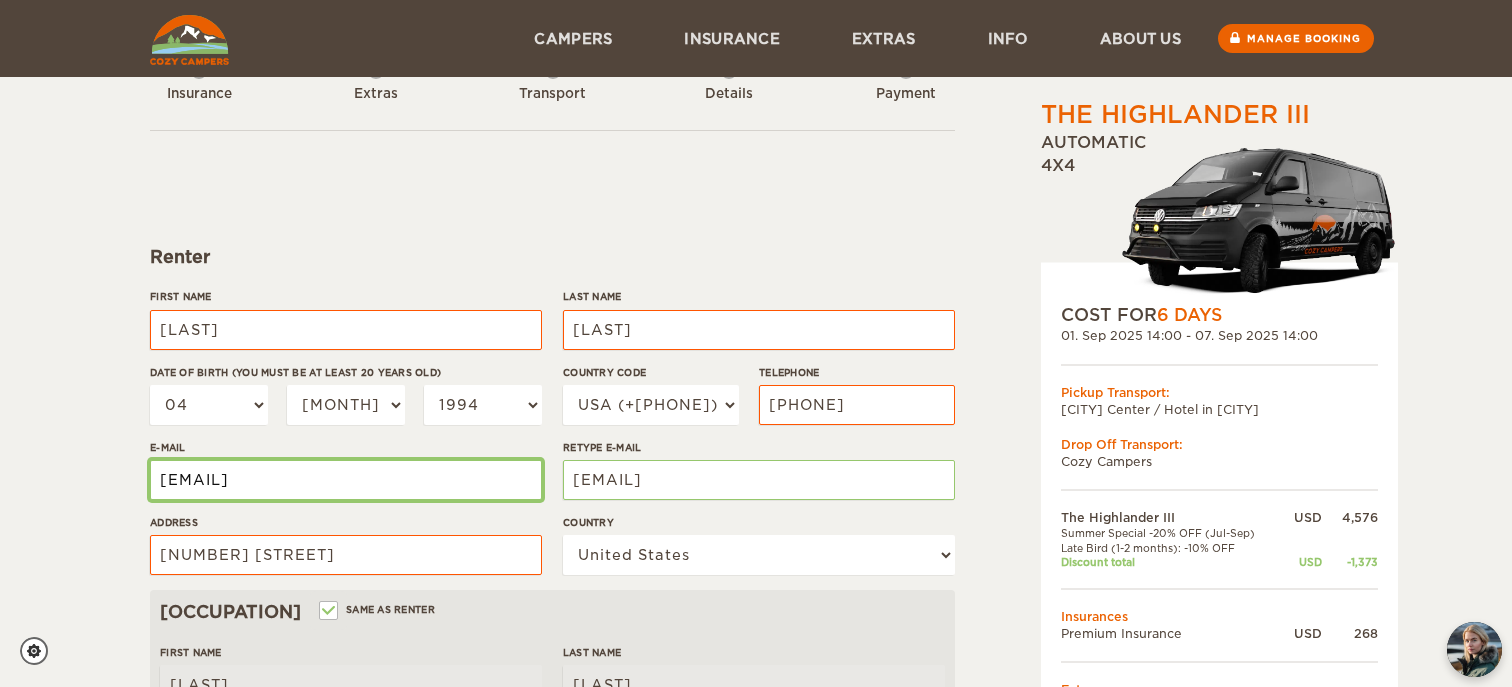 click on "morganreynolds@live.com.au" at bounding box center [346, 480] 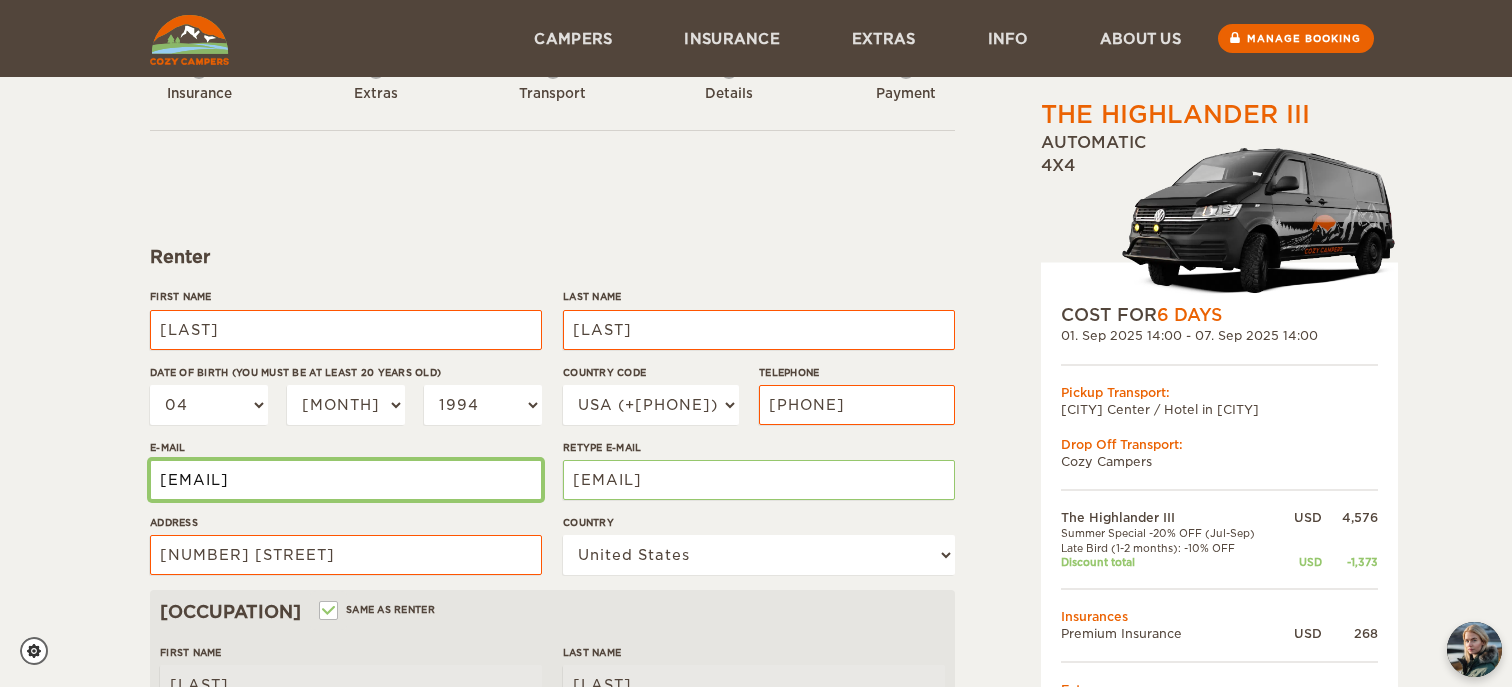 type on "morganreynolds@live.com.au" 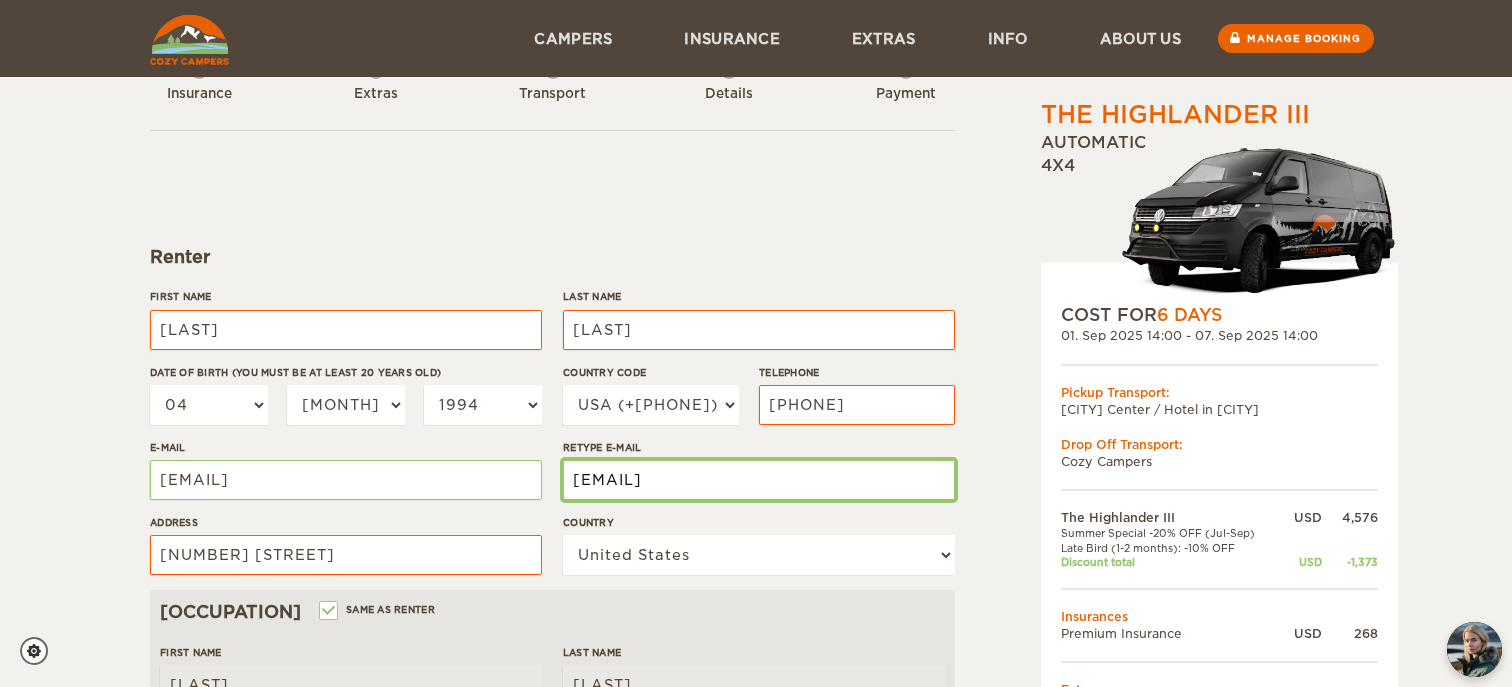 click on "morganreynolds@live.com.au" at bounding box center [759, 480] 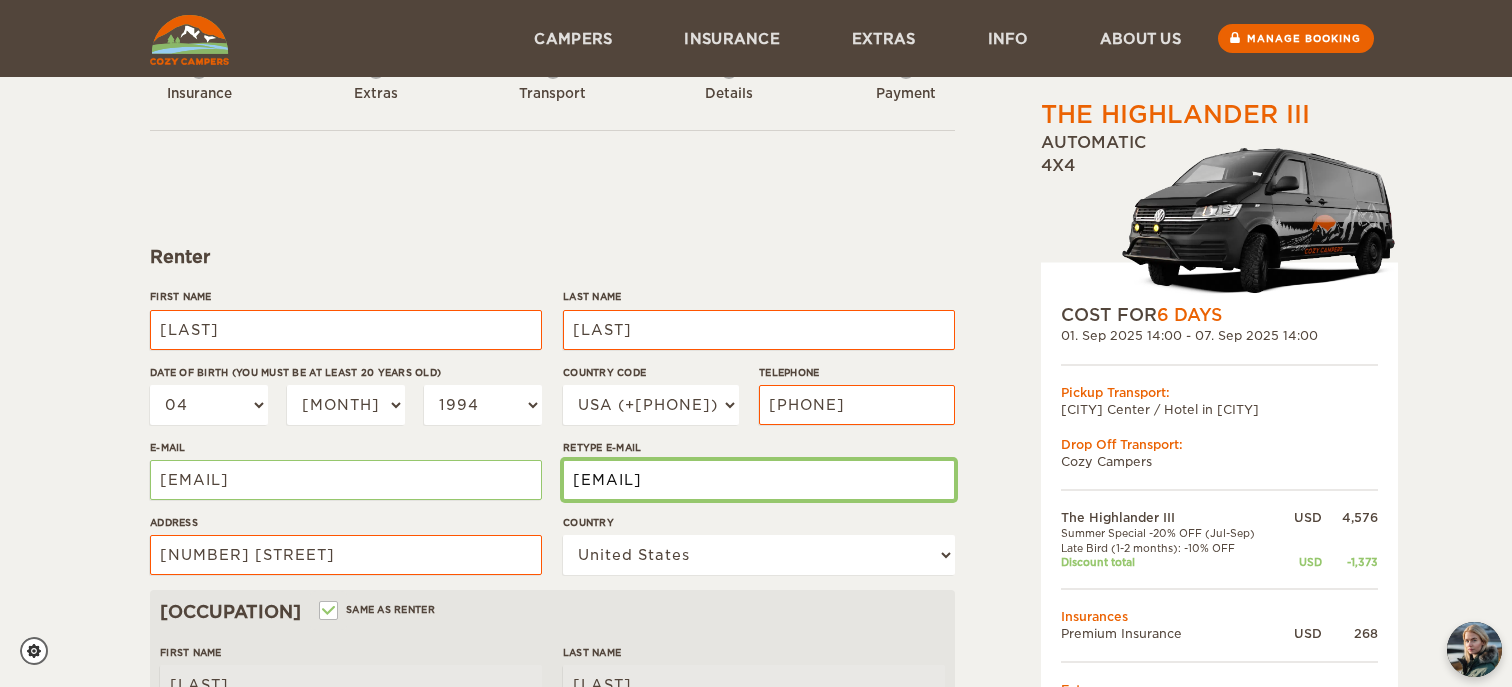 type on "morganreynolds@live.com.au" 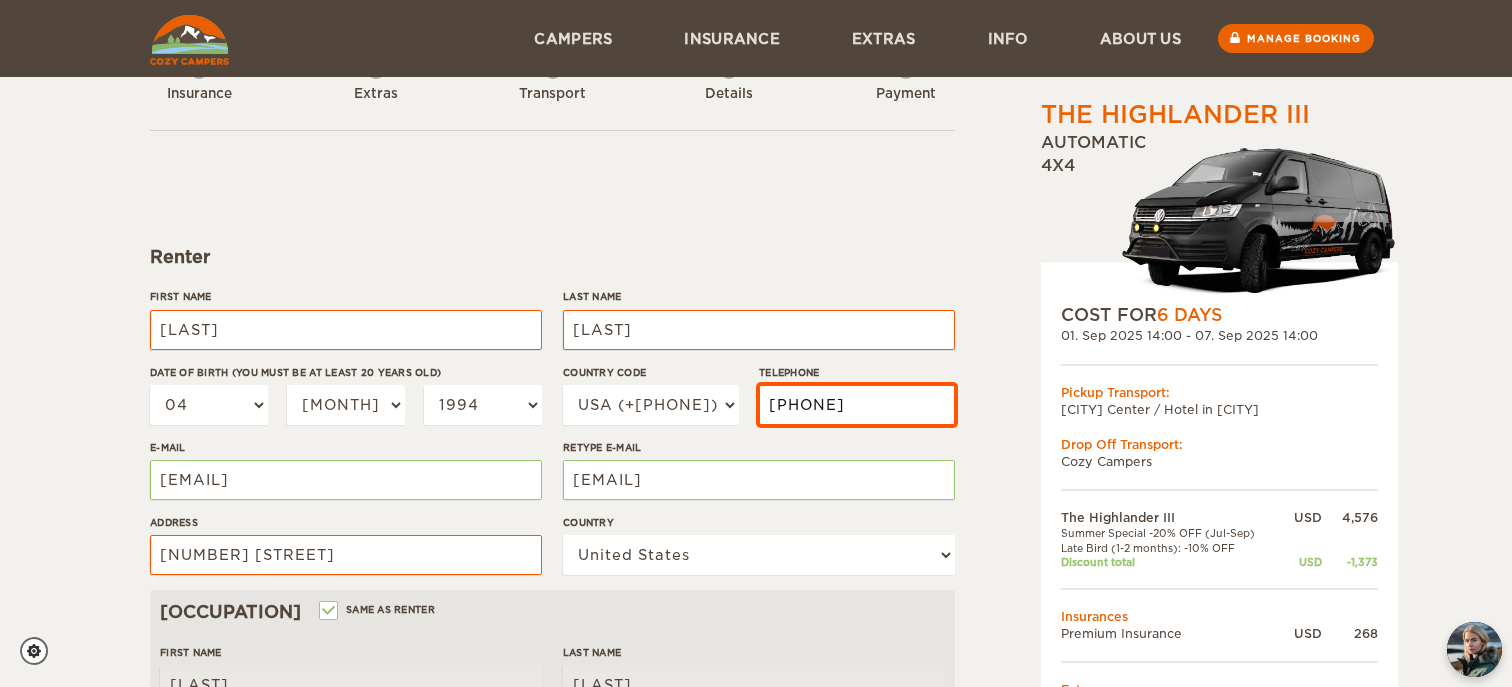 click on "2065364860" at bounding box center [857, 405] 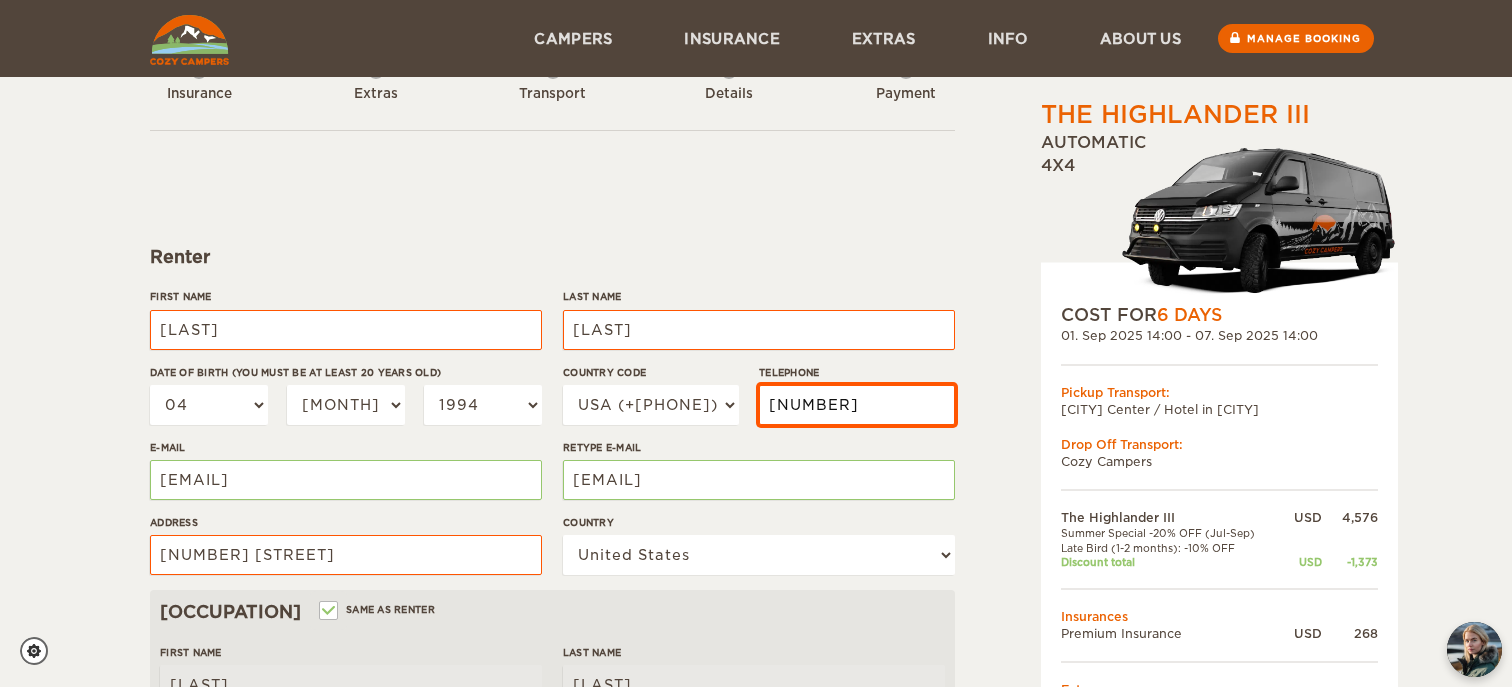 type on "2065364860" 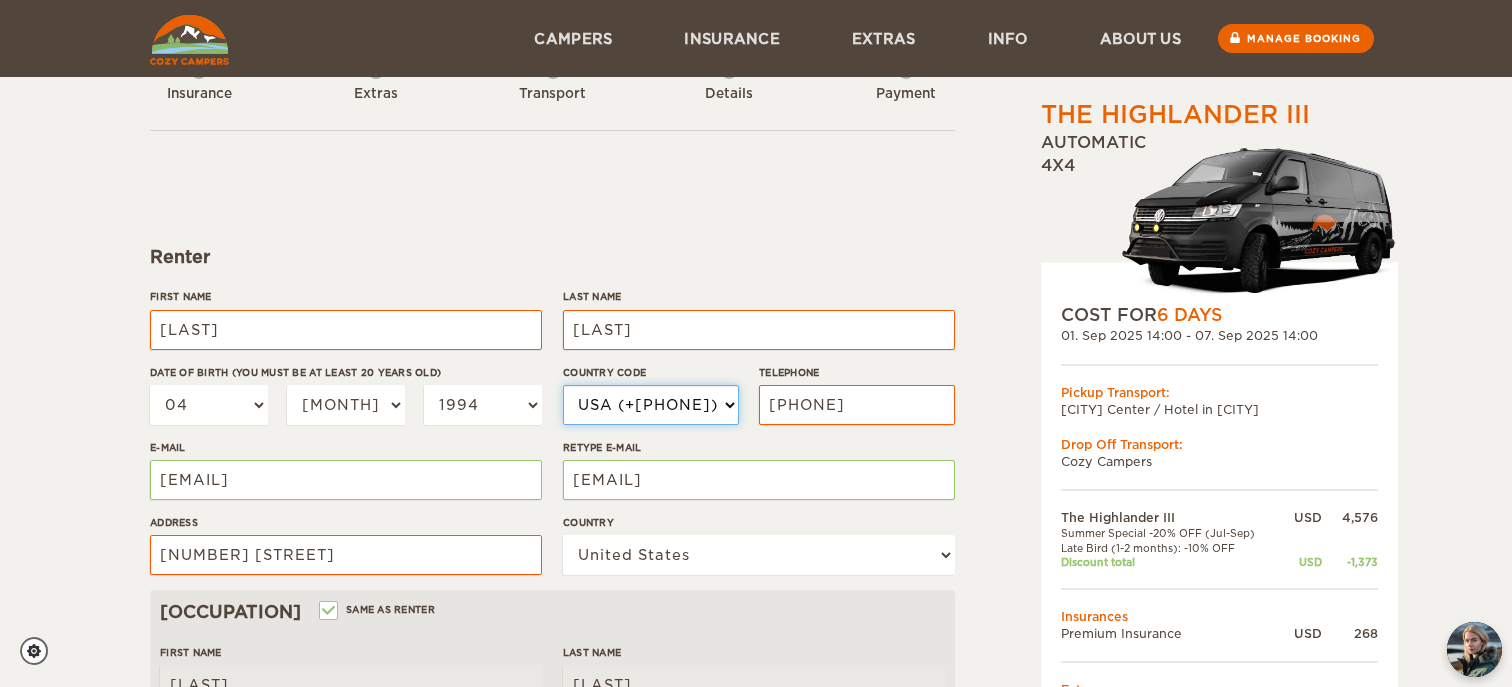 click on "USA (+1)
UK (+44)
Germany (+49)
Algeria (+213)
Andorra (+376)
Angola (+244)
Anguilla (+1264)
Antigua & Barbuda (+1268)
Argentina (+54)
Armenia (+374)
Aruba (+297)
Australia (+61)
Austria (+43)
Azerbaijan (+994)
Bahamas (+1242)
Bahrain (+973)
Bangladesh (+880)
Barbados (+1246)
Belarus (+375)
Belgium (+32)
Belize (+501)
Benin (+229)
Bermuda (+1441)
Bhutan (+975)
Bolivia (+591)
Bosnia Herzegovina (+387)
Botswana (+267)
Brazil (+55)
Brunei (+673)
Bulgaria (+359)
Burkina Faso (+226)
Burundi (+257)
Cambodia (+855)
Cameroon (+237)
Canada (+1)
Cape Verde Islands (+238)
Cayman Islands (+1345)
Central African Republic (+236)
Chile (+56)
China (+86)
Colombia (+57)
Comoros (+269)
Congo (+242)
Cook Islands (+682)
Costa Rica (+506)" at bounding box center [651, 405] 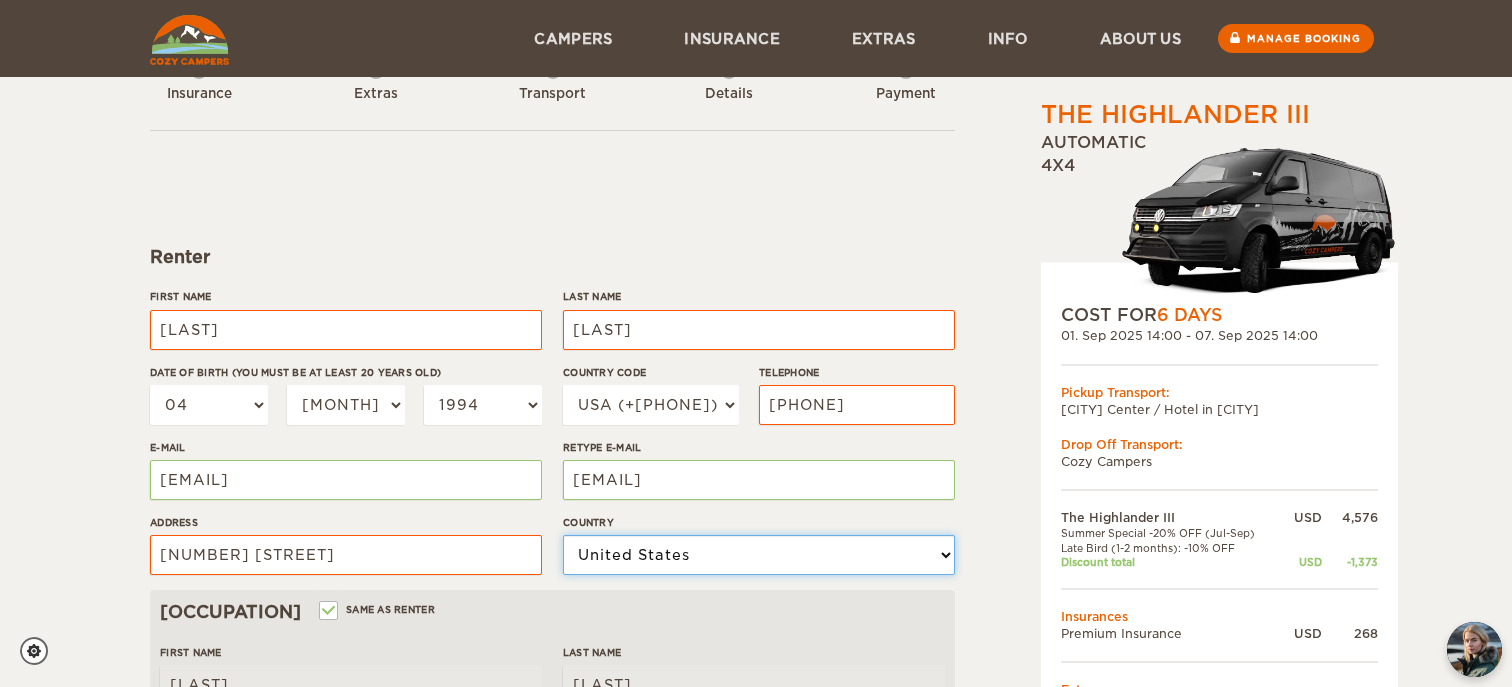 click on "Choose your country
United States
United Kingdom
Germany
Afghanistan Albania Algeria American Samoa Andorra Angola Anguilla Antarctica Antigua and Barbuda Argentina Armenia Aruba Australia Austria Azerbaijan Bahamas Bahrain Bangladesh Barbados Belarus Belgium Belize Benin Bermuda Bhutan Bolivia Bosnia and Herzegovina Botswana Brazil British Virgin Islands Brunei Bulgaria Burkina Faso Burma (Myanmar) Burundi Cambodia Cameroon Canada Cape Verde Cayman Islands Central African Republic Chad Chile China Christmas Island Cocos (Keeling) Islands Colombia Comoros Cook Islands Costa Rica Croatia Cuba Cyprus Czech Republic Democratic Republic of the Congo Denmark Djibouti Dominica Dominican Republic Ecuador Egypt El Salvador Equatorial Guinea Eritrea Estonia Ethiopia Falkland Islands Faroe Islands Fiji Finland France French Polynesia Gabon Gambia Gaza Strip Georgia Germany Ghana Gibraltar Greece Greenland Grenada Guam Guatemala Guinea Guinea-Bissau Guyana Haiti Holy See (Vatican City)" at bounding box center [759, 555] 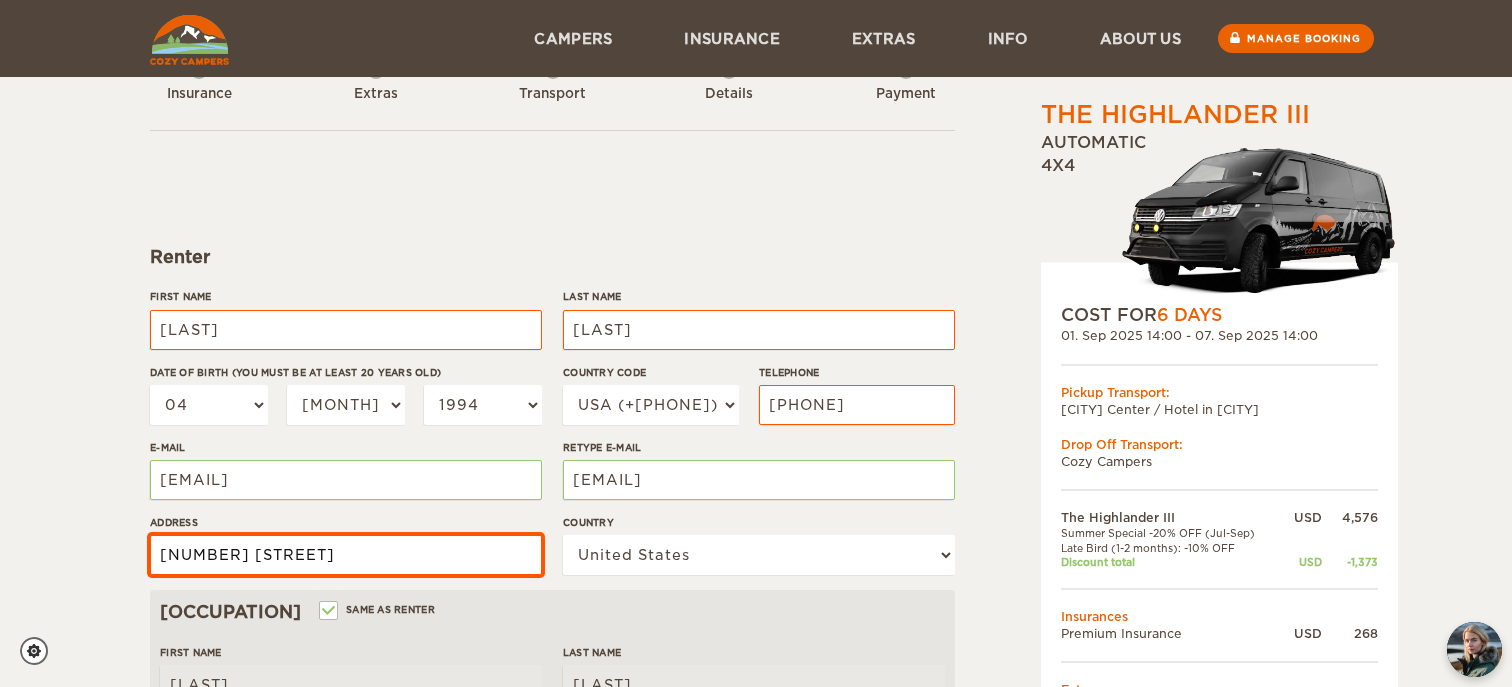 click on "10610 NE 9th Pl Unit 1601" at bounding box center [346, 555] 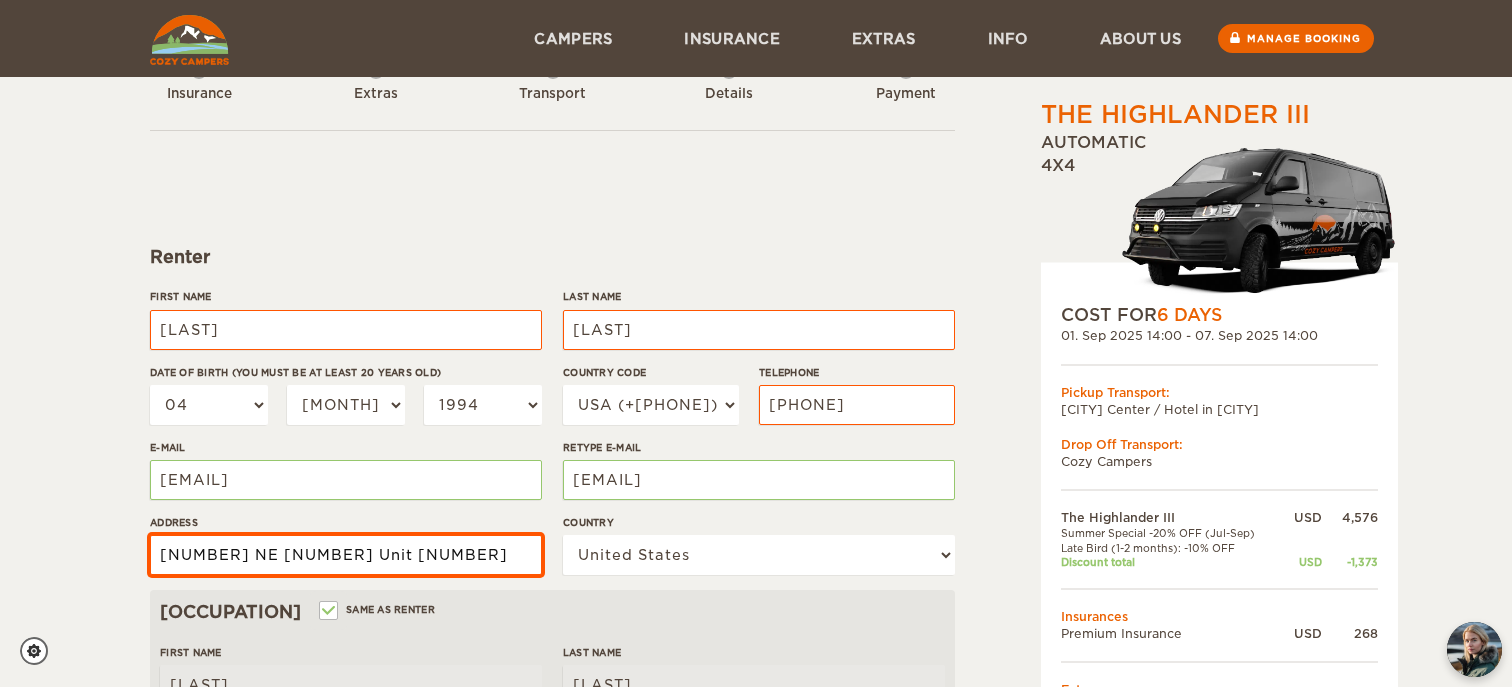 type on "10610 NE 9th Pl Unit 1601" 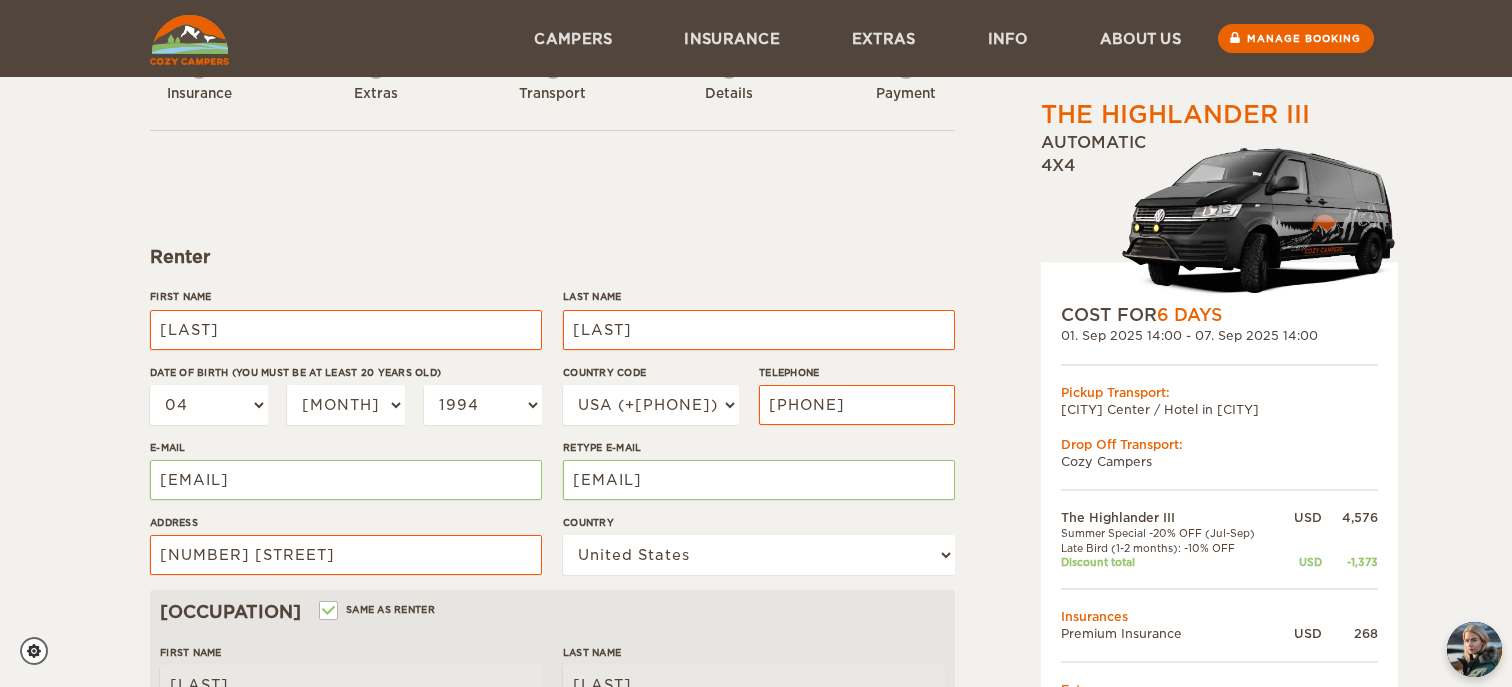 click on "First Name
Morgan
Last Name
Reynolds
Date of birth (You must be at least 20 years old)
01
02
03
04
05
06
07
08
09
10
11
12
13
14
15
16
17
18
19
20
21
22
23
24
25
26
27
28
29
30
31
January
February
March
April
May
June
July
August
September
October
November
December
2004 2003 2002 2001 2000 1999 1998 1997 1996 1995 1994 1993 1992 1991 1990 1989 1988 1987 1986 1985 1984 1983 1982 1981 1980 1979 1978 1977 1976 1975 1974 1973 1972 1971 1970 1969 1968 1967 1966 1965 1964 1963 1962 1961 1960 1959 1958 1957 1956 1955 1954 1953 1952 1951 1950 1949 1948 1947 1946 1945 1944 1943 1942 1941 1940 1939 1938 1937 1936 1935 1934 1933 1932 1931 1930 1929 1928 1927 1926 1925 1924 1923 1922 1921" at bounding box center (552, 439) 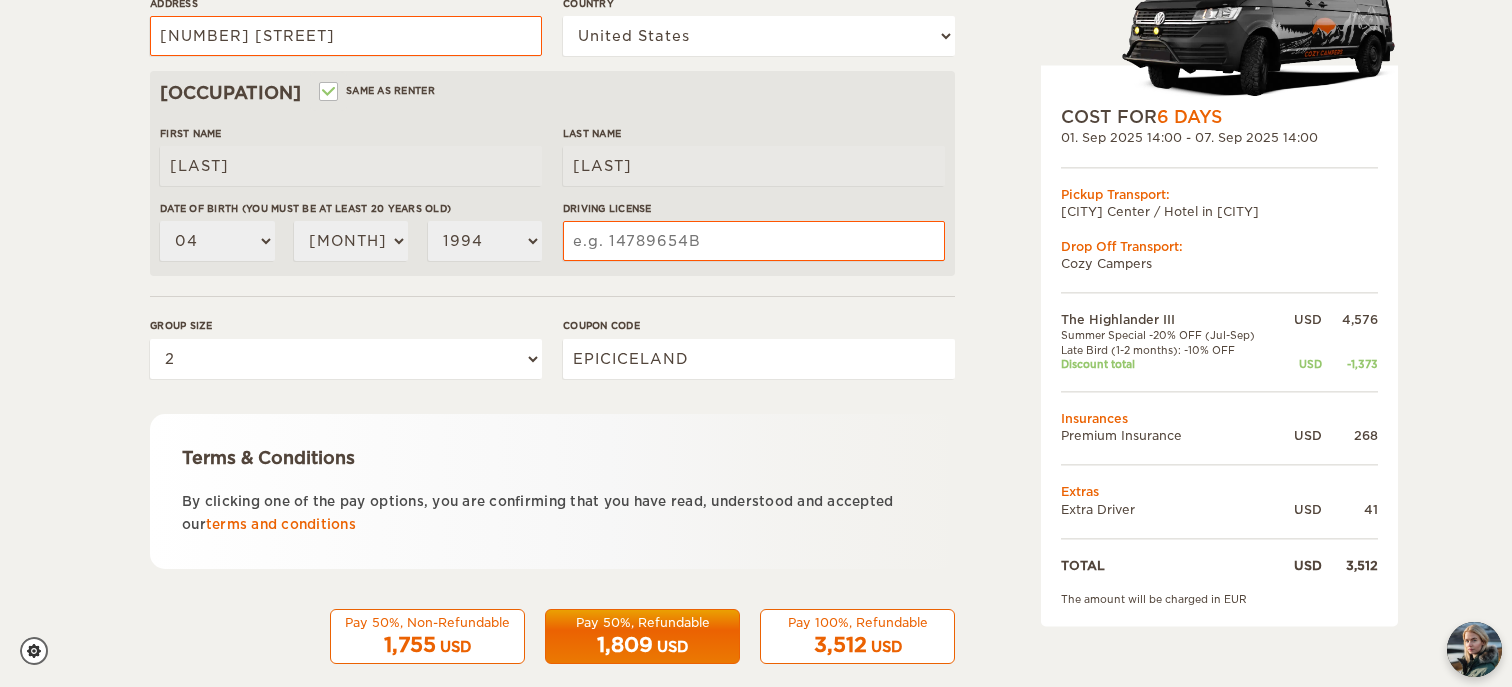 scroll, scrollTop: 614, scrollLeft: 0, axis: vertical 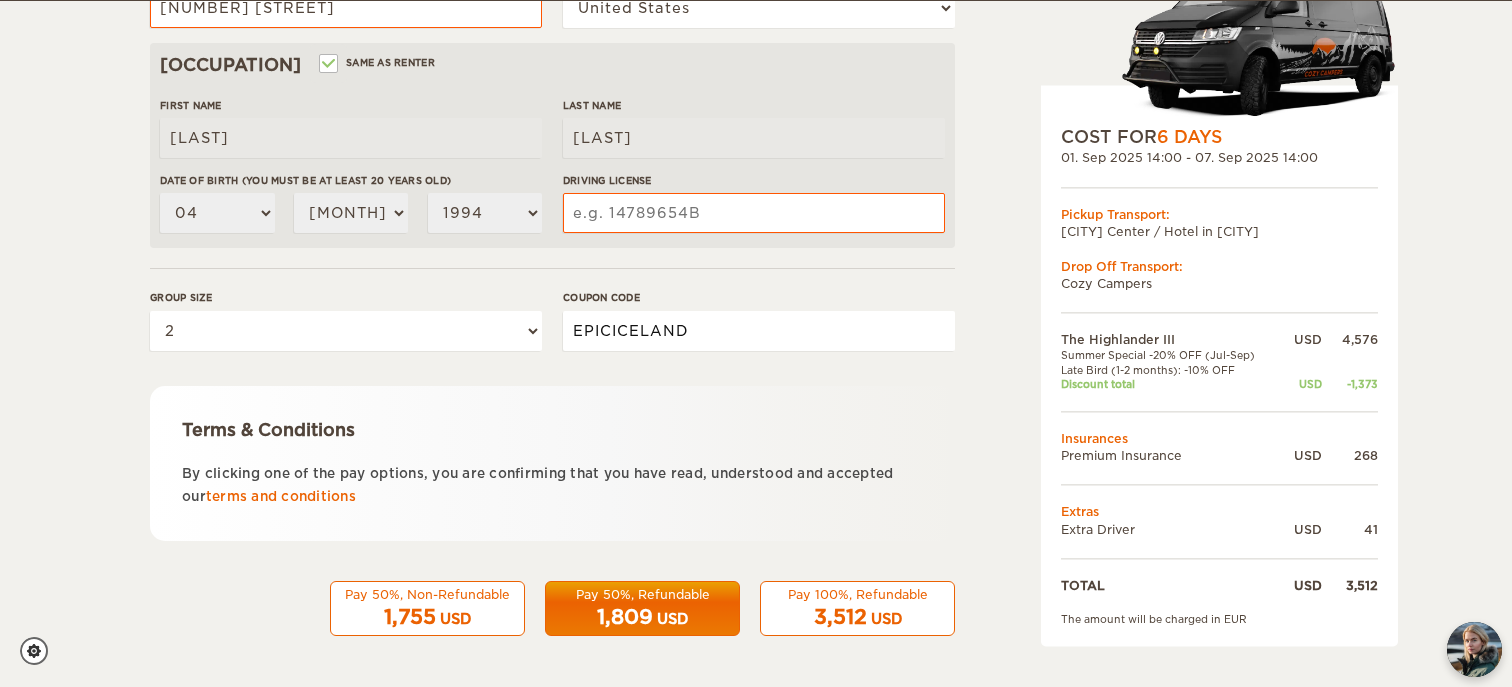 click on "EPICICELAND" at bounding box center (759, 331) 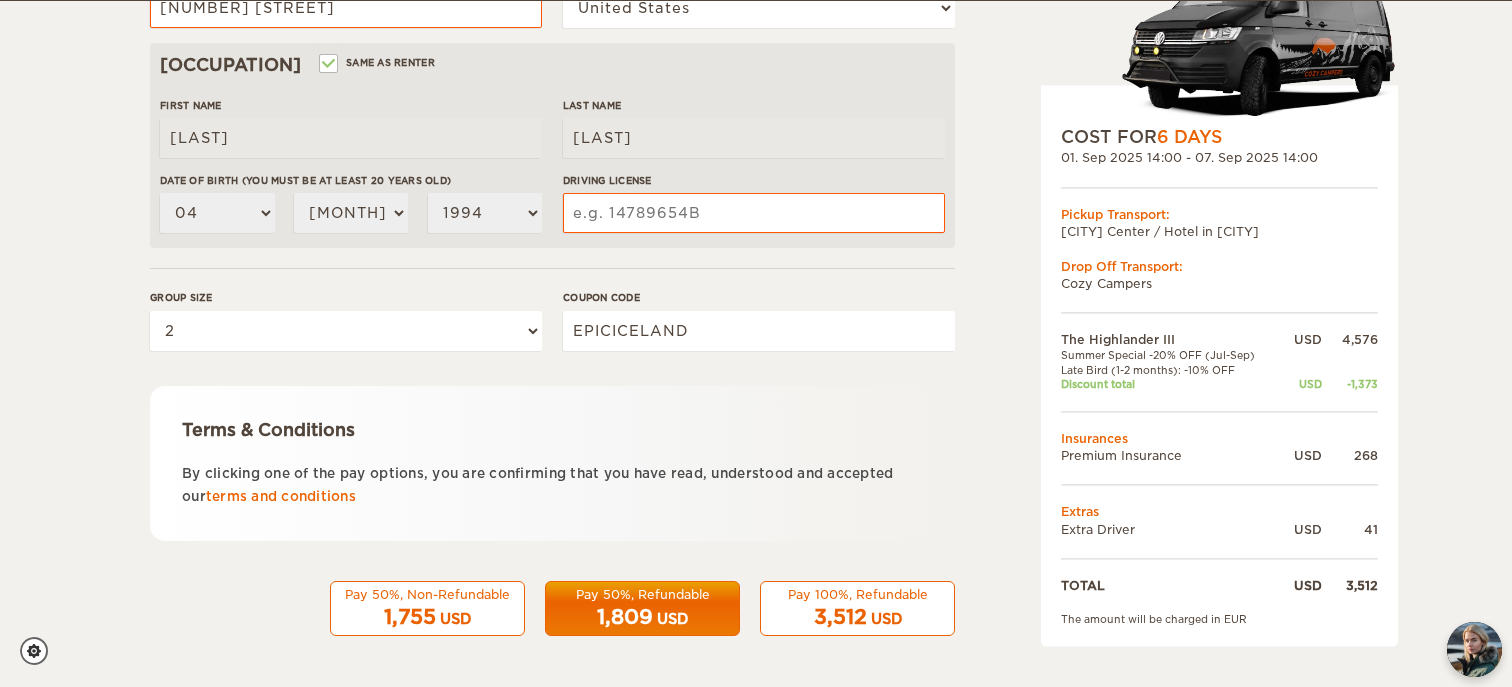 click on "Pay 100%, Refundable" at bounding box center (857, 594) 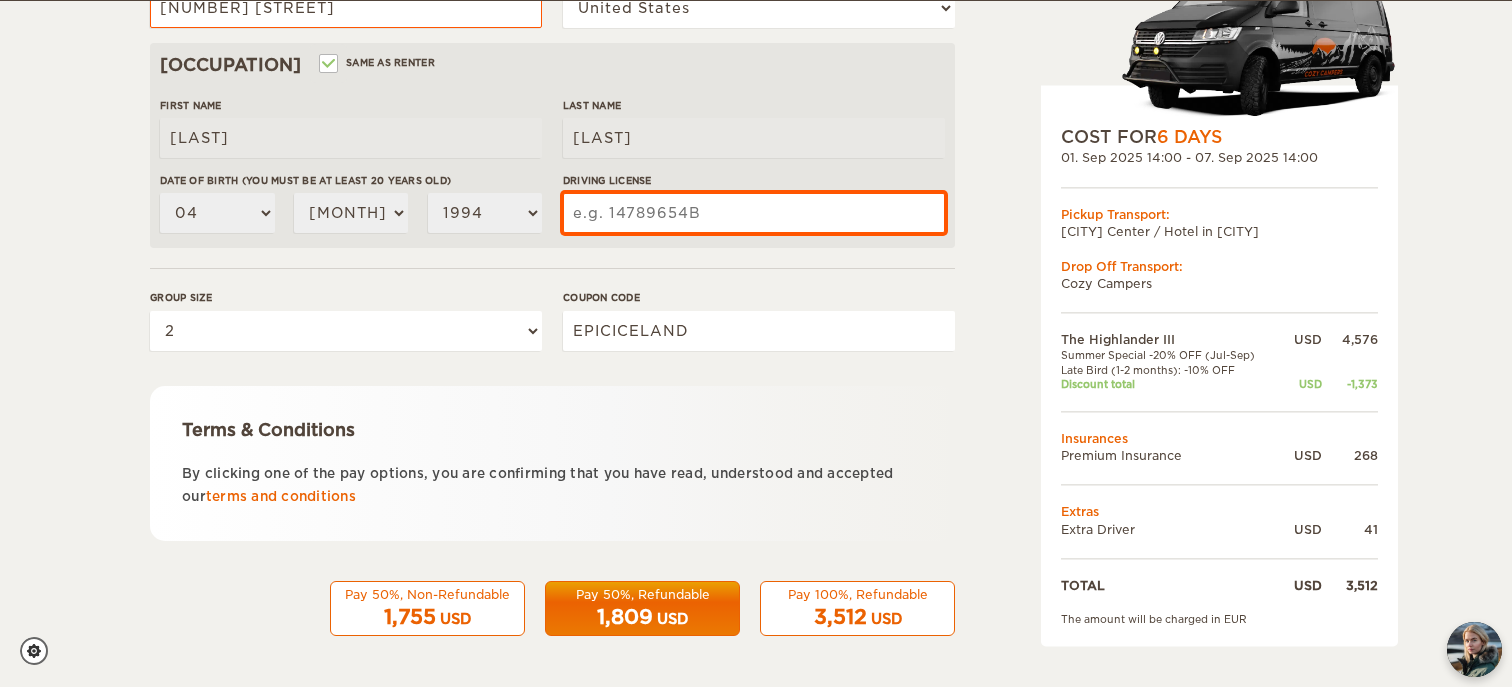 scroll, scrollTop: 547, scrollLeft: 0, axis: vertical 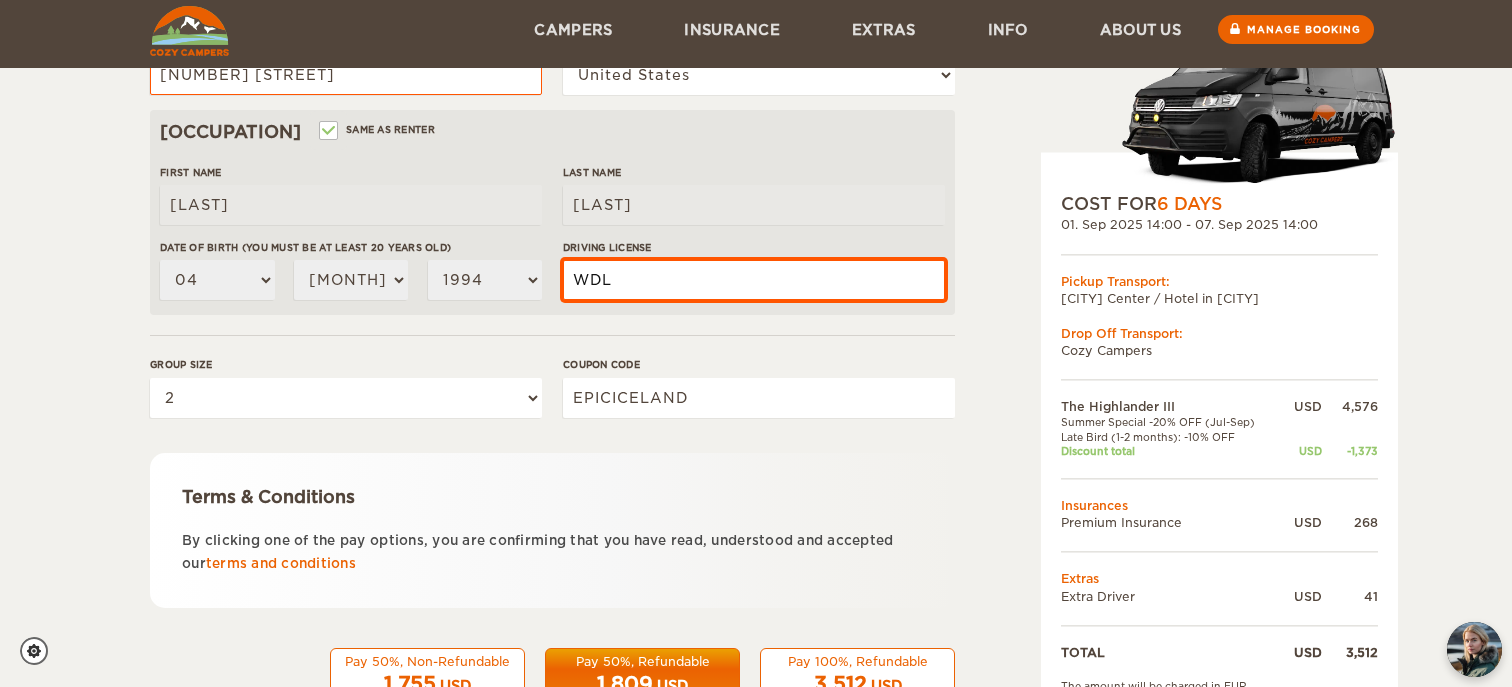 paste on "7ZR60D73B" 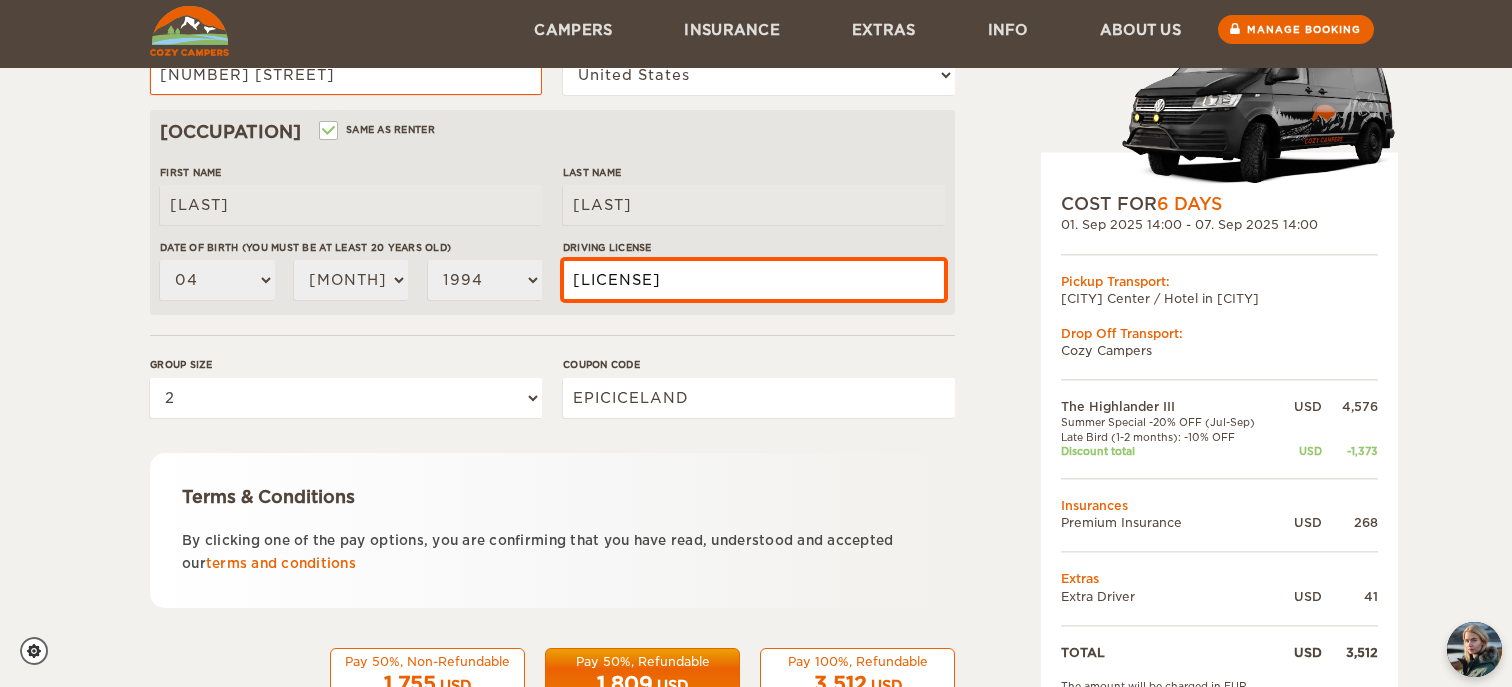 type on "WDL7ZR60D73B" 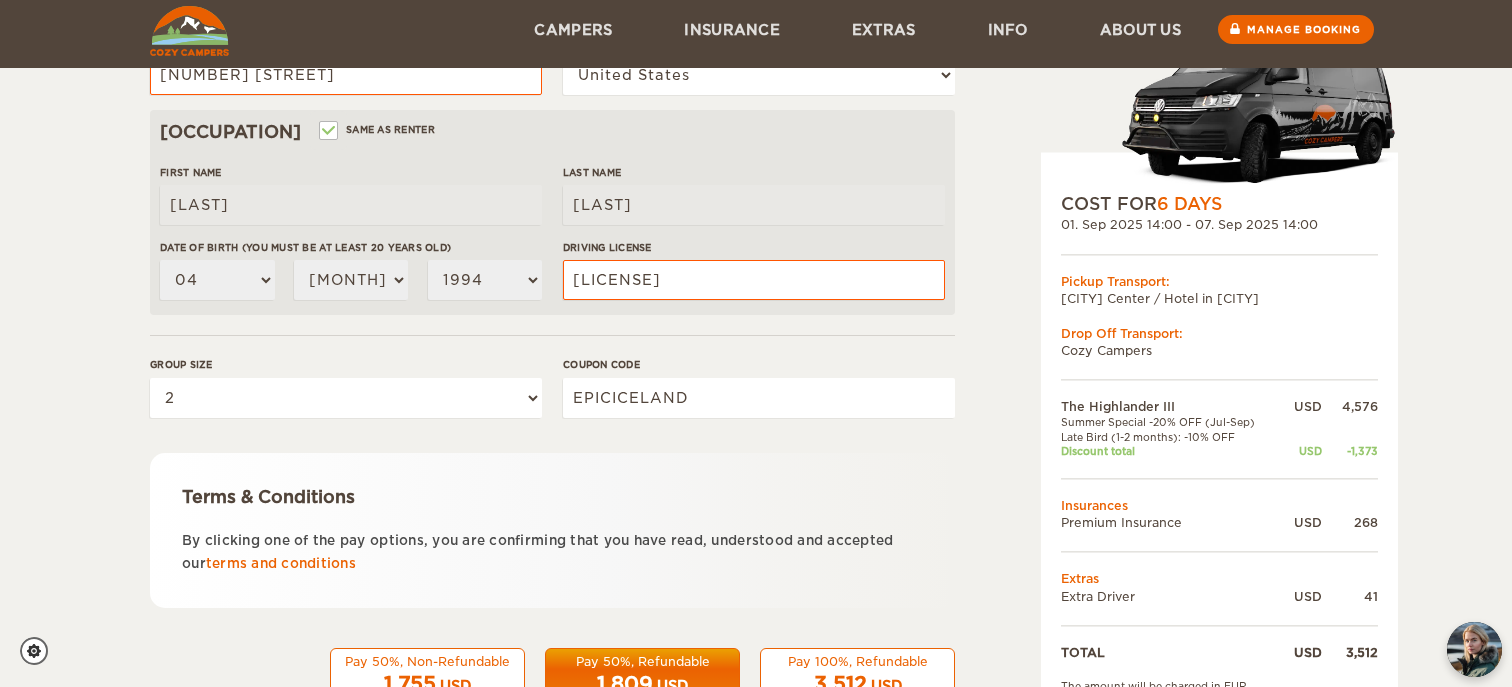 click on "The Highlander III
Expand
Collapse
Total
3,512
USD
Automatic 4x4
COST FOR  6 Days
01. Sep 2025 14:00 - 07. Sep 2025 14:00
Pickup Transport:
City Center / Hotel in Reykjavik
Drop Off Transport:
Cozy Campers" at bounding box center (756, 141) 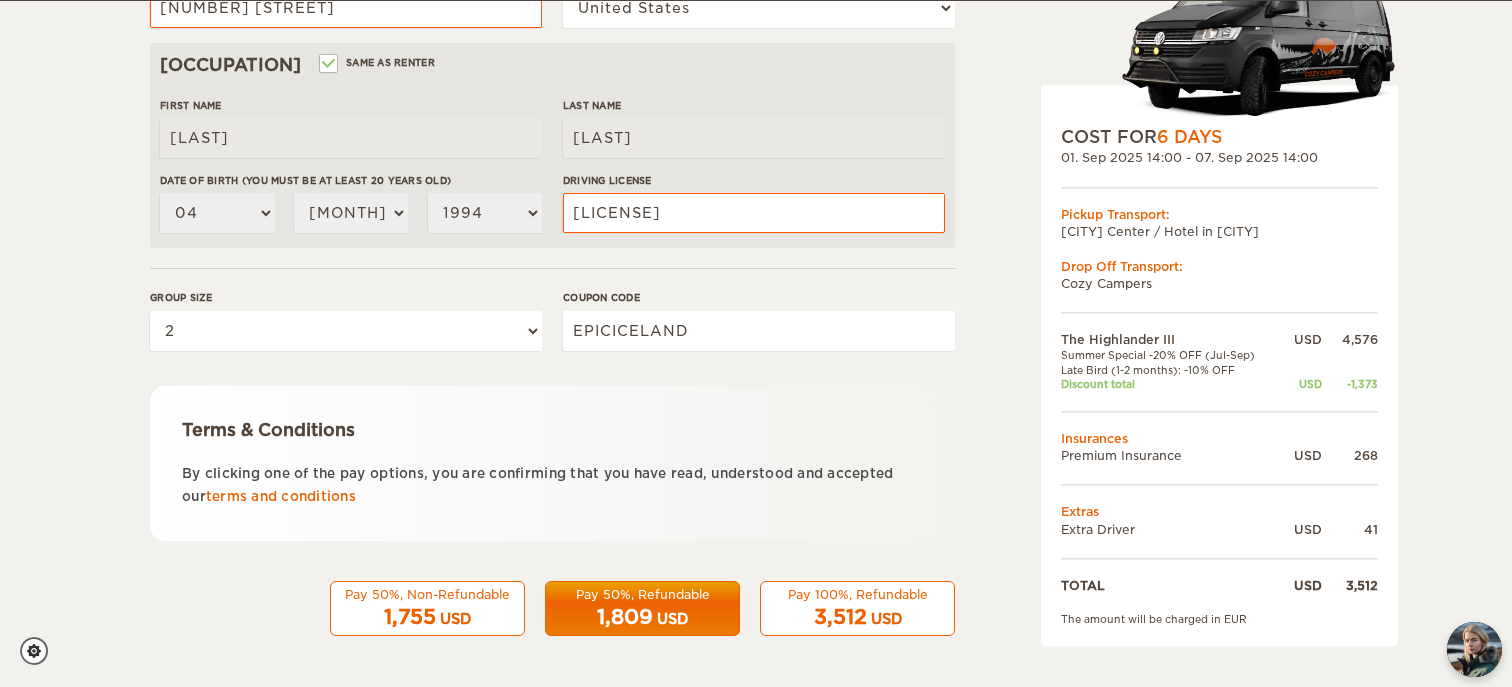 click on "Pay 50%, Non-Refundable
1,755
USD
Pay 50%, Refundable
1,809
USD
Pay 100%, Refundable
3,512
USD" at bounding box center (552, 604) 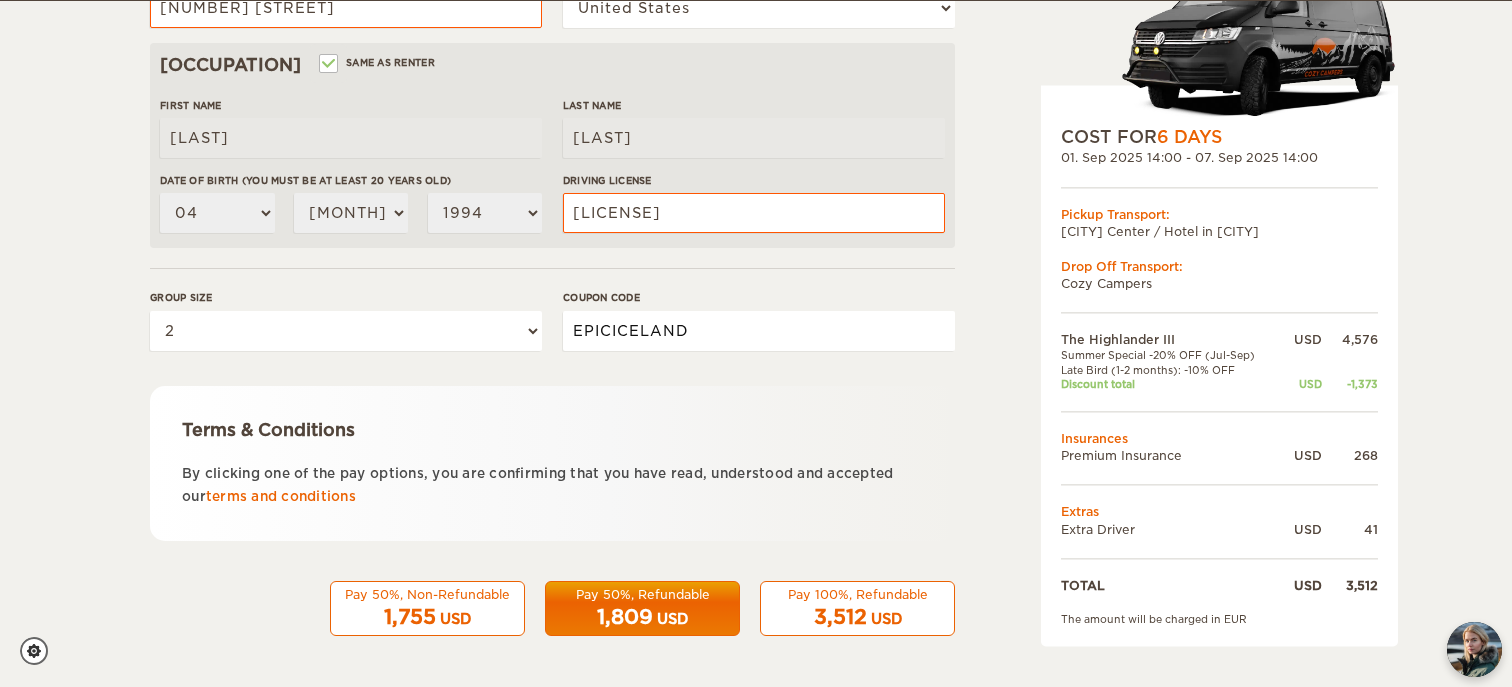 click on "EPICICELAND" at bounding box center (759, 331) 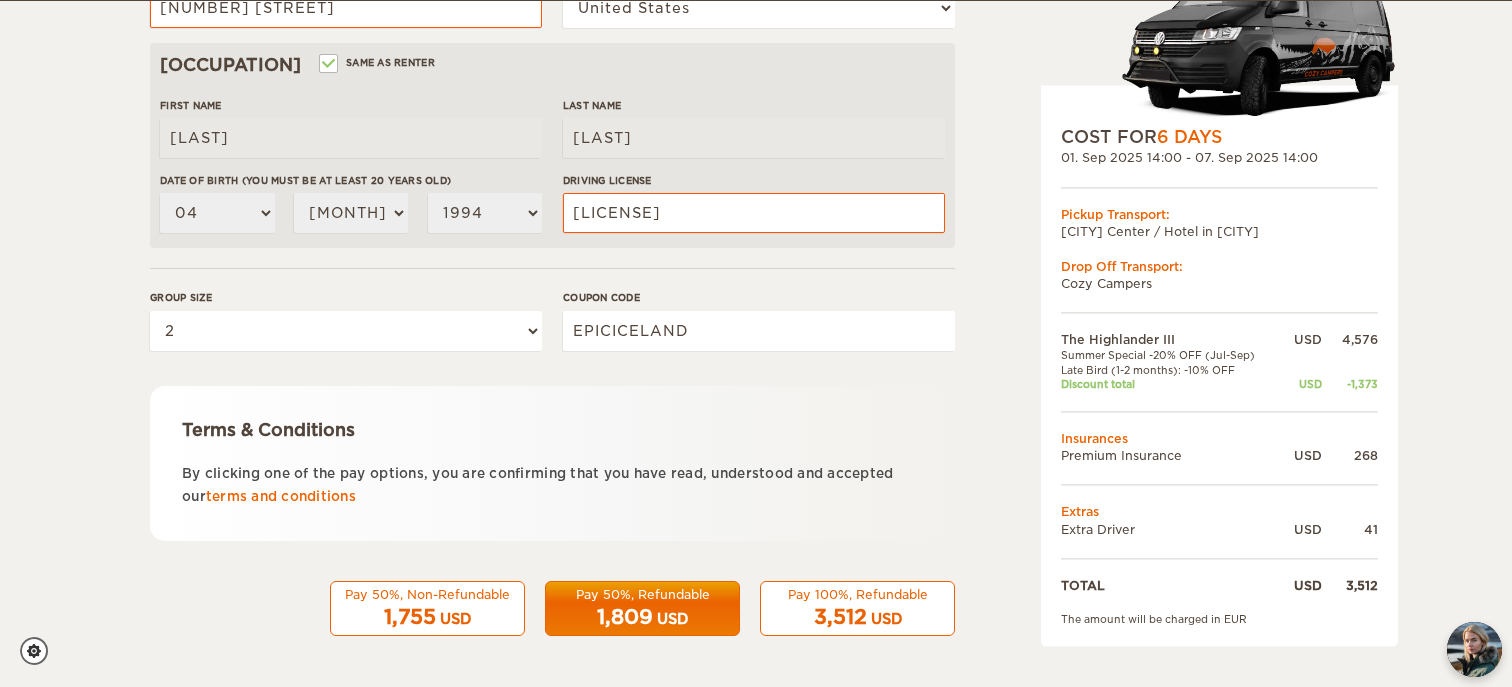click on "3,512" at bounding box center (840, 617) 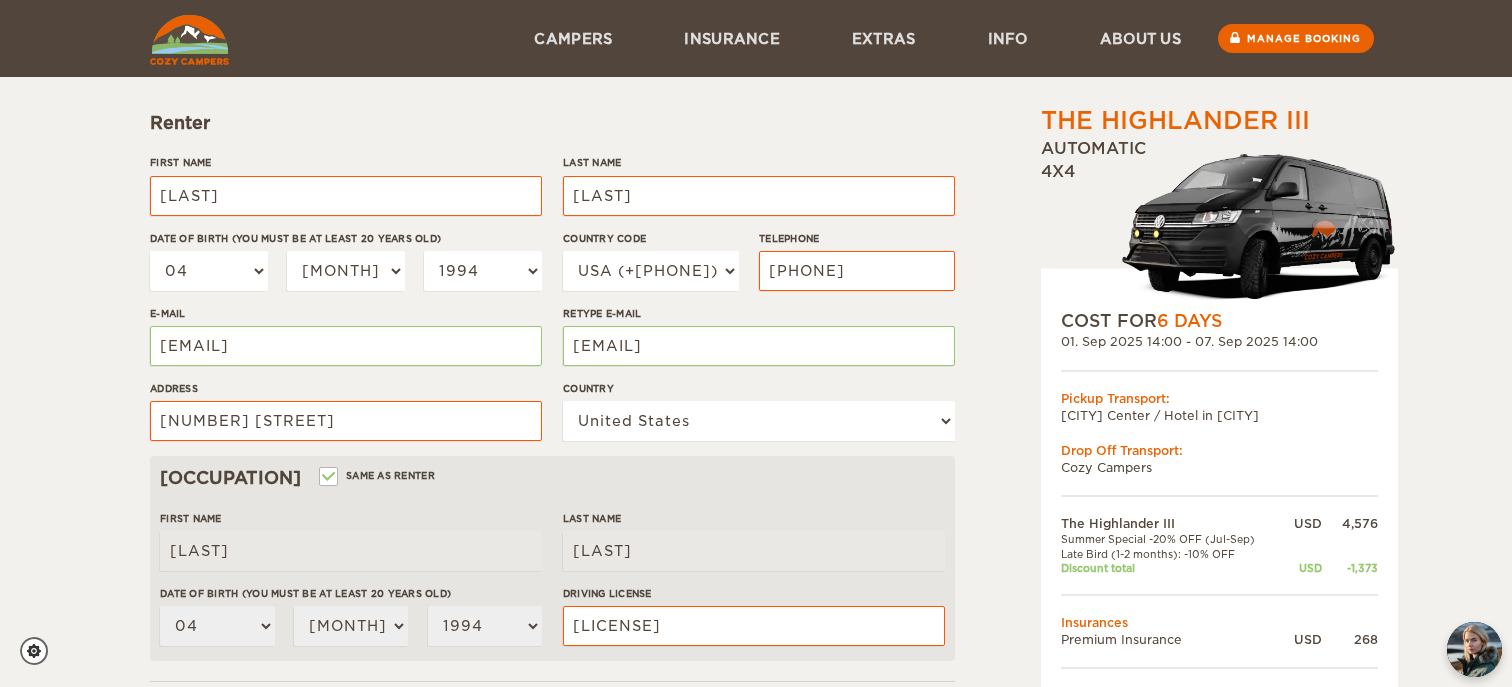 scroll, scrollTop: 192, scrollLeft: 0, axis: vertical 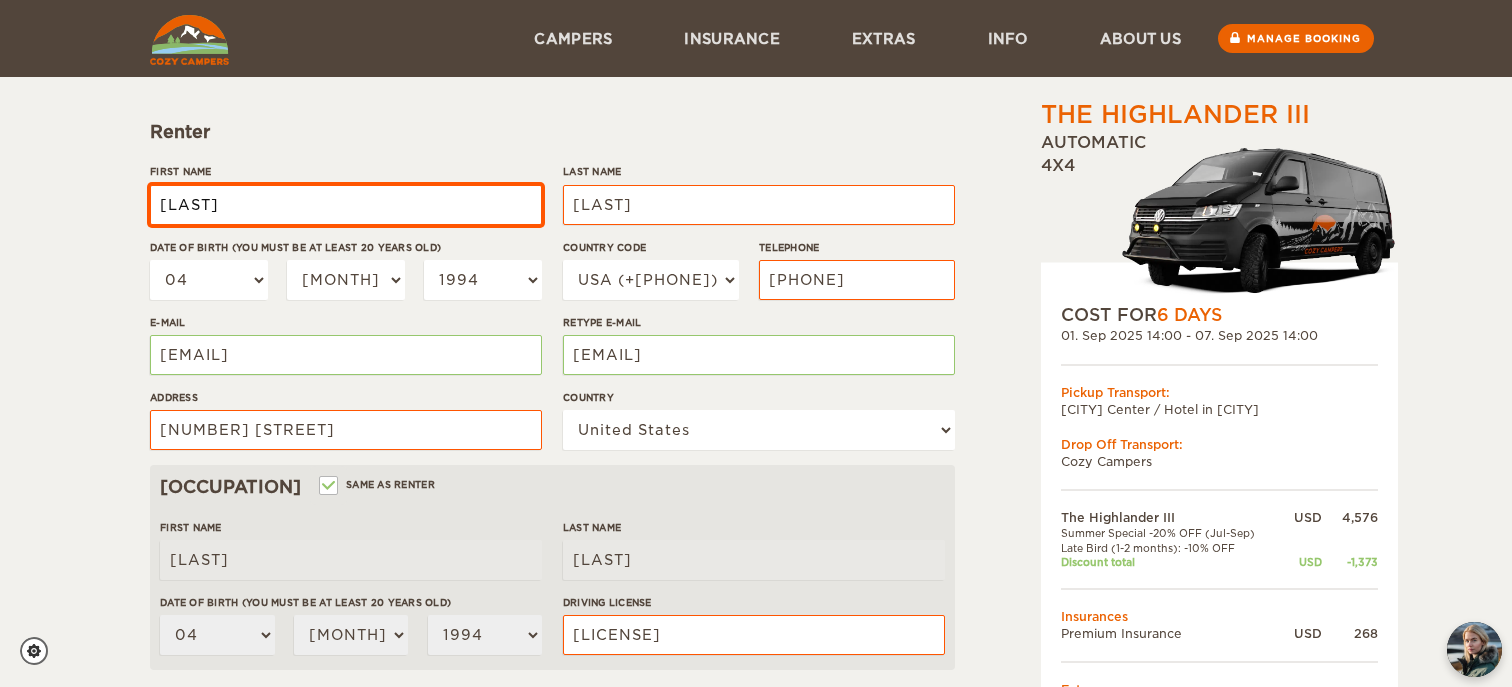 click on "Morgan" at bounding box center [346, 205] 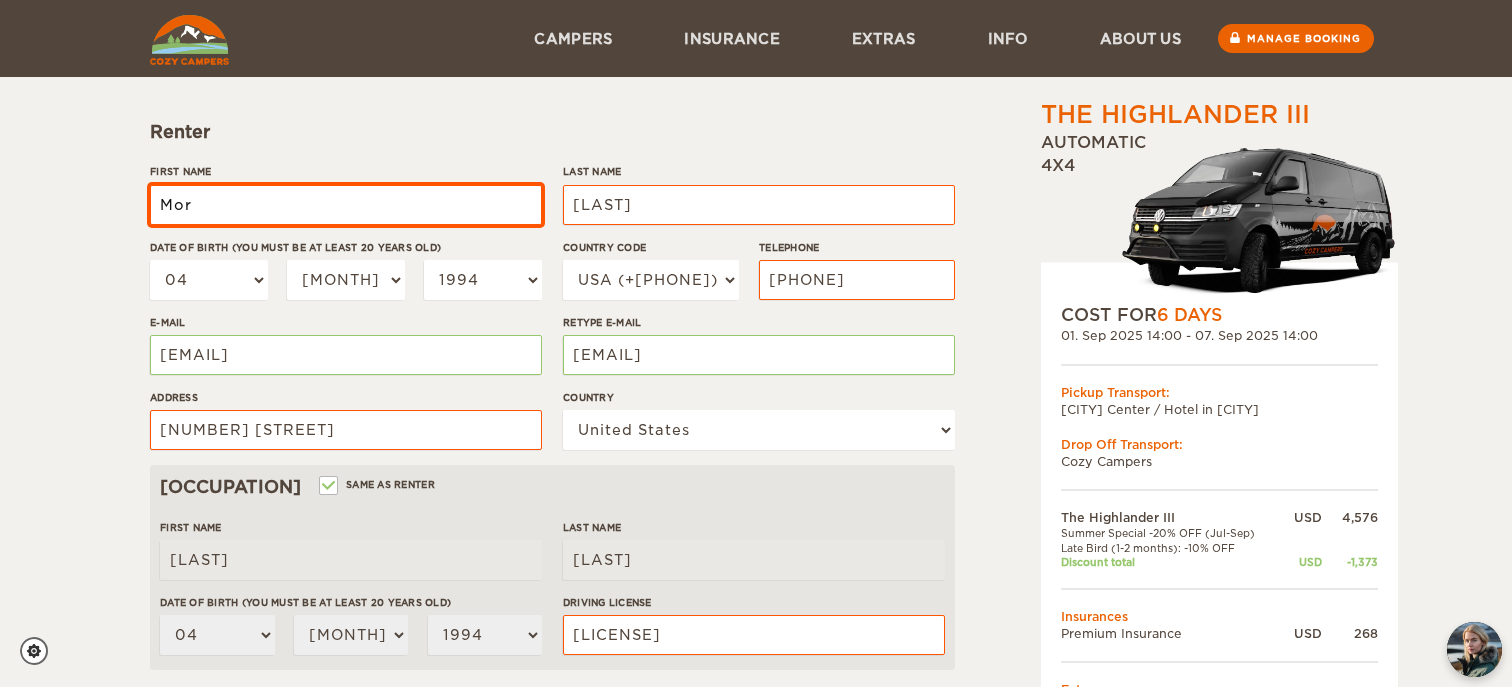 type on "Morgan" 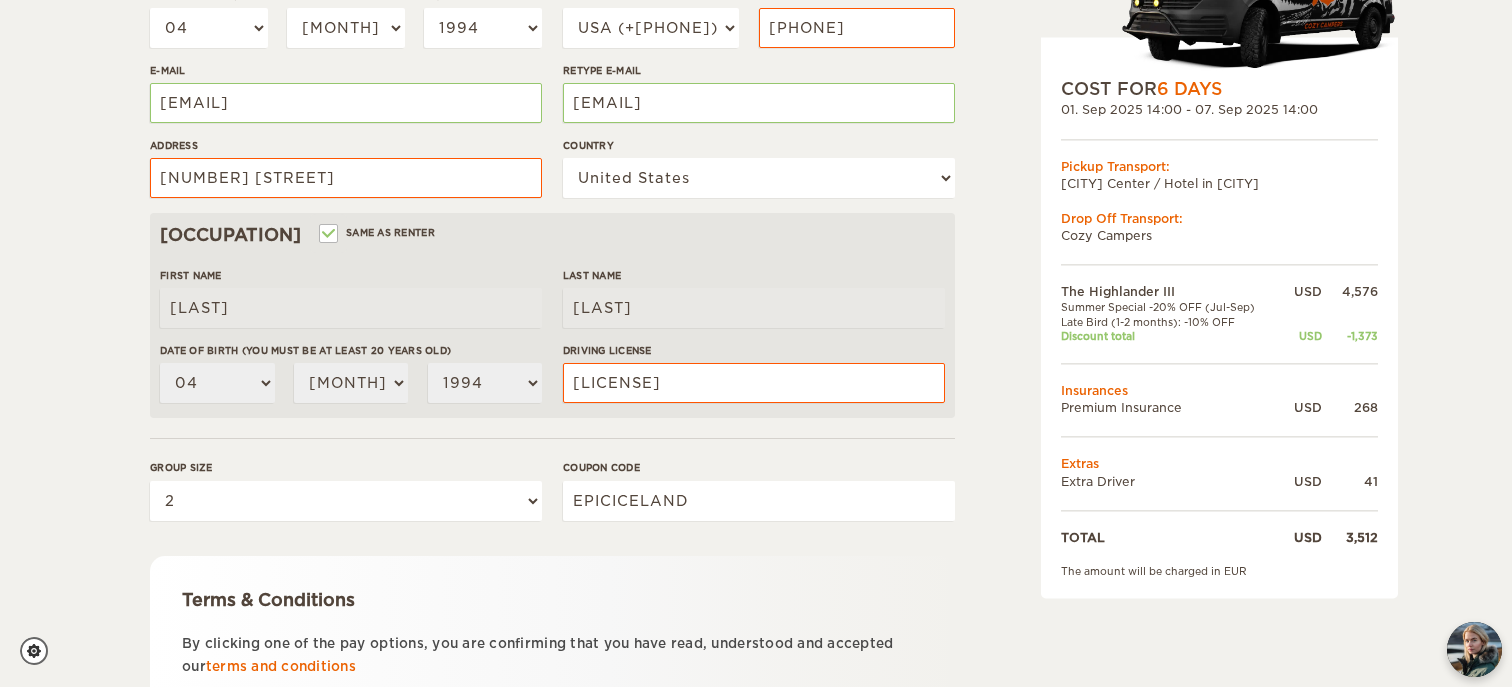 scroll, scrollTop: 614, scrollLeft: 0, axis: vertical 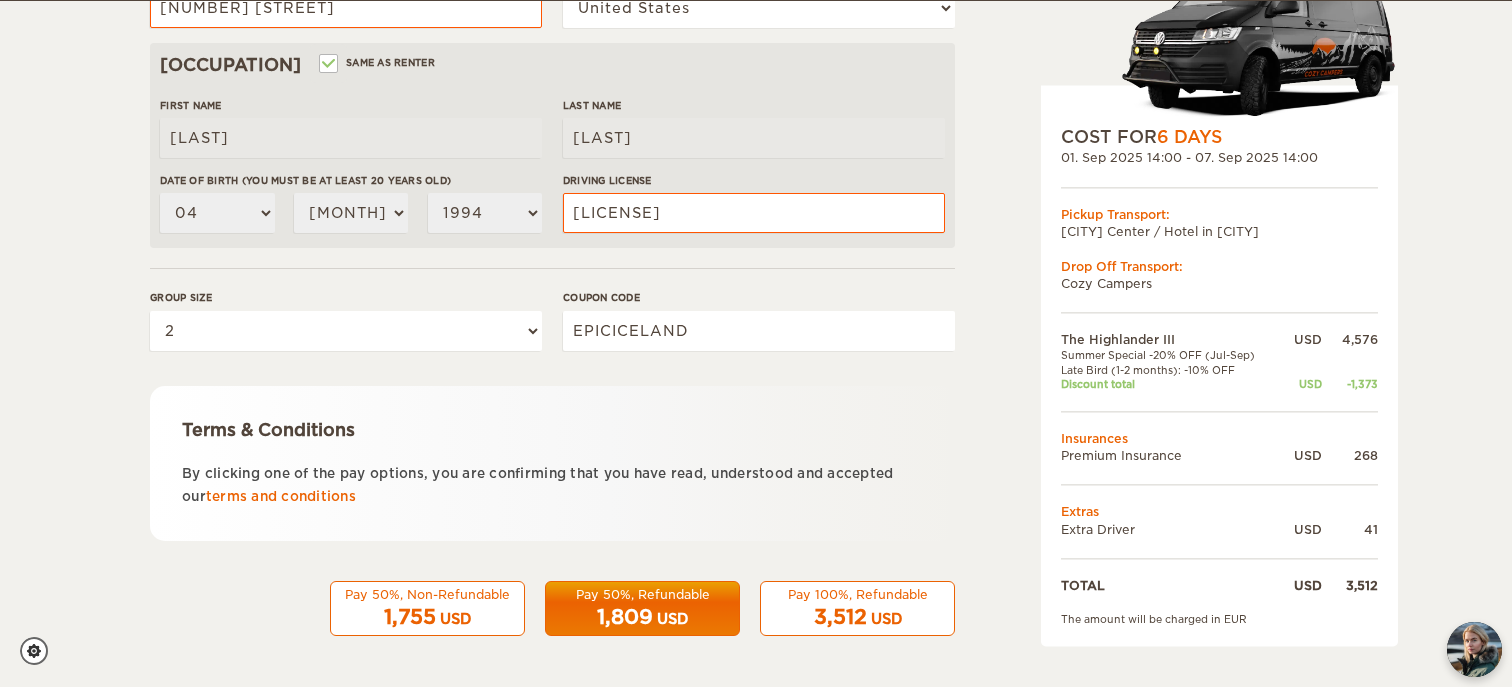 click on "3,512" at bounding box center [840, 617] 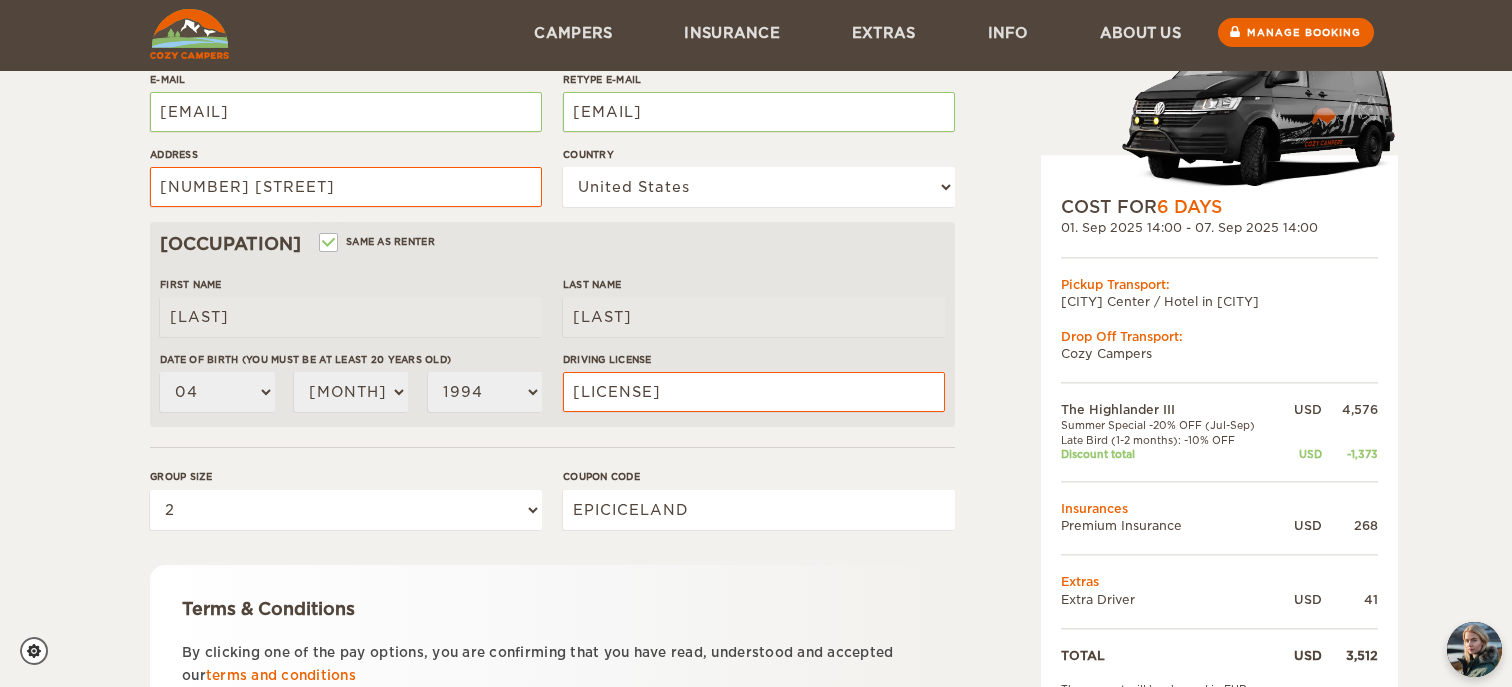 scroll, scrollTop: 614, scrollLeft: 0, axis: vertical 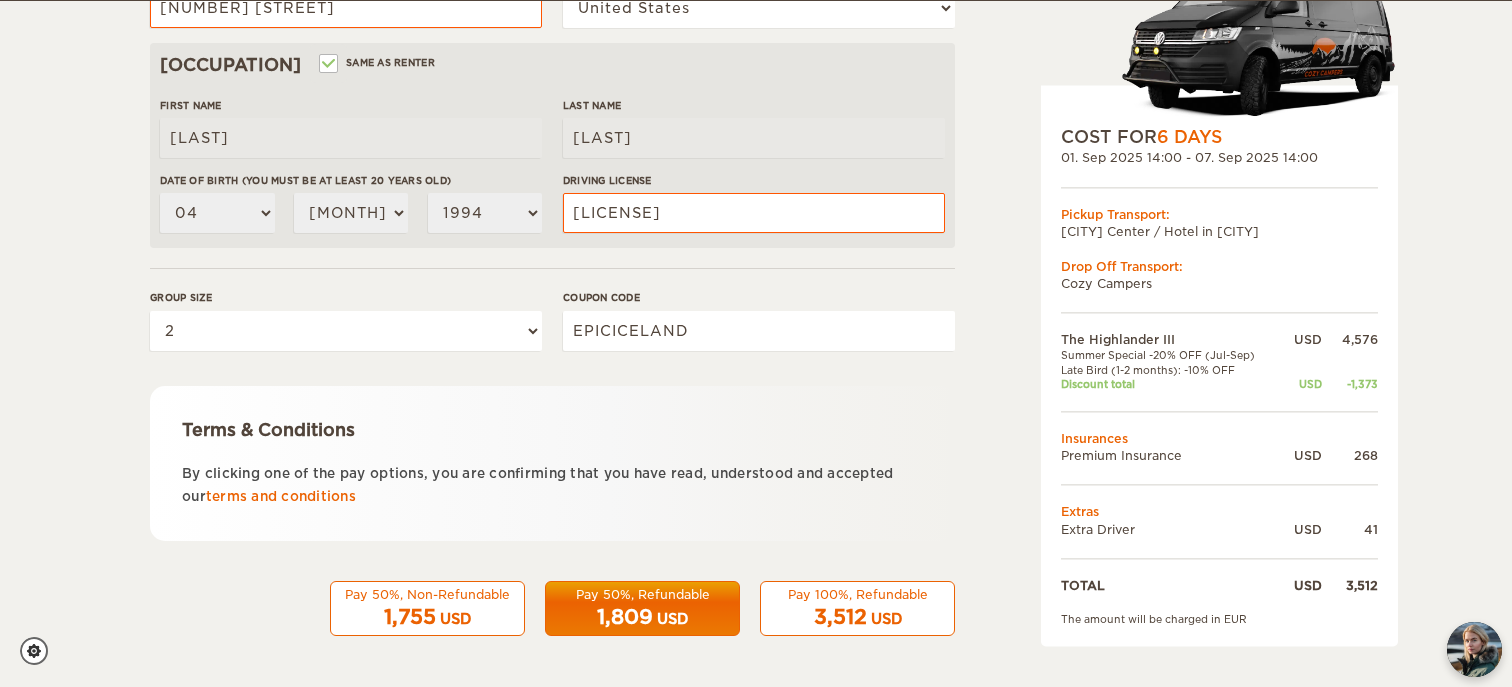 click on "1,755
USD" at bounding box center [427, 617] 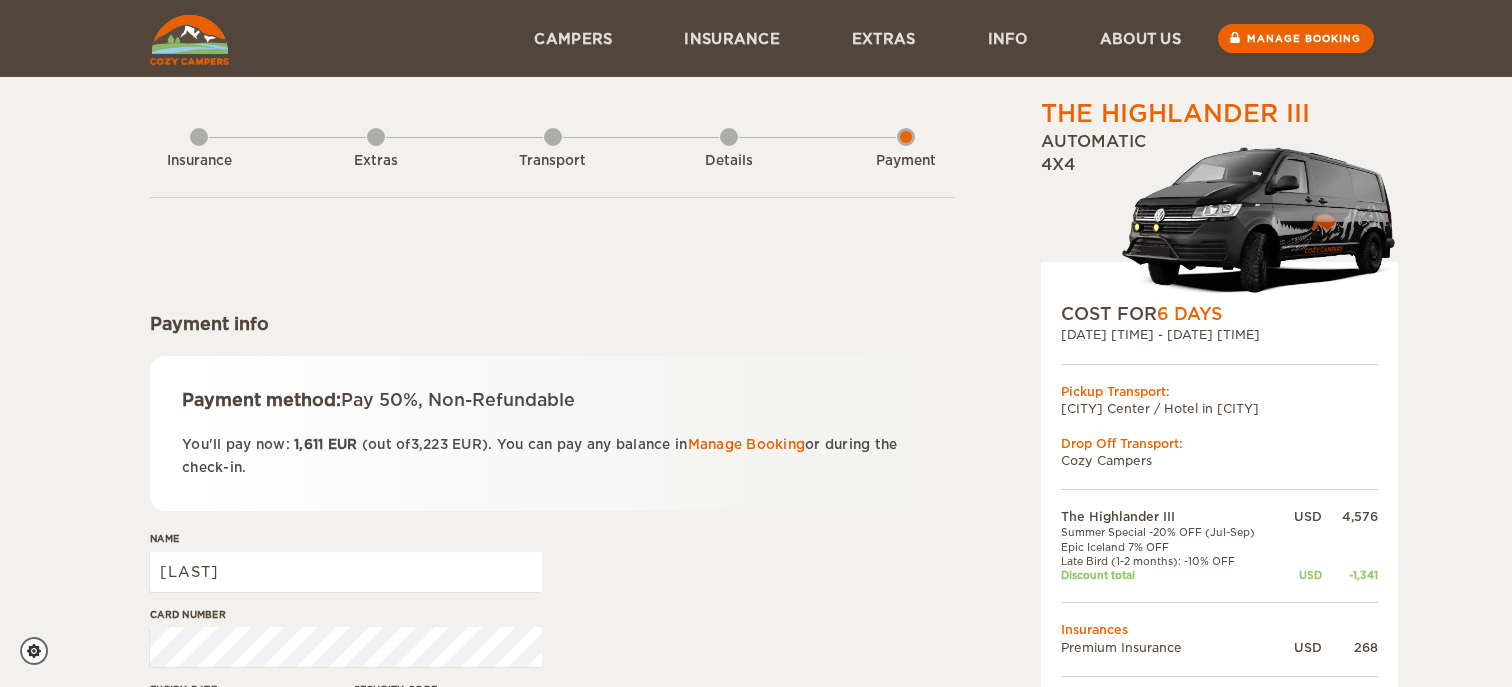 scroll, scrollTop: 0, scrollLeft: 0, axis: both 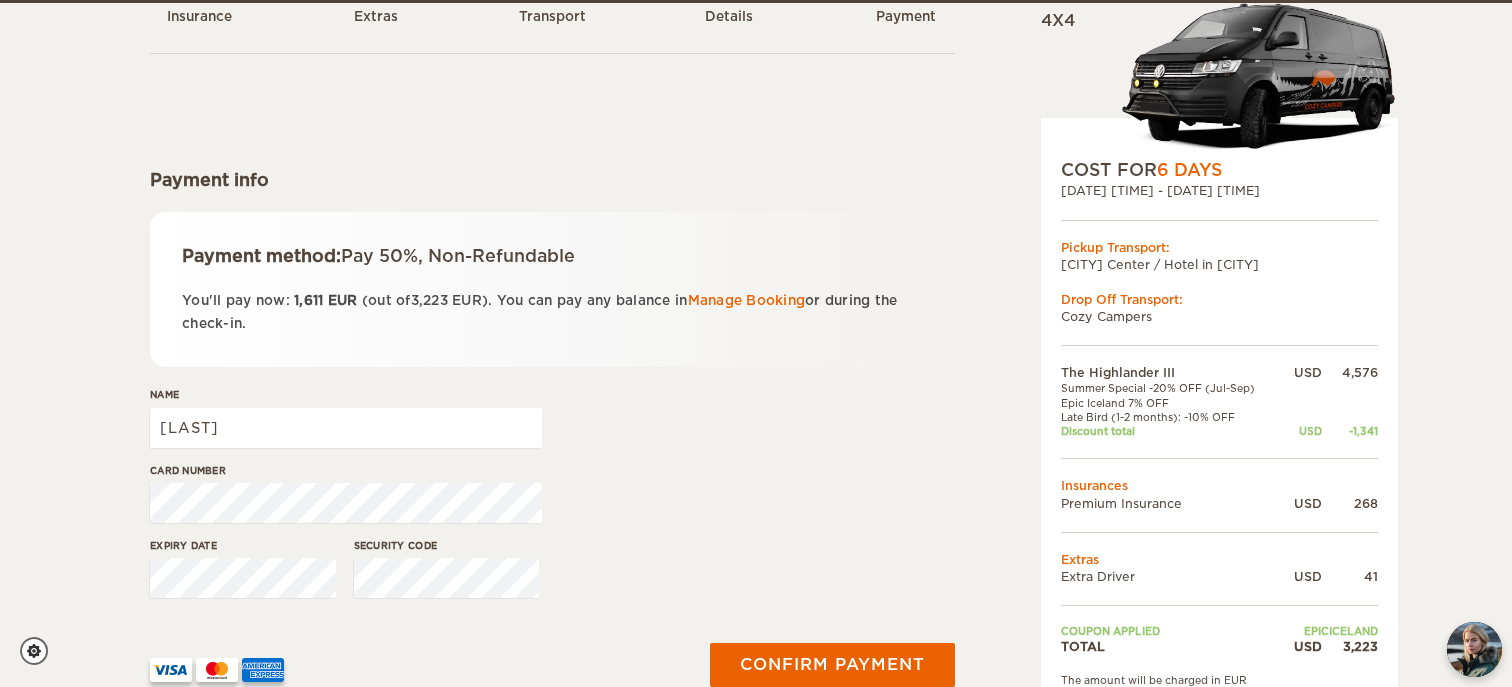 click on "[COUPON CODE]" at bounding box center (1330, 631) 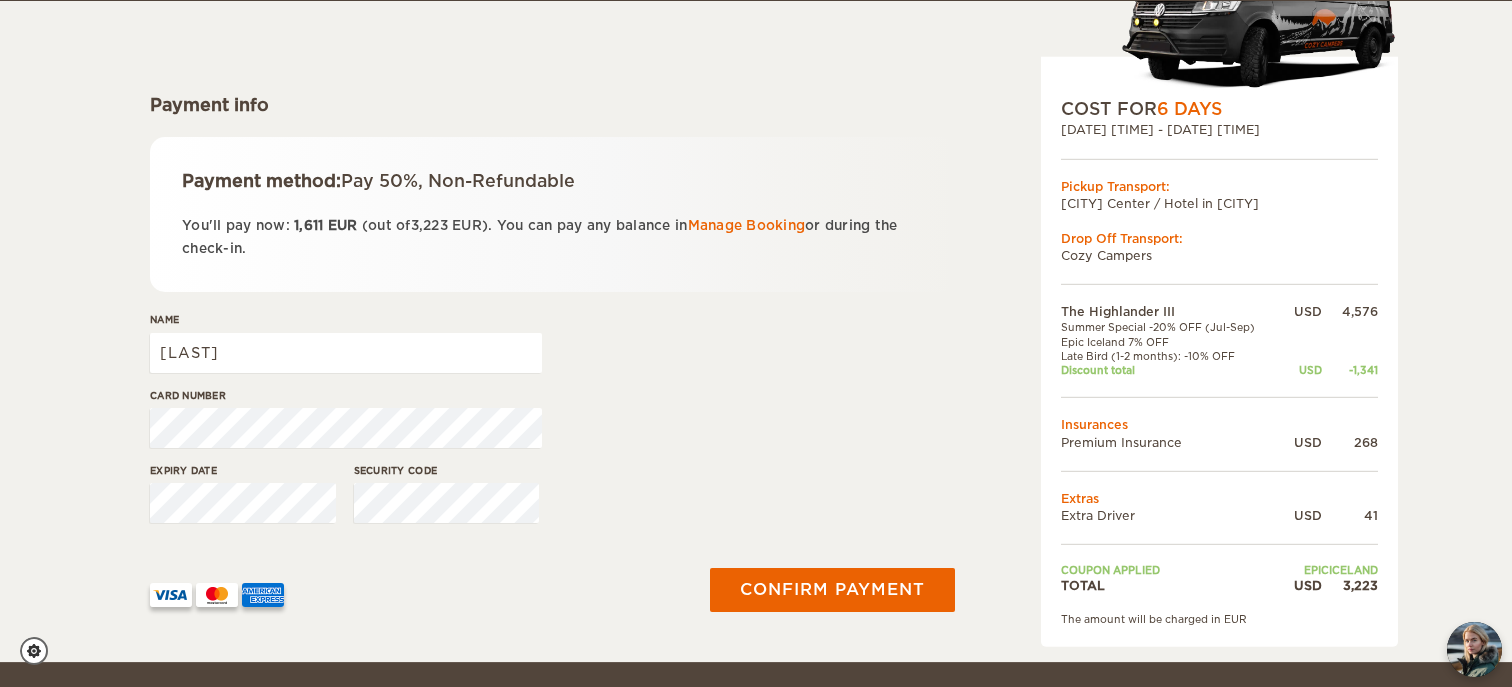 scroll, scrollTop: 218, scrollLeft: 0, axis: vertical 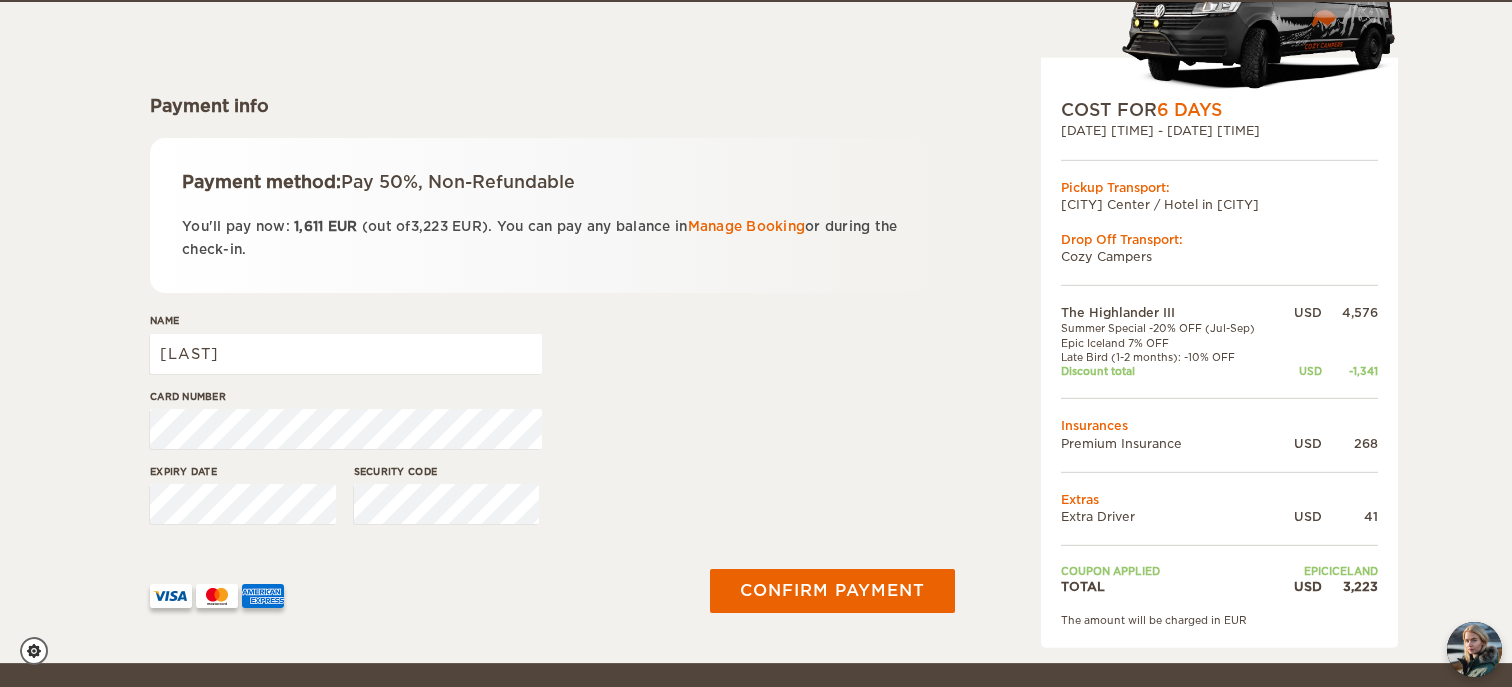 drag, startPoint x: 1166, startPoint y: 340, endPoint x: 1104, endPoint y: 340, distance: 62 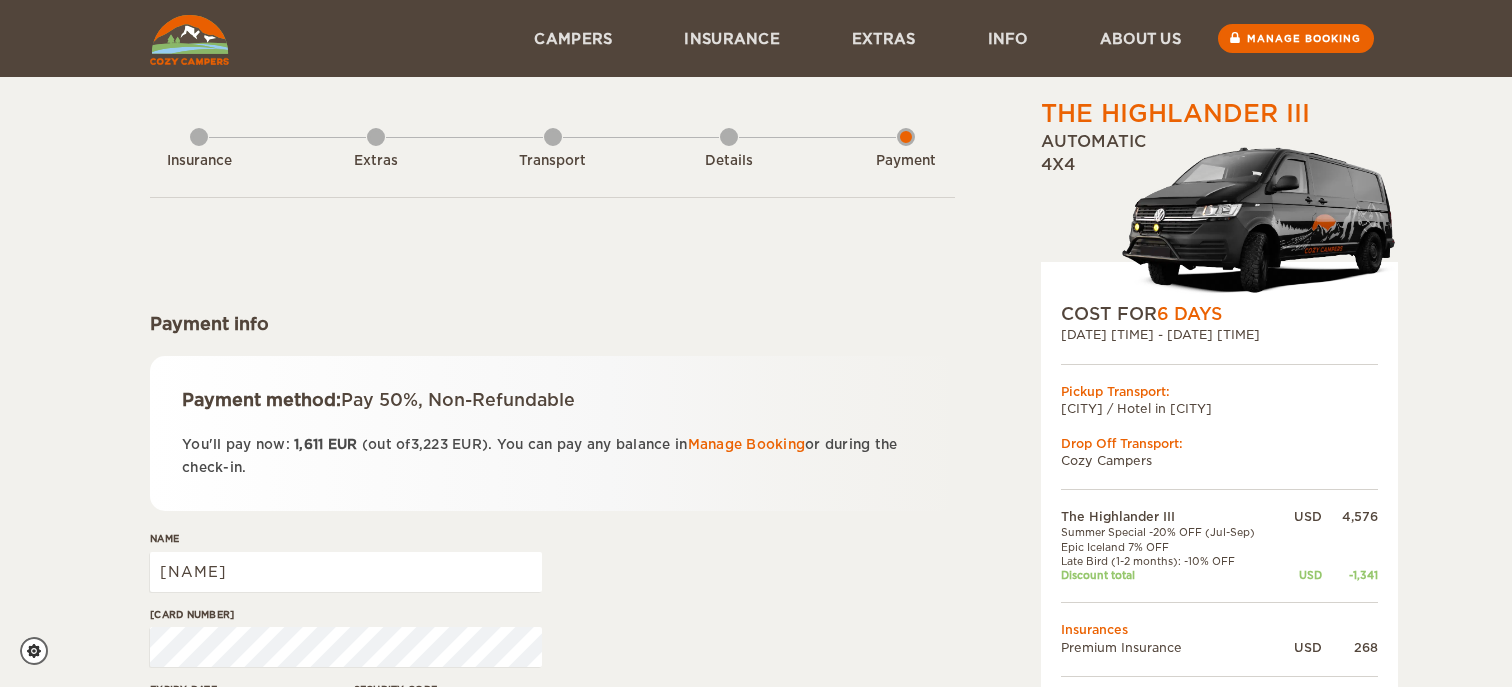 scroll, scrollTop: 0, scrollLeft: 0, axis: both 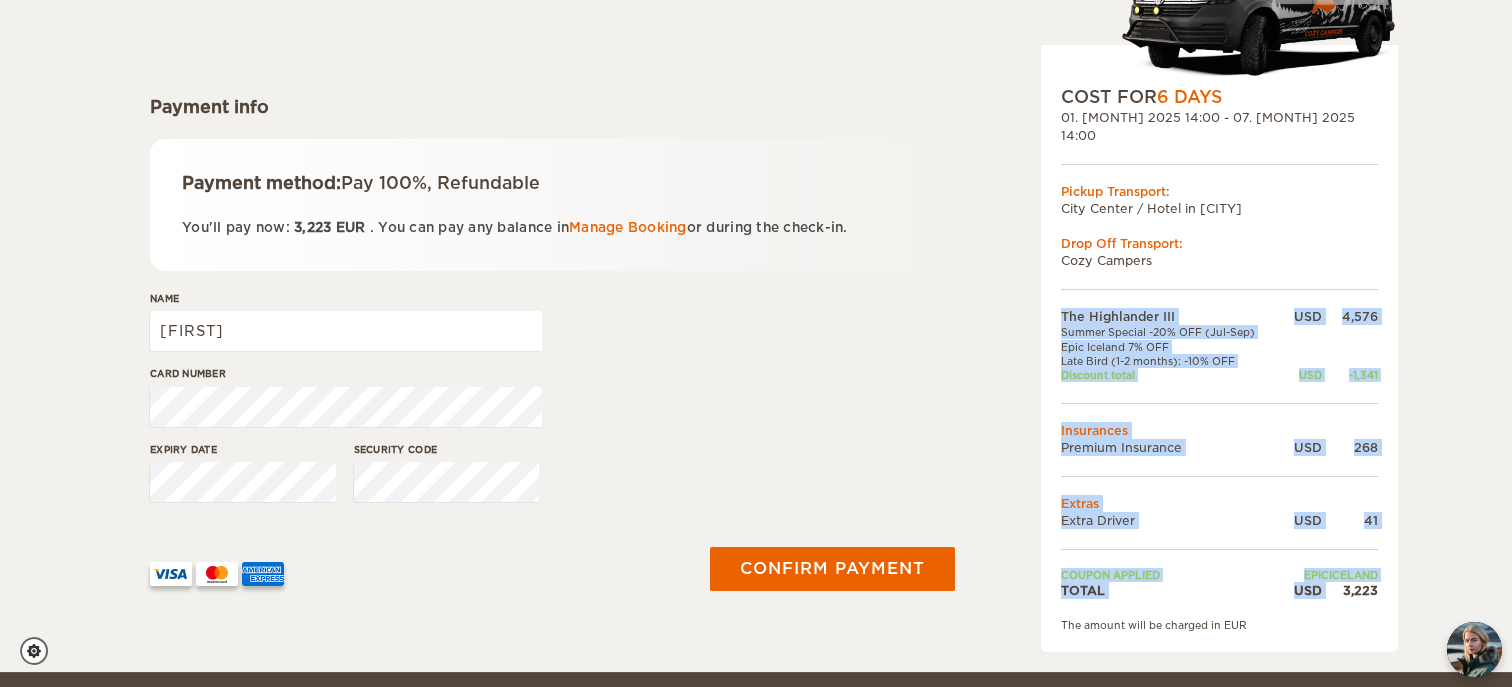 drag, startPoint x: 1343, startPoint y: 575, endPoint x: 1392, endPoint y: 576, distance: 49.010204 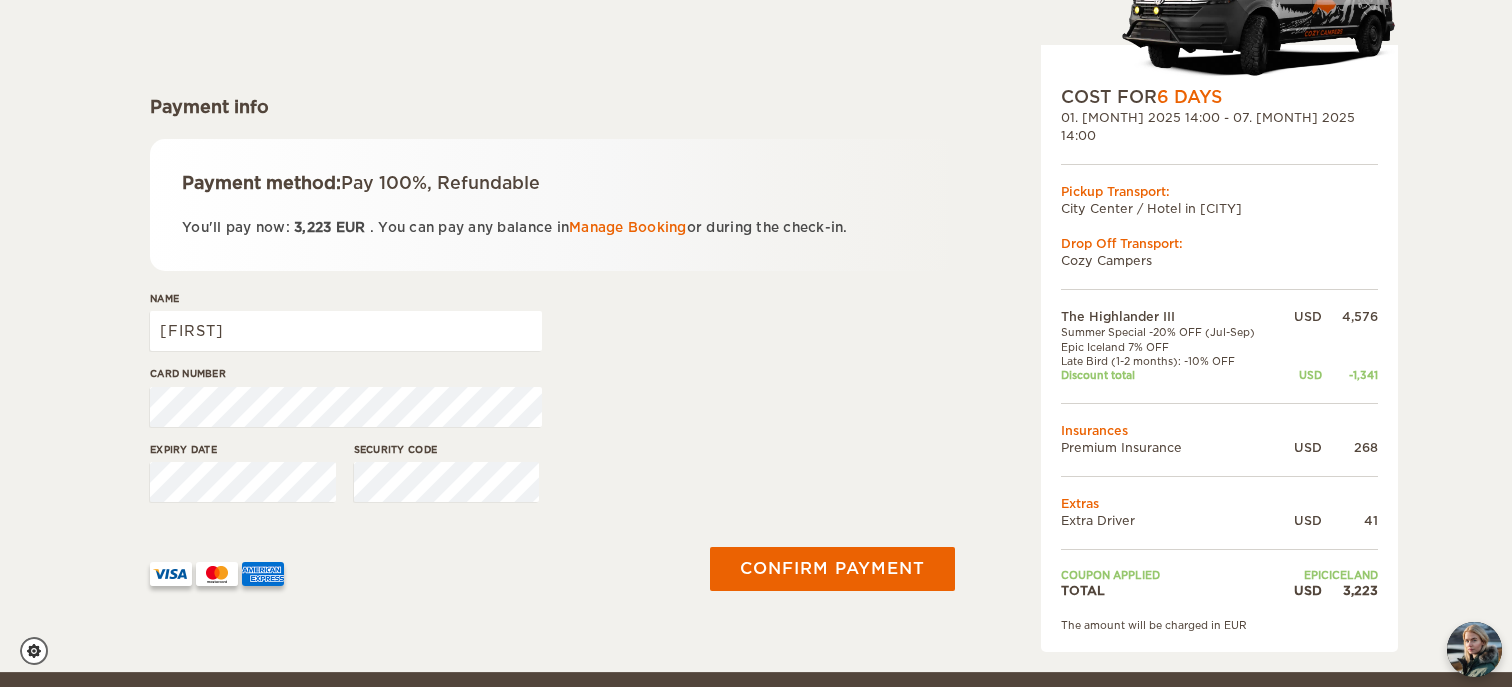 click on "Name
[FIRST]" at bounding box center [552, 328] 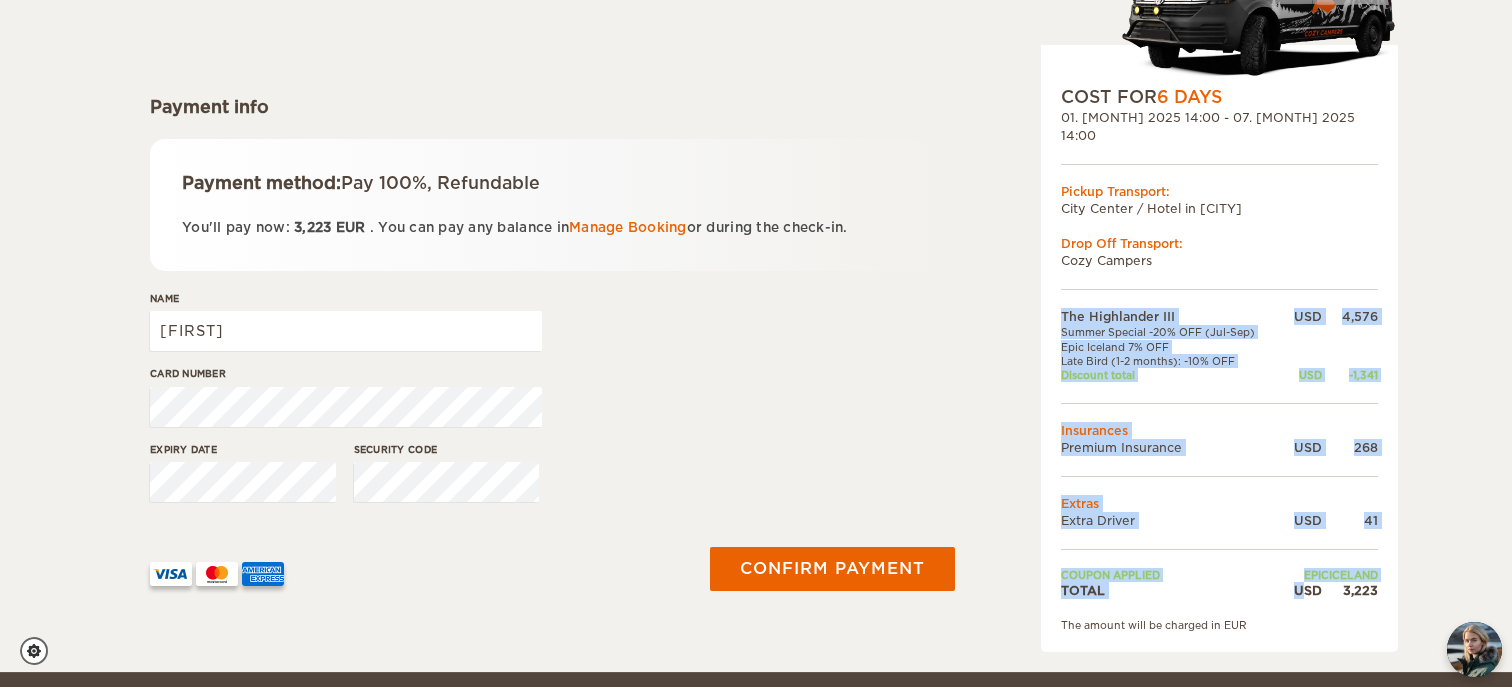 drag, startPoint x: 1381, startPoint y: 578, endPoint x: 1306, endPoint y: 576, distance: 75.026665 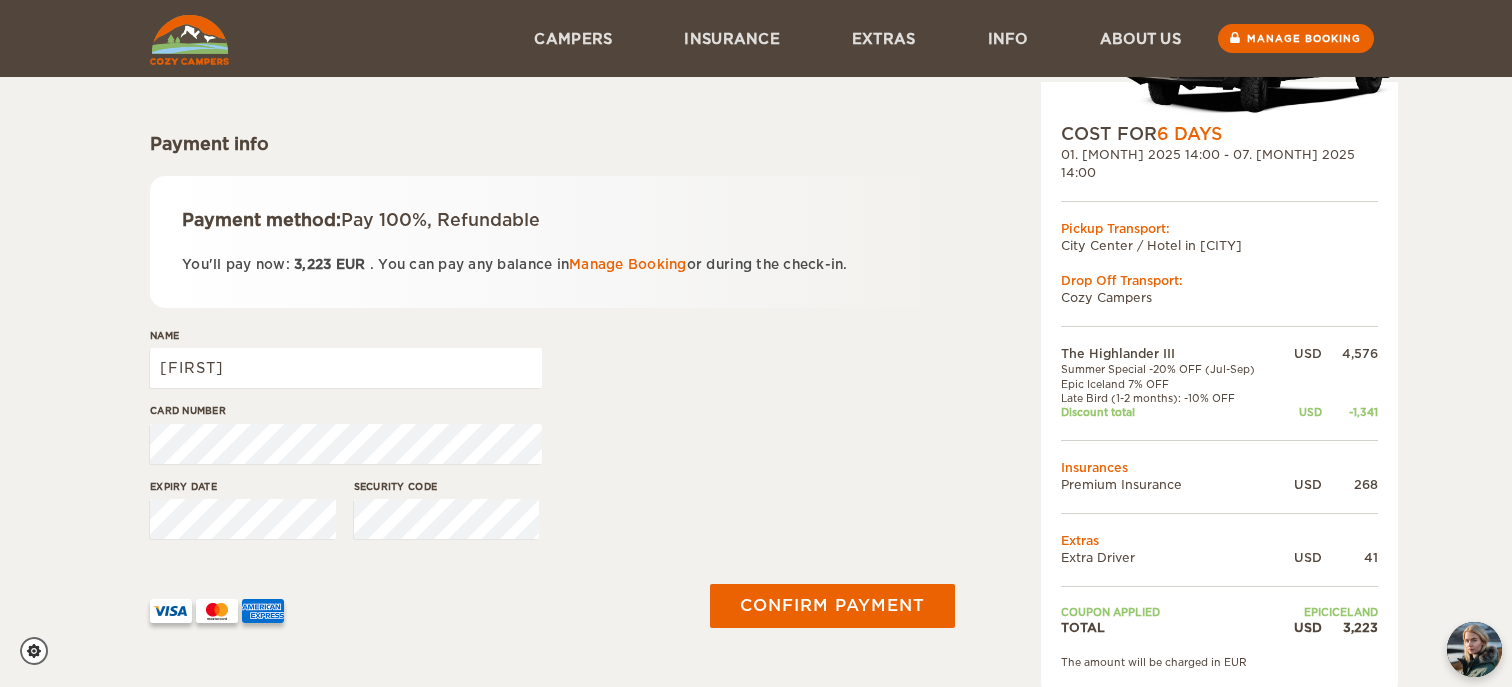 scroll, scrollTop: 162, scrollLeft: 0, axis: vertical 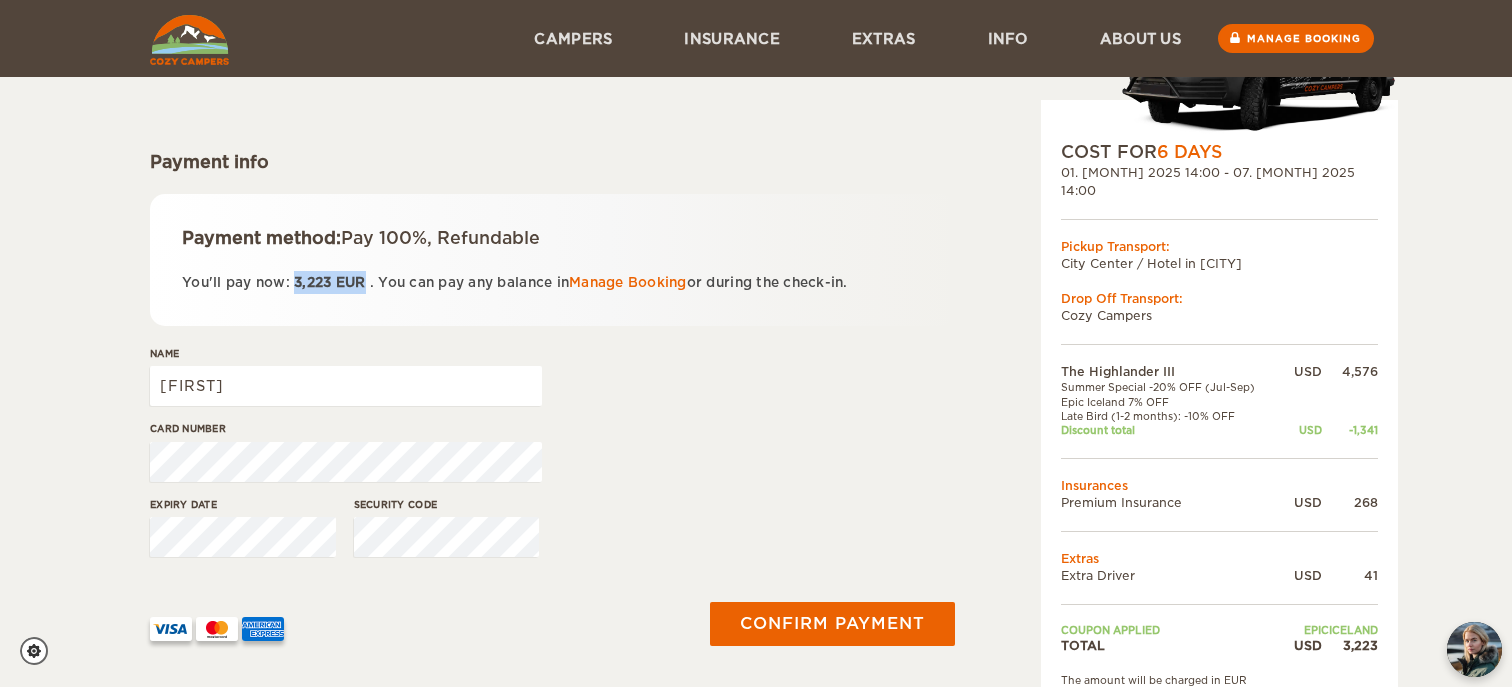 drag, startPoint x: 366, startPoint y: 279, endPoint x: 296, endPoint y: 279, distance: 70 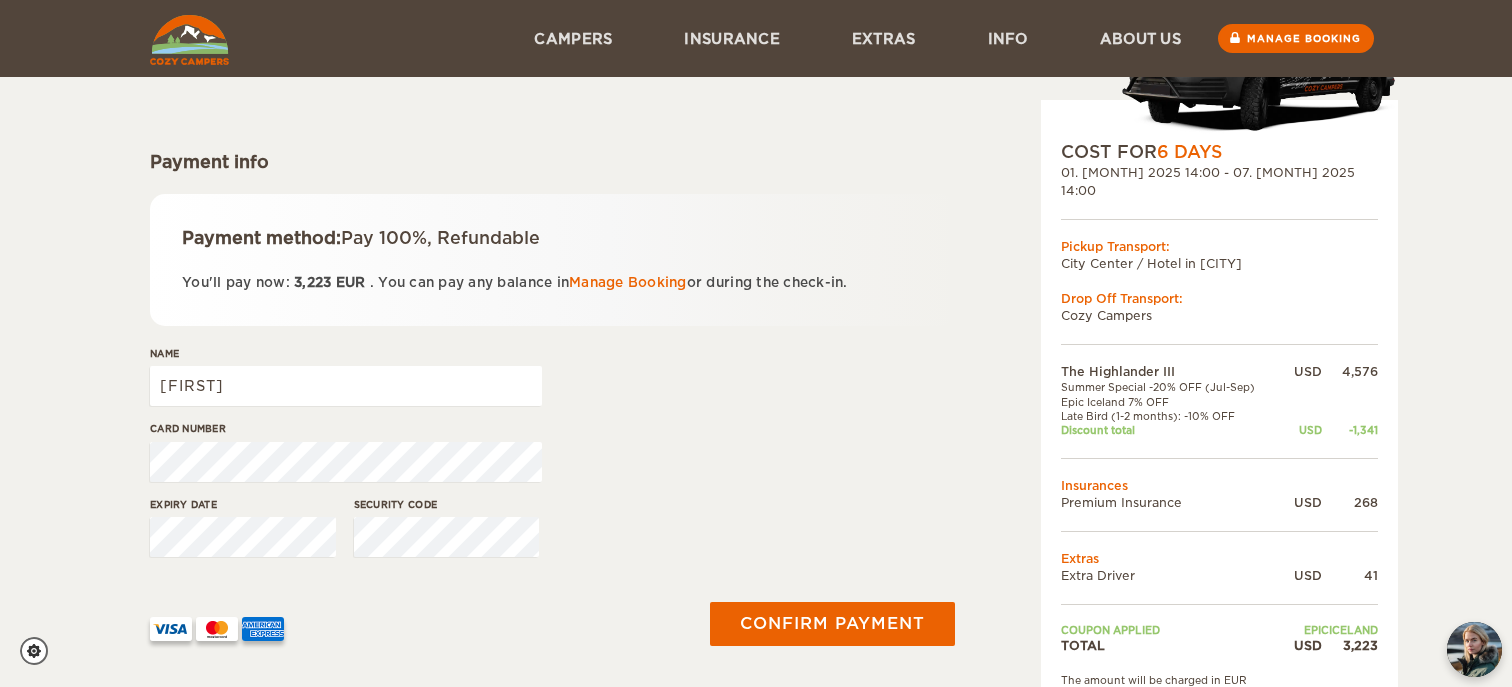 click on "The Highlander III
Expand
Collapse
Total
3,223
USD
Automatic 4x4
COST FOR  6 Days
01. Sep 2025 14:00 - 07. Sep 2025 14:00
Pickup Transport:
City Center / Hotel in Reykjavik
Drop Off Transport:
Cozy Campers" at bounding box center [1168, 321] 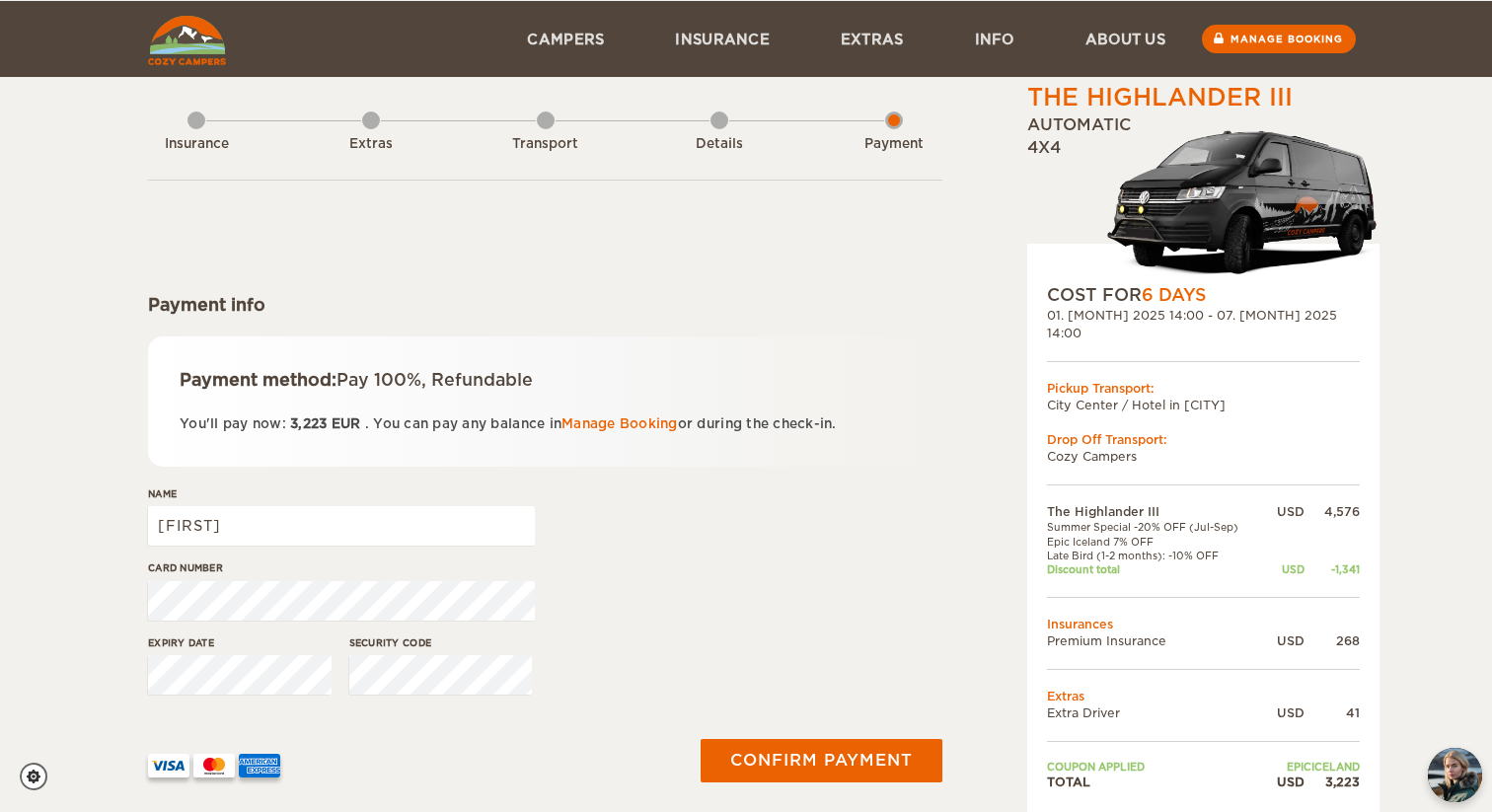 scroll, scrollTop: 20, scrollLeft: 0, axis: vertical 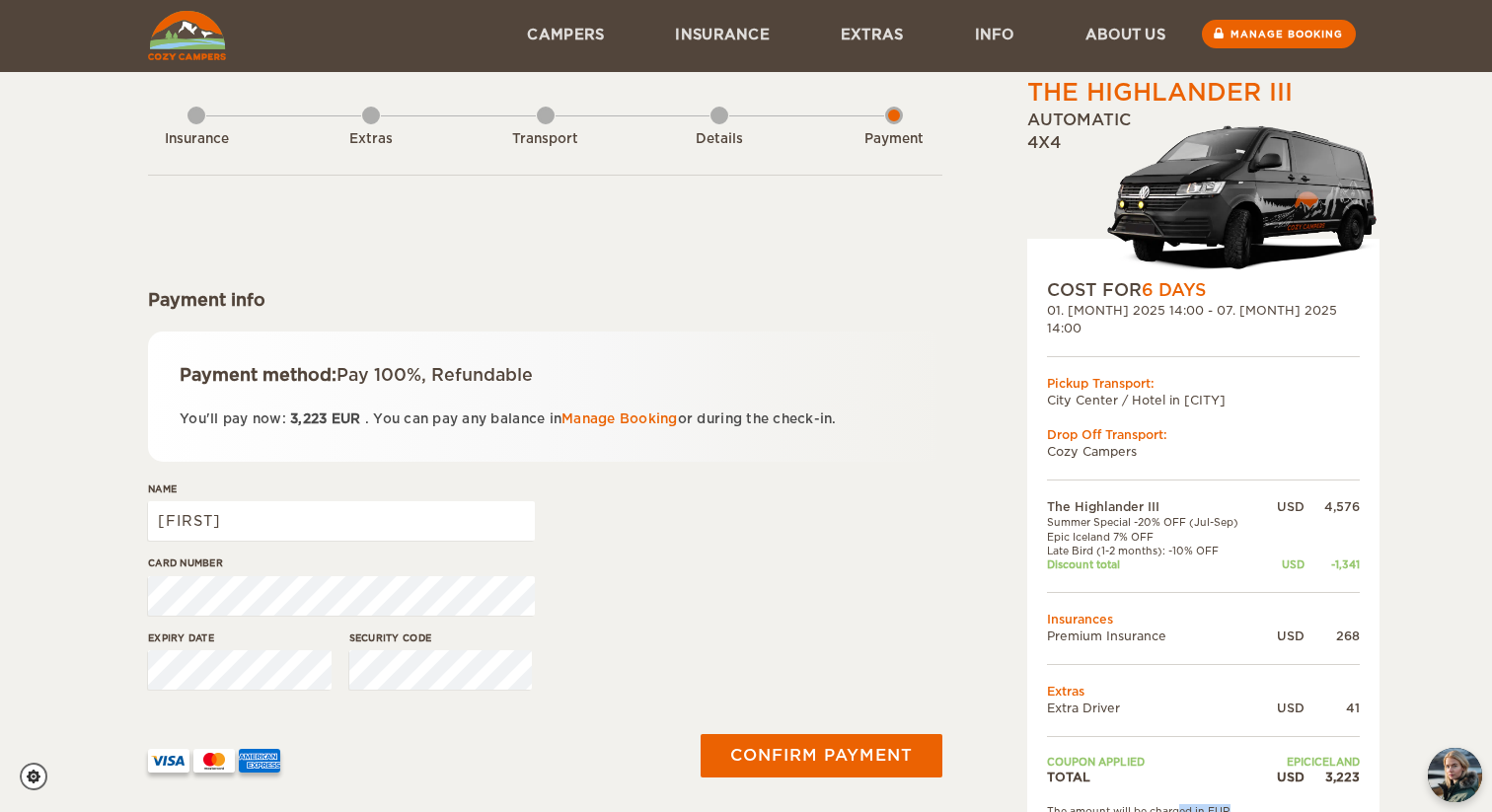drag, startPoint x: 1242, startPoint y: 789, endPoint x: 1179, endPoint y: 789, distance: 63 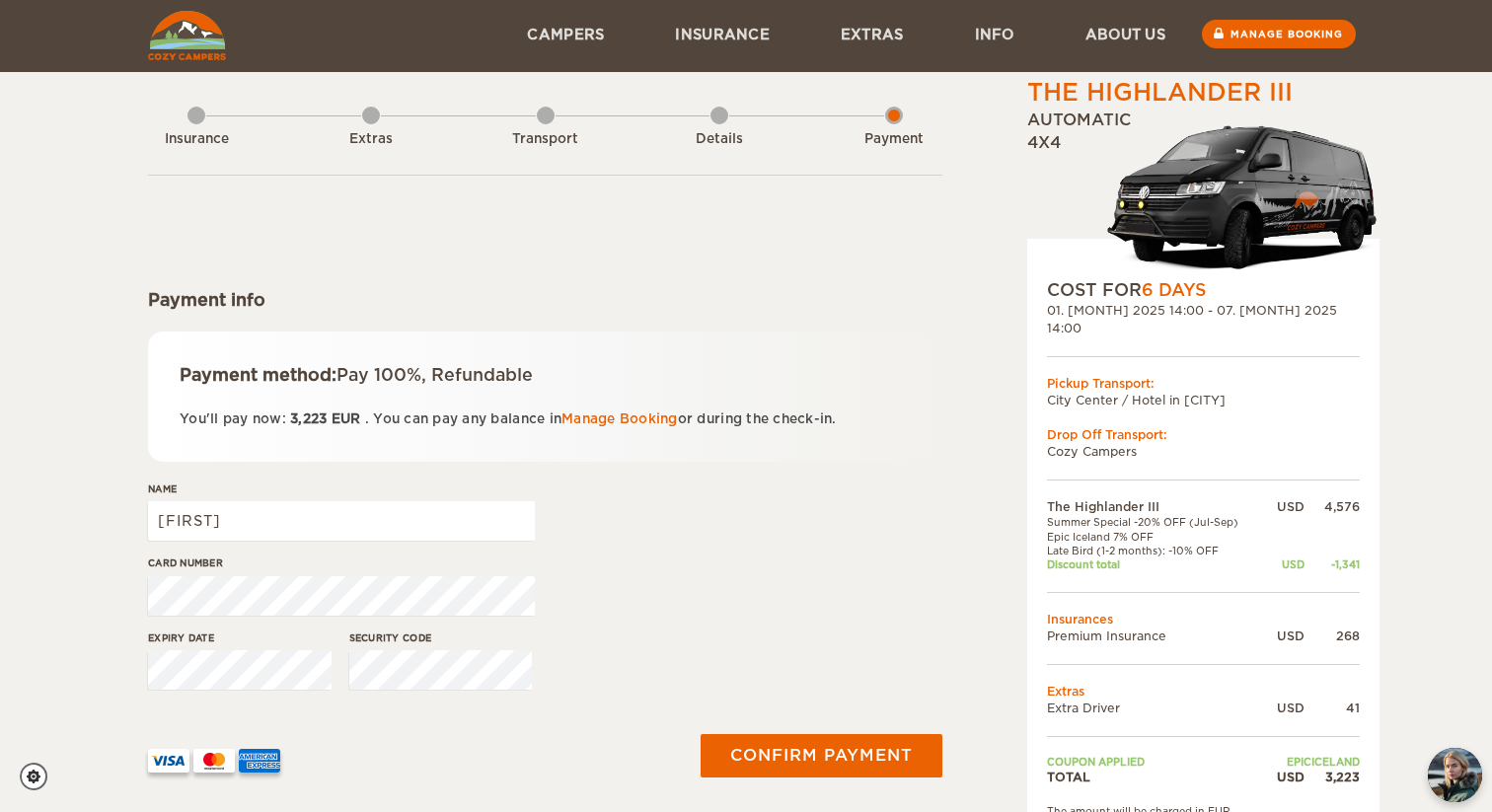 click on "The amount will be charged in EUR" at bounding box center [1203, 811] 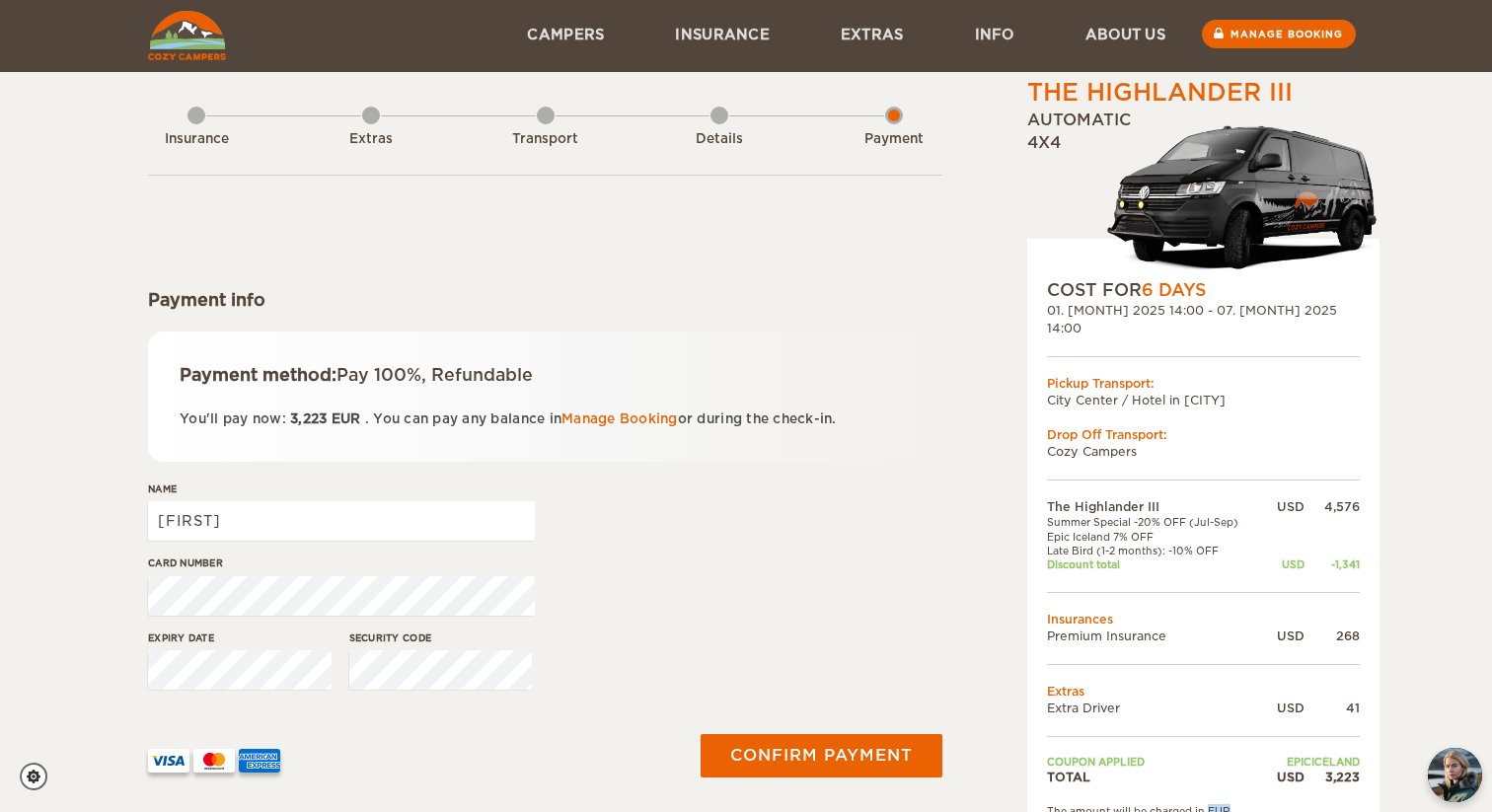 click on "The amount will be charged in EUR" at bounding box center [1203, 811] 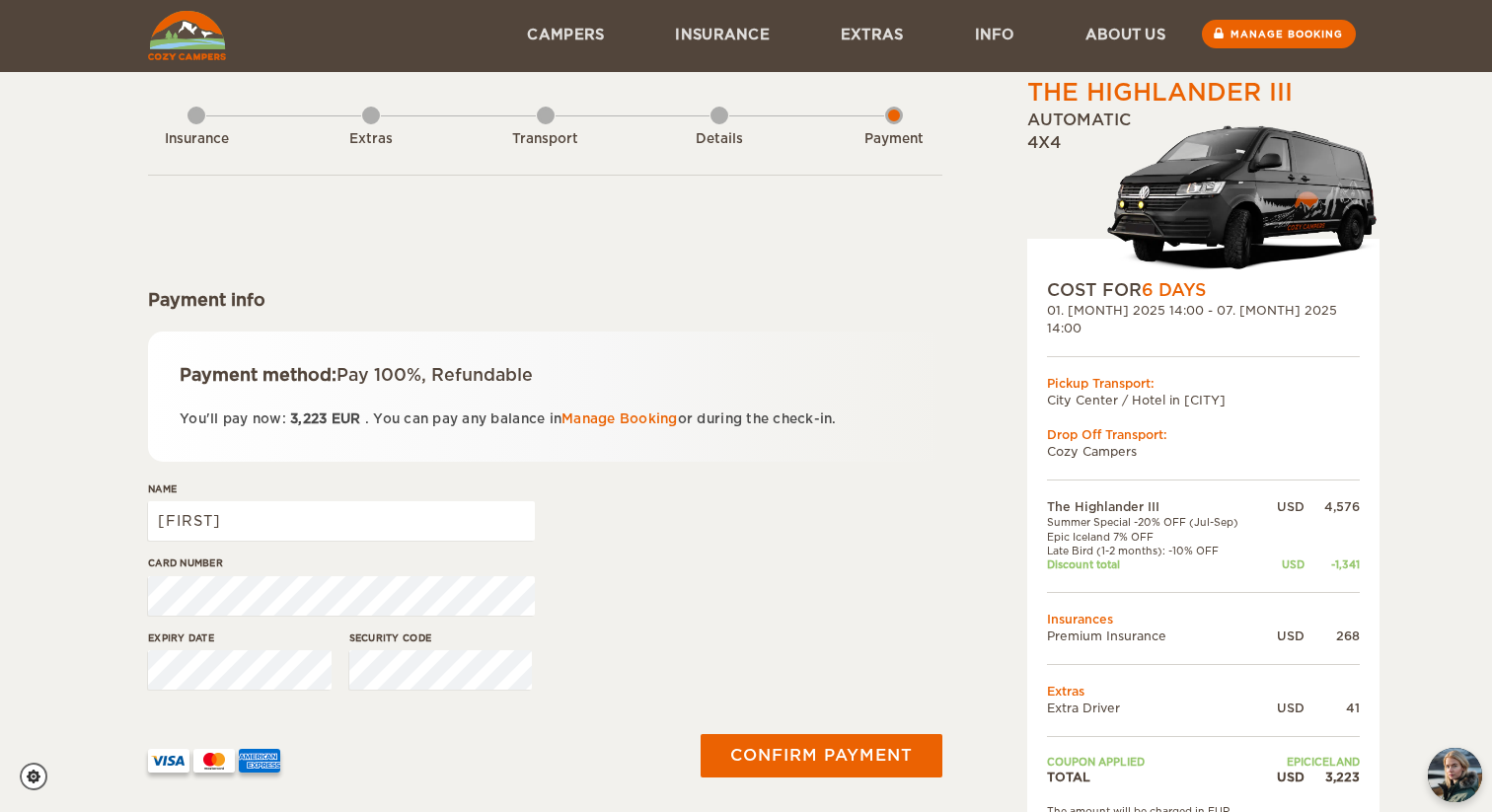 click on "Expiry date
Security code" at bounding box center [545, 667] 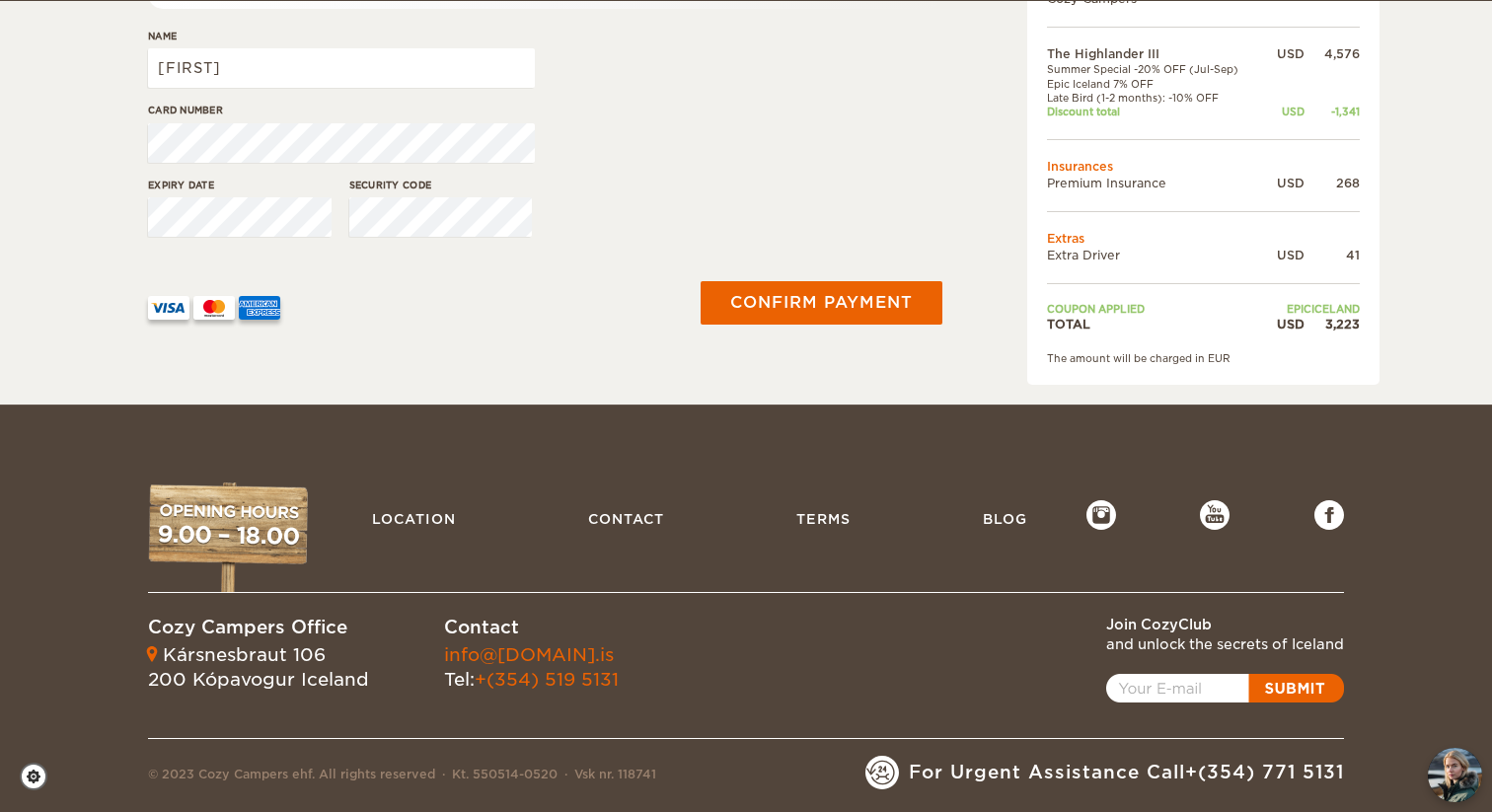 scroll, scrollTop: 0, scrollLeft: 0, axis: both 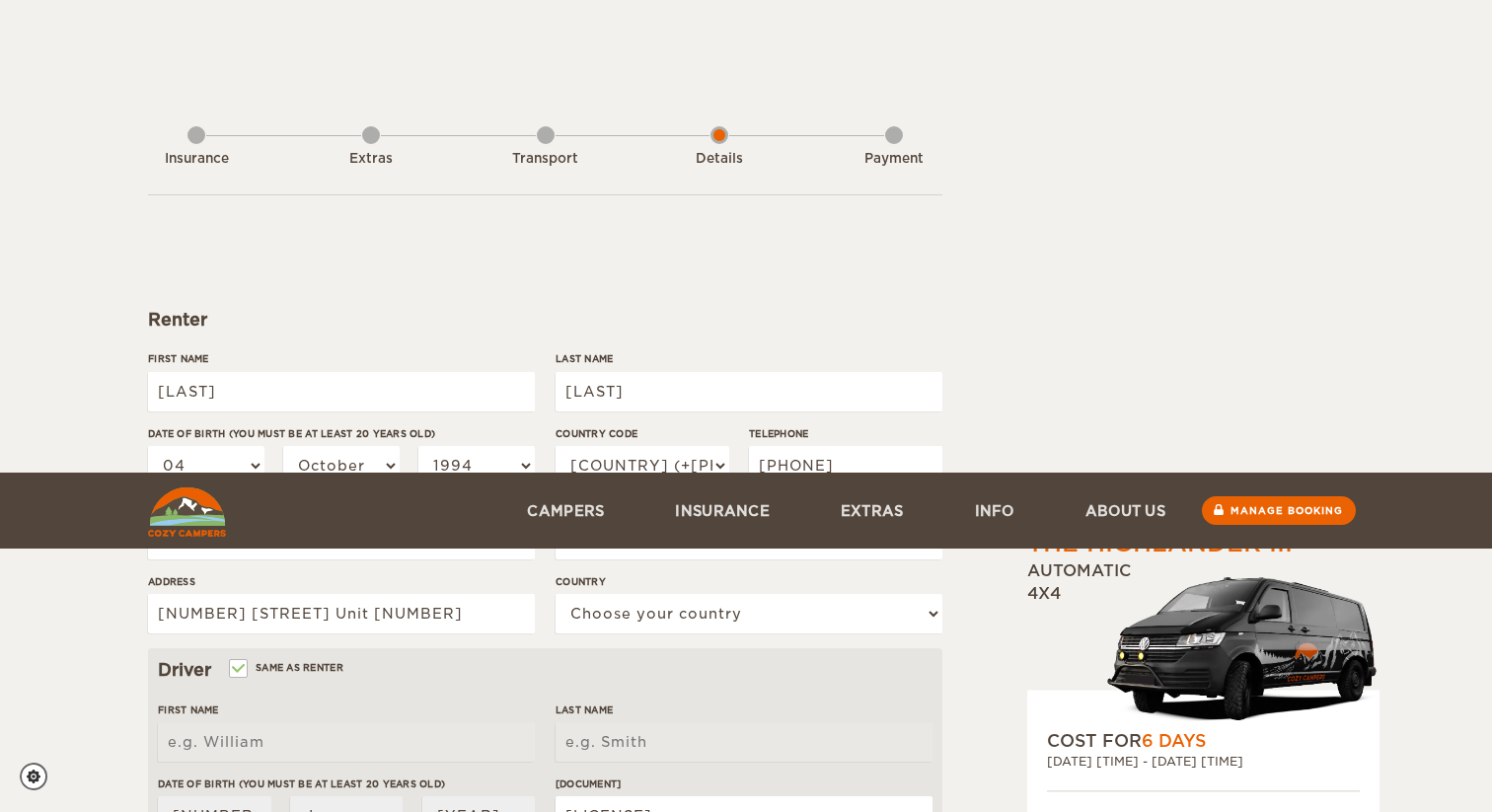 select on "04" 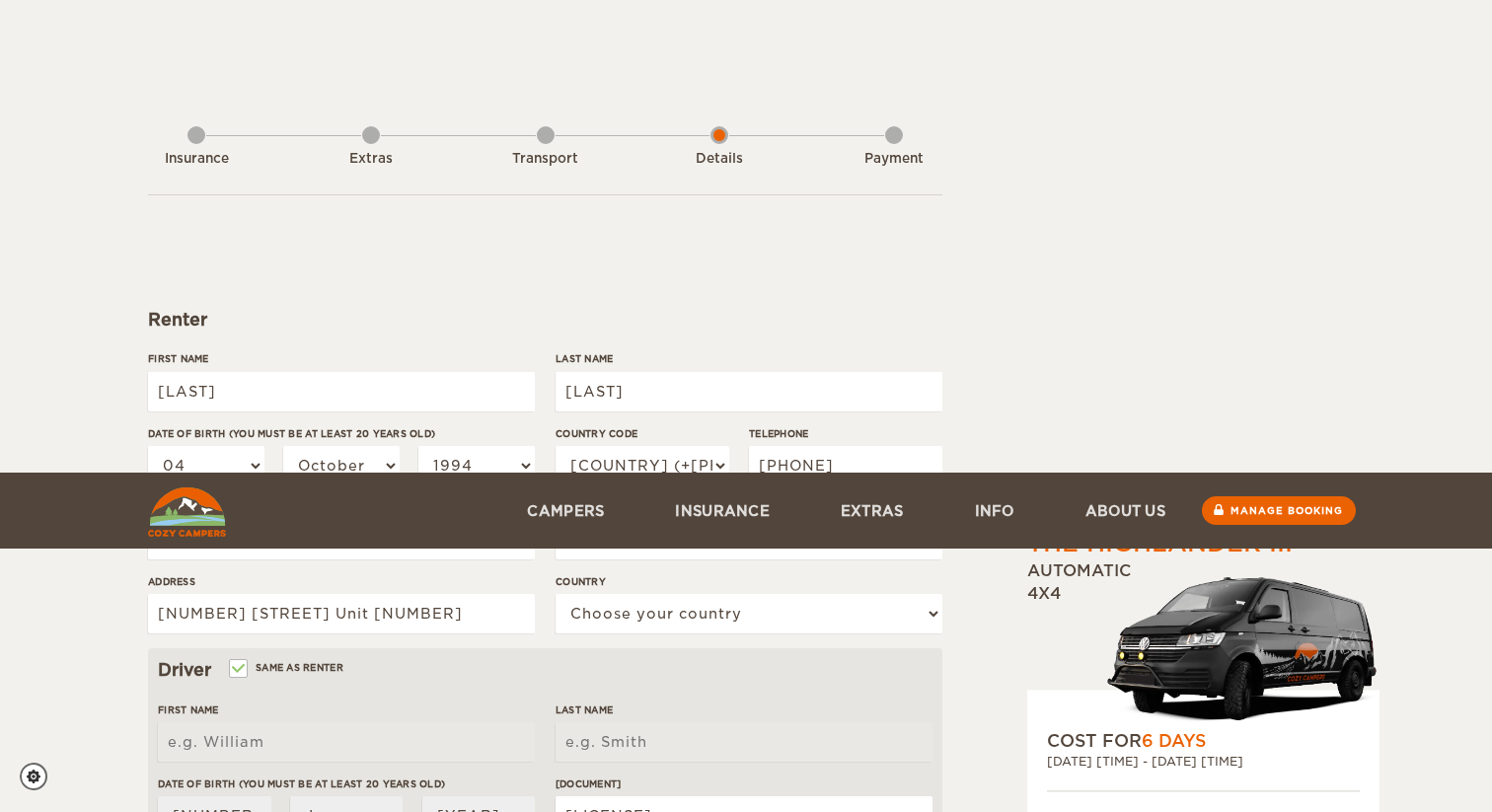 select on "10" 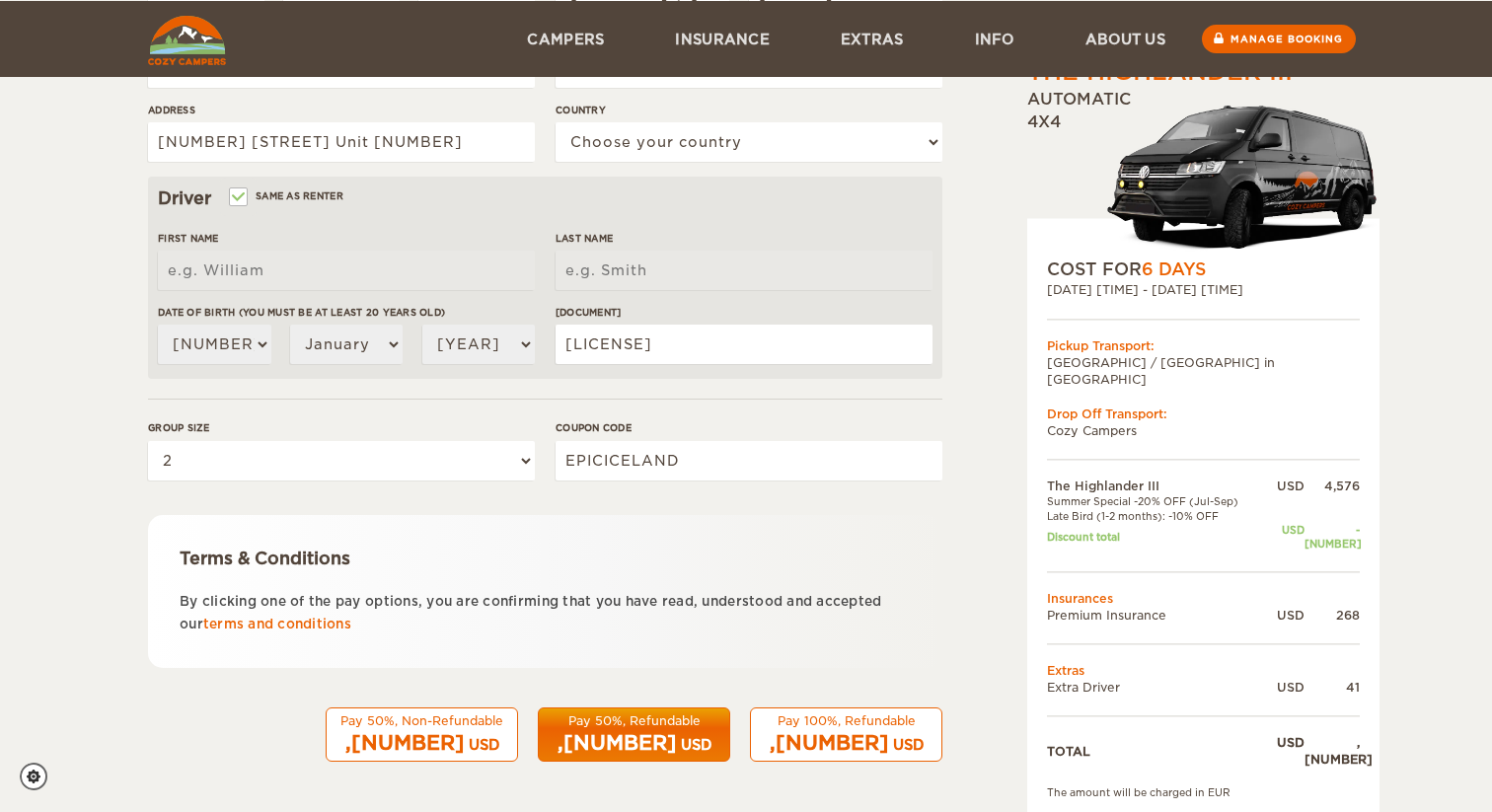 scroll, scrollTop: 0, scrollLeft: 0, axis: both 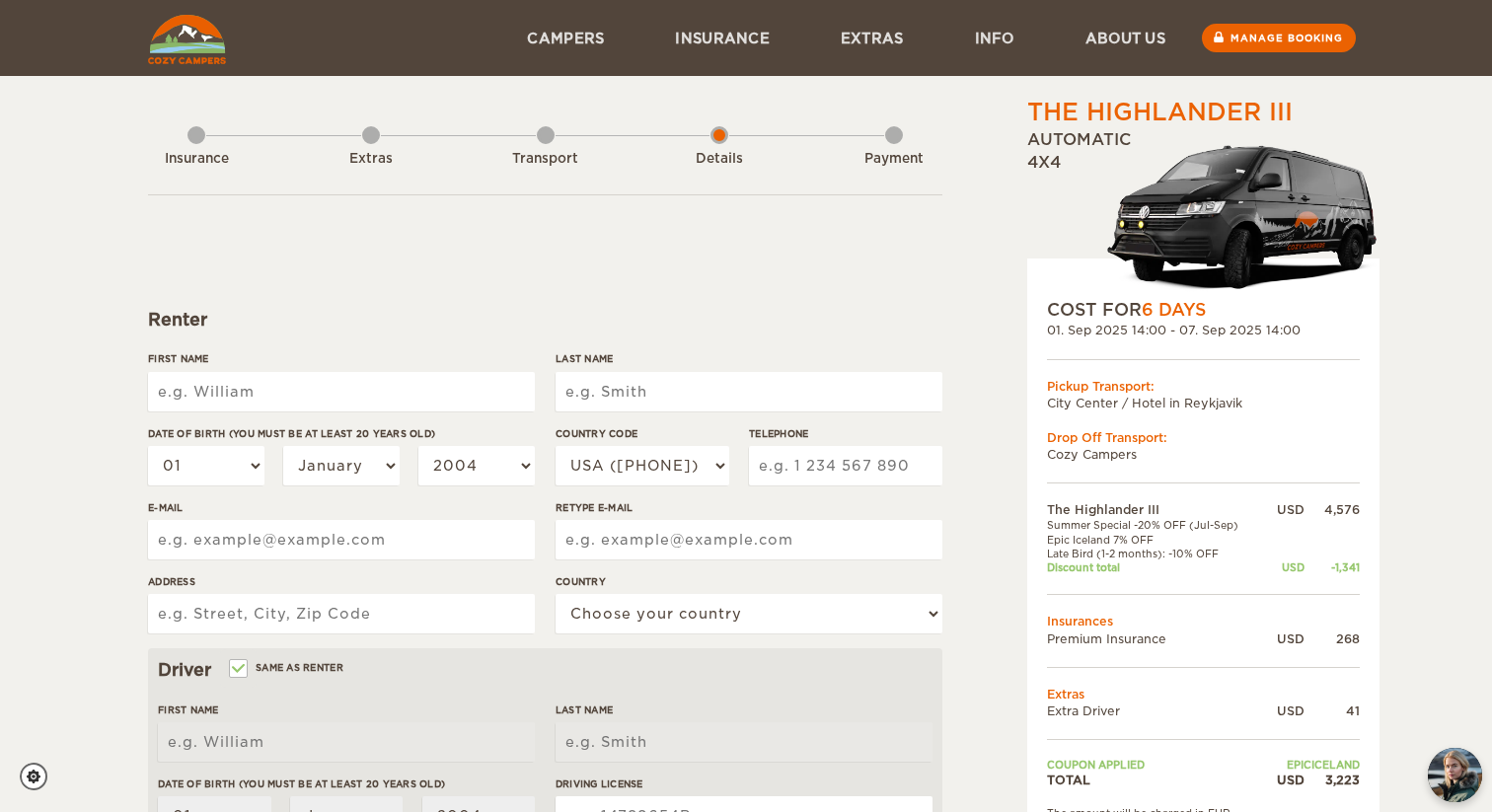 click on "First Name" at bounding box center (341, 388) 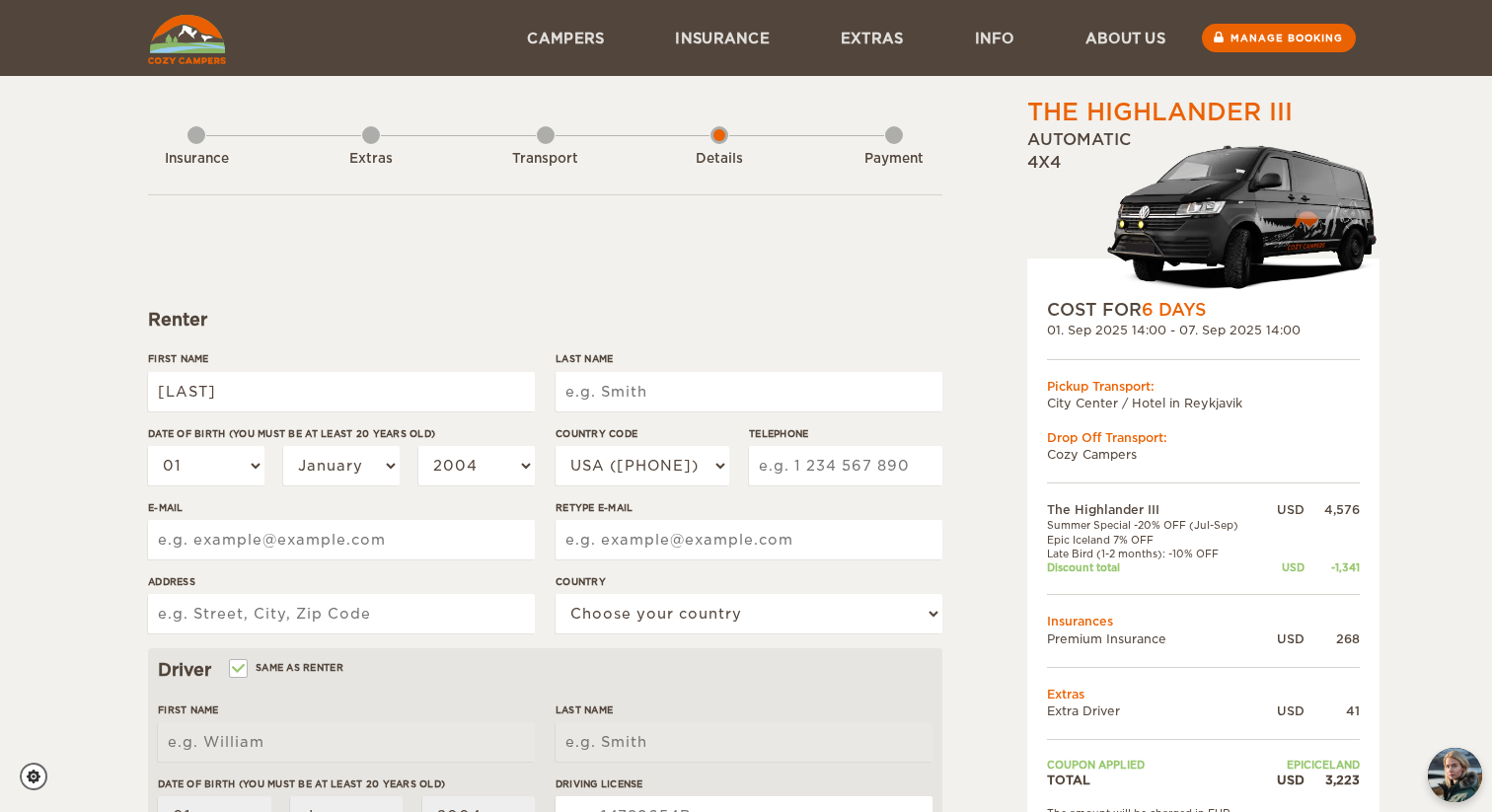 type on "[LAST]" 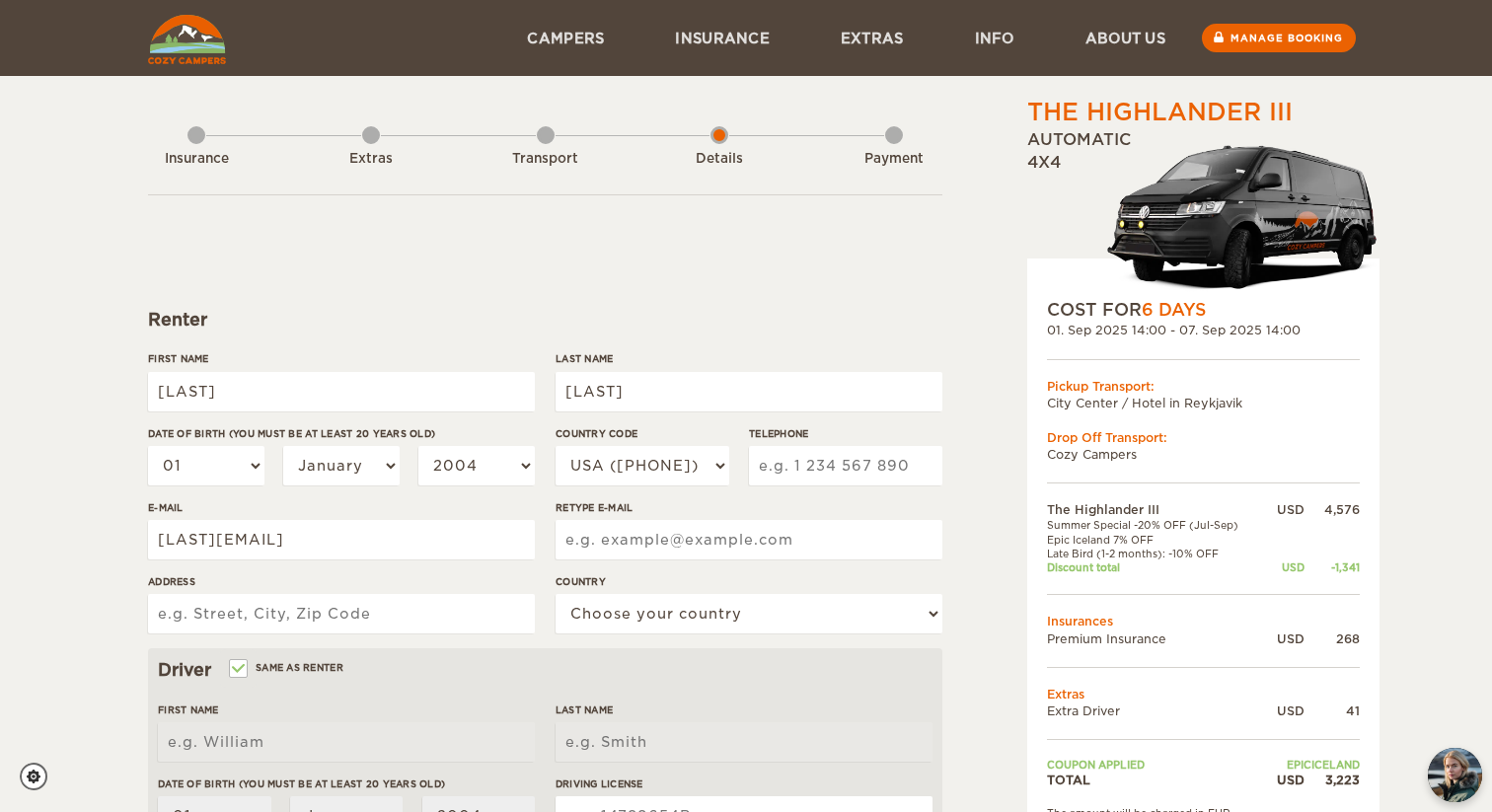 type on "[NAME]@[DOMAIN]" 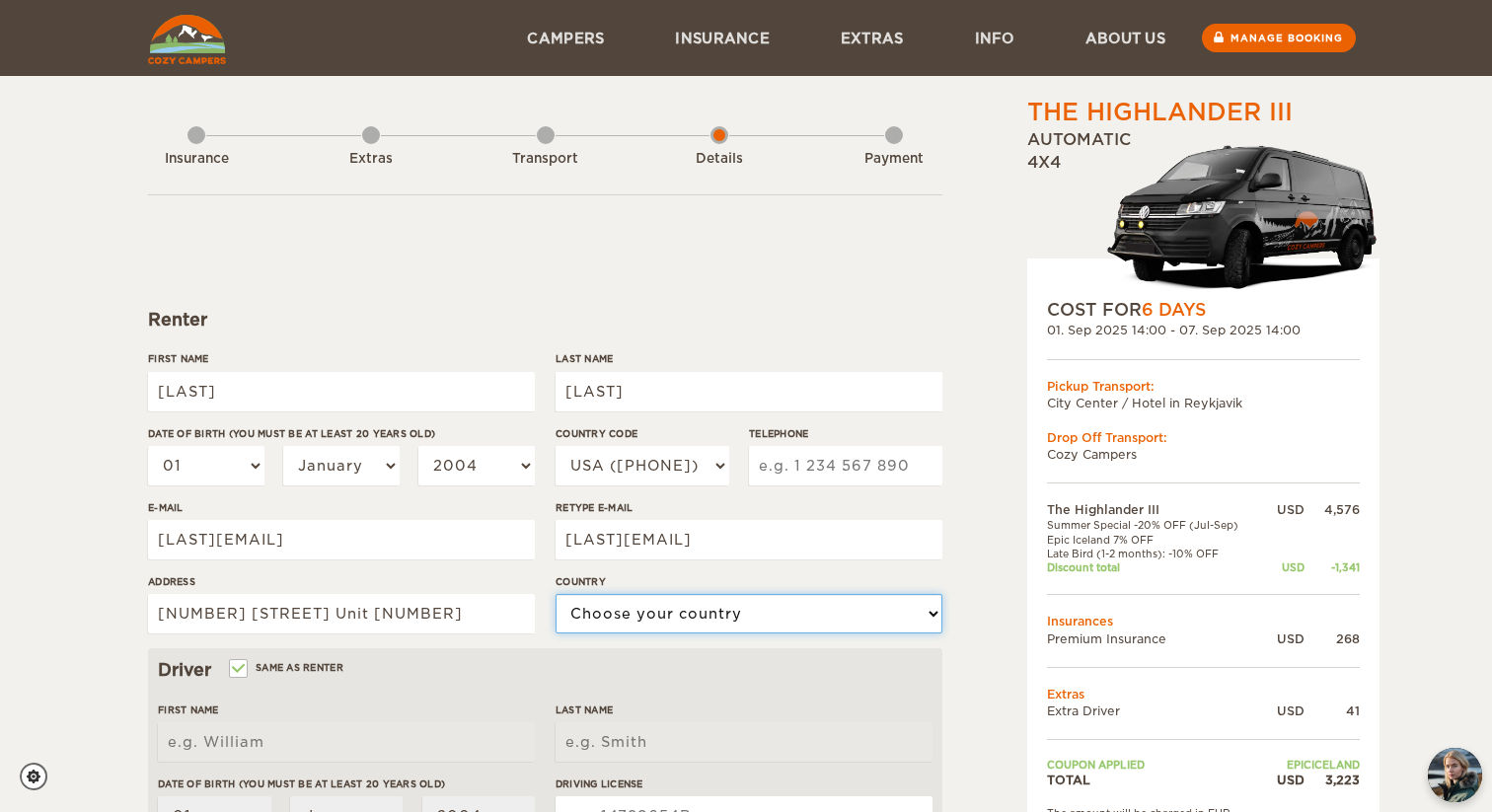 select on "[NUMBER]" 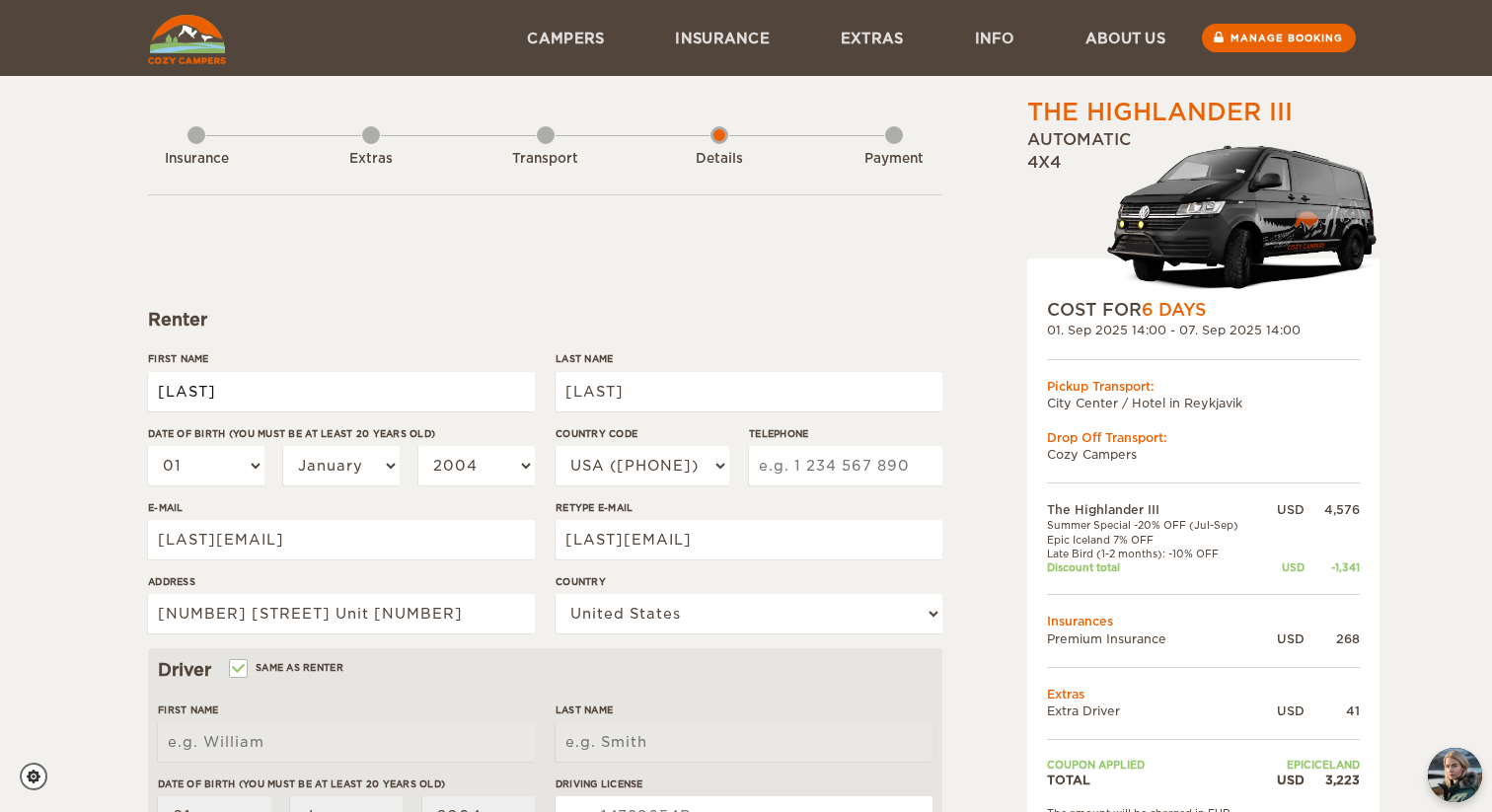 type on "[LAST]" 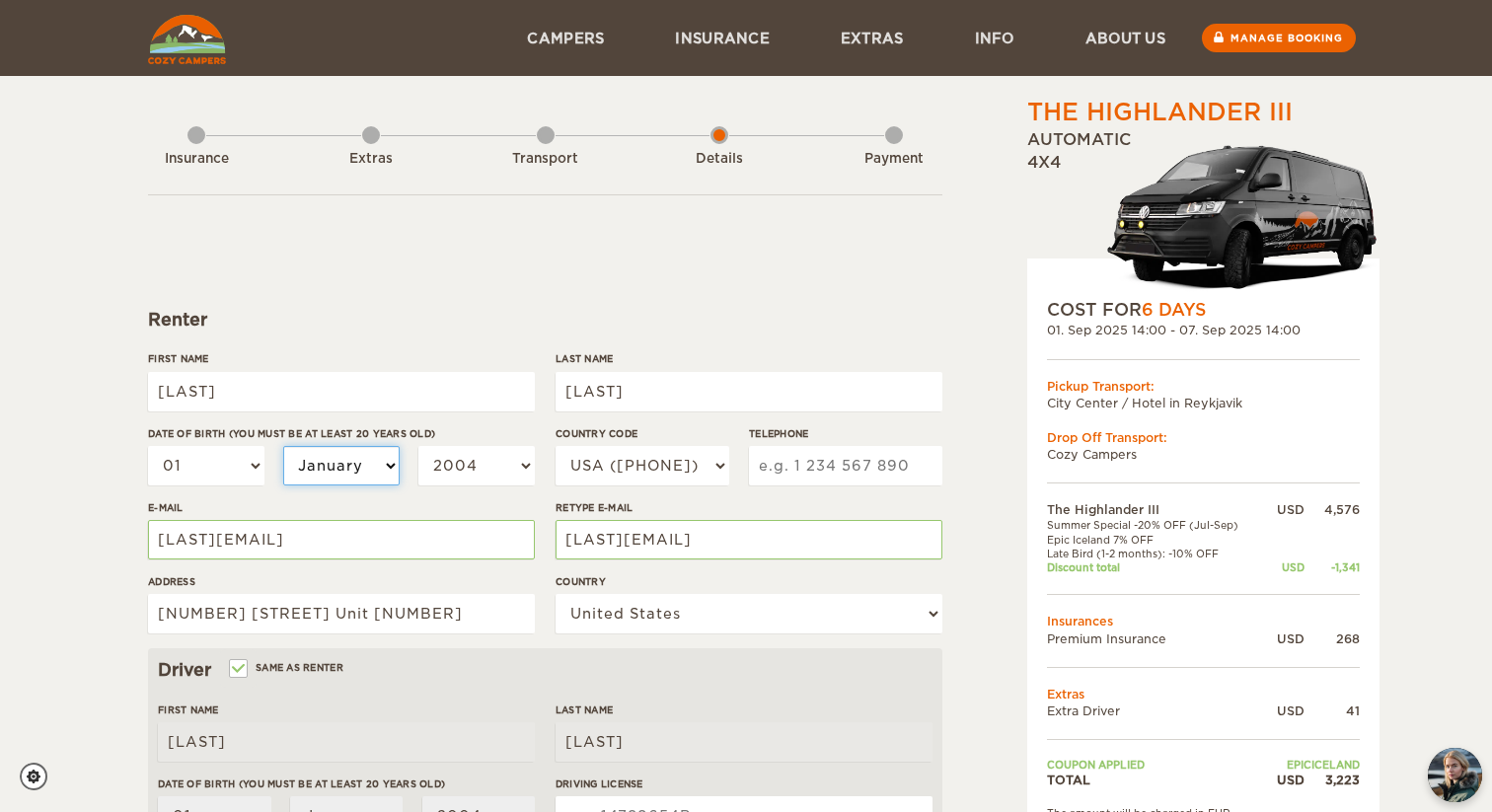 click on "January
February
March
April
May
June
July
August
September
October
November
December" at bounding box center (341, 466) 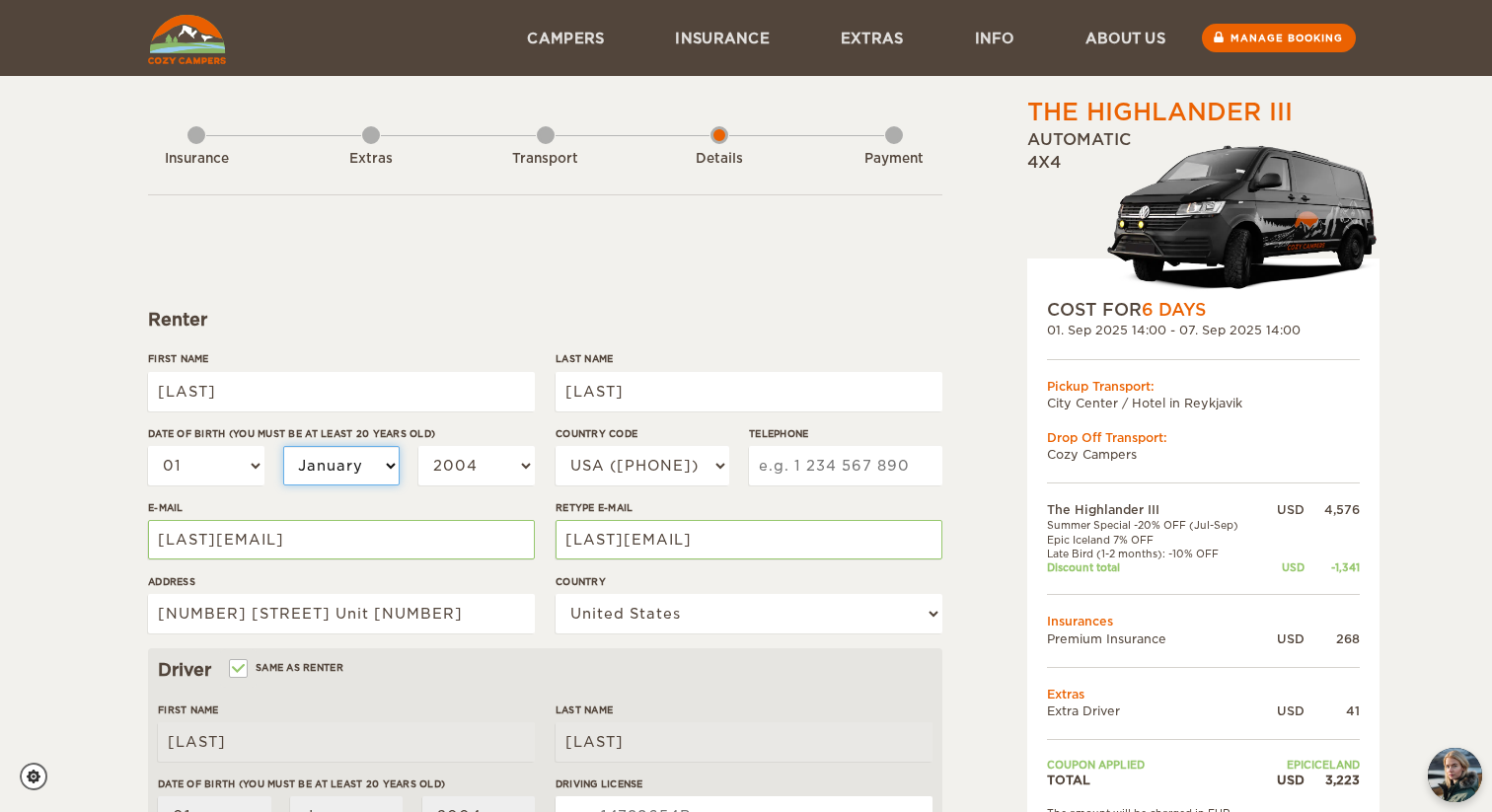 select on "10" 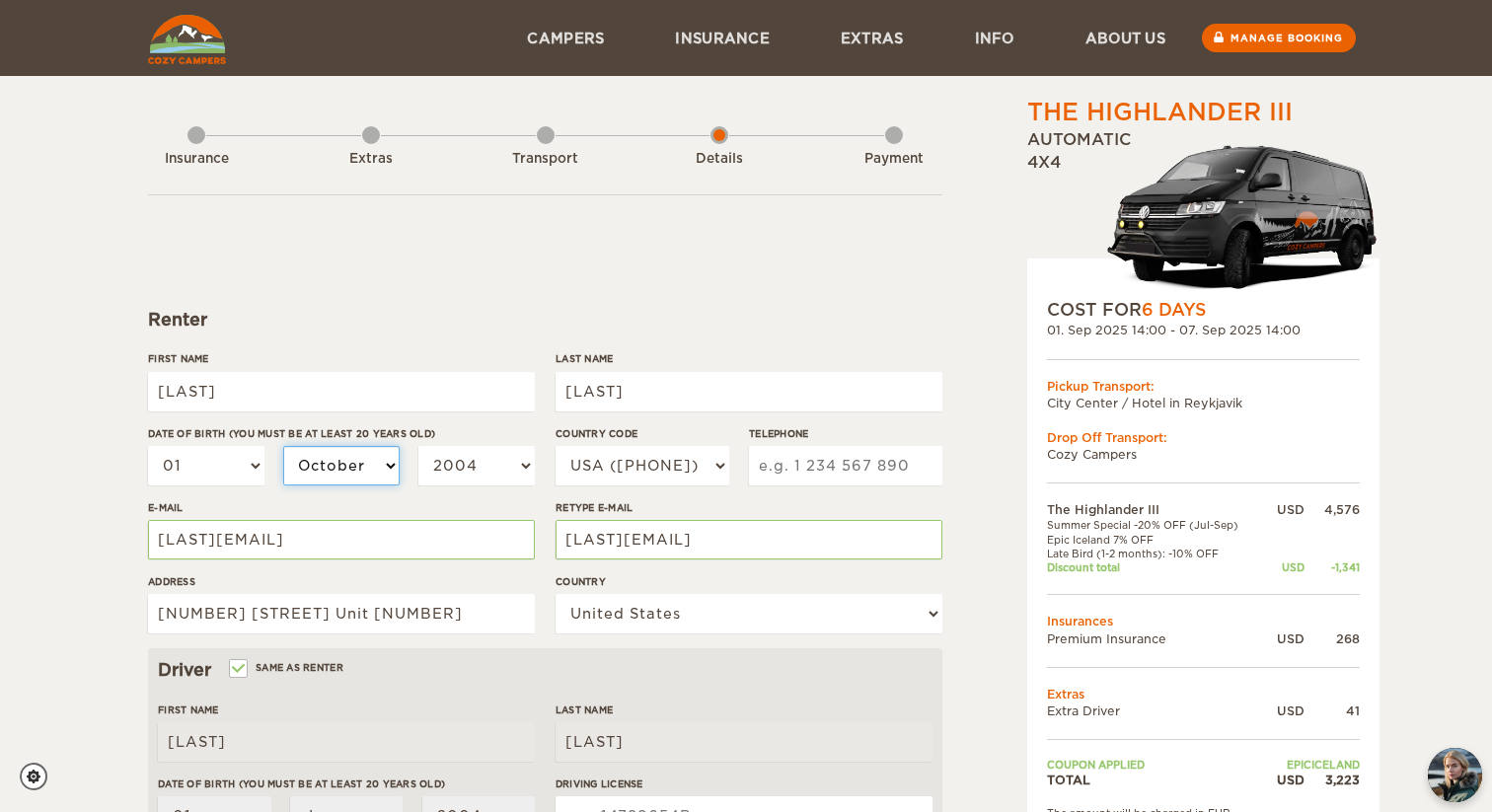 select on "10" 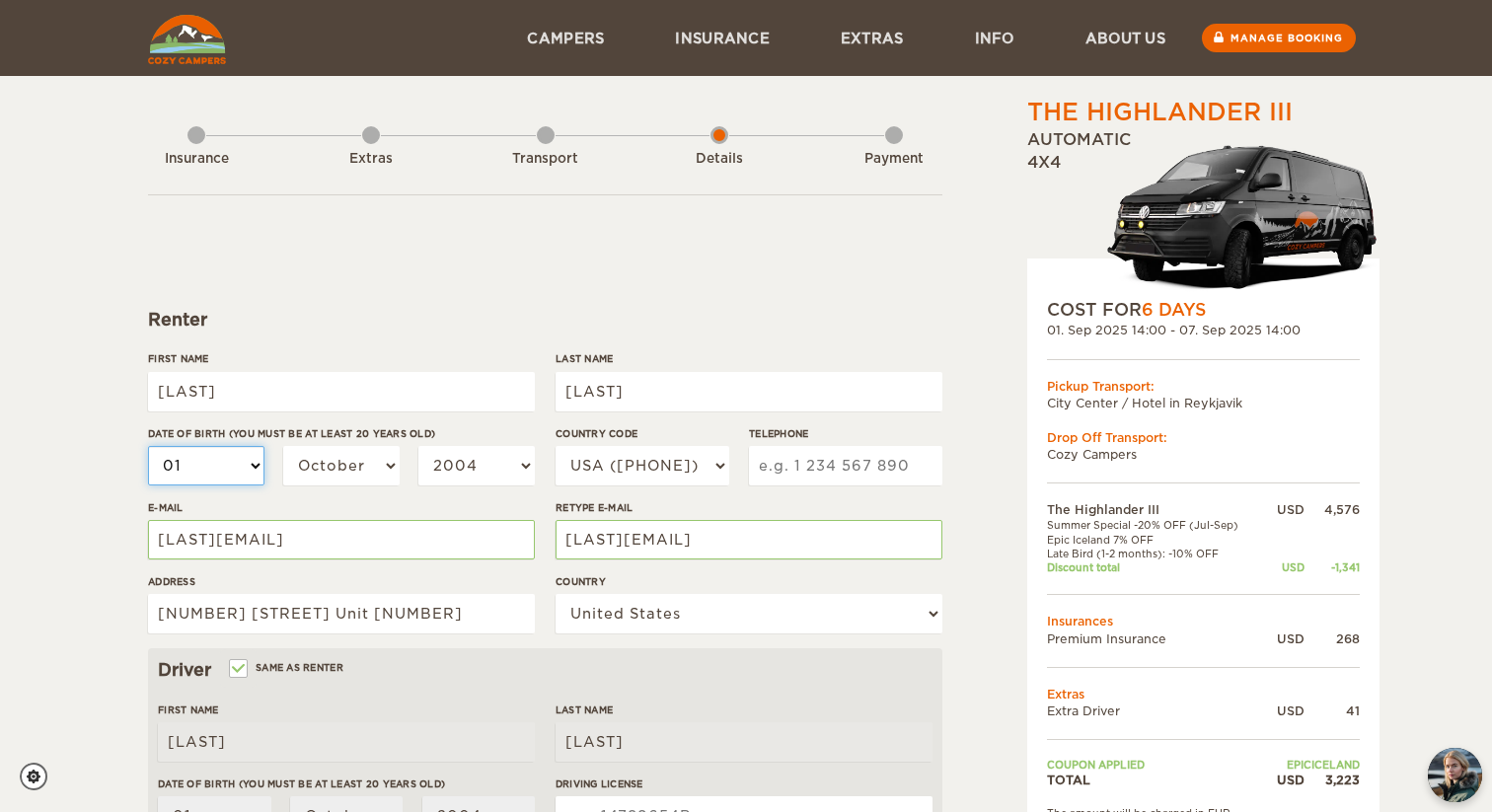 click on "01
02
03
04
05
06
07
08
09
10
11
12
13
14
15
16
17
18
19
20
21
22
23
24
25
26
27
28
29
30
31" at bounding box center [206, 466] 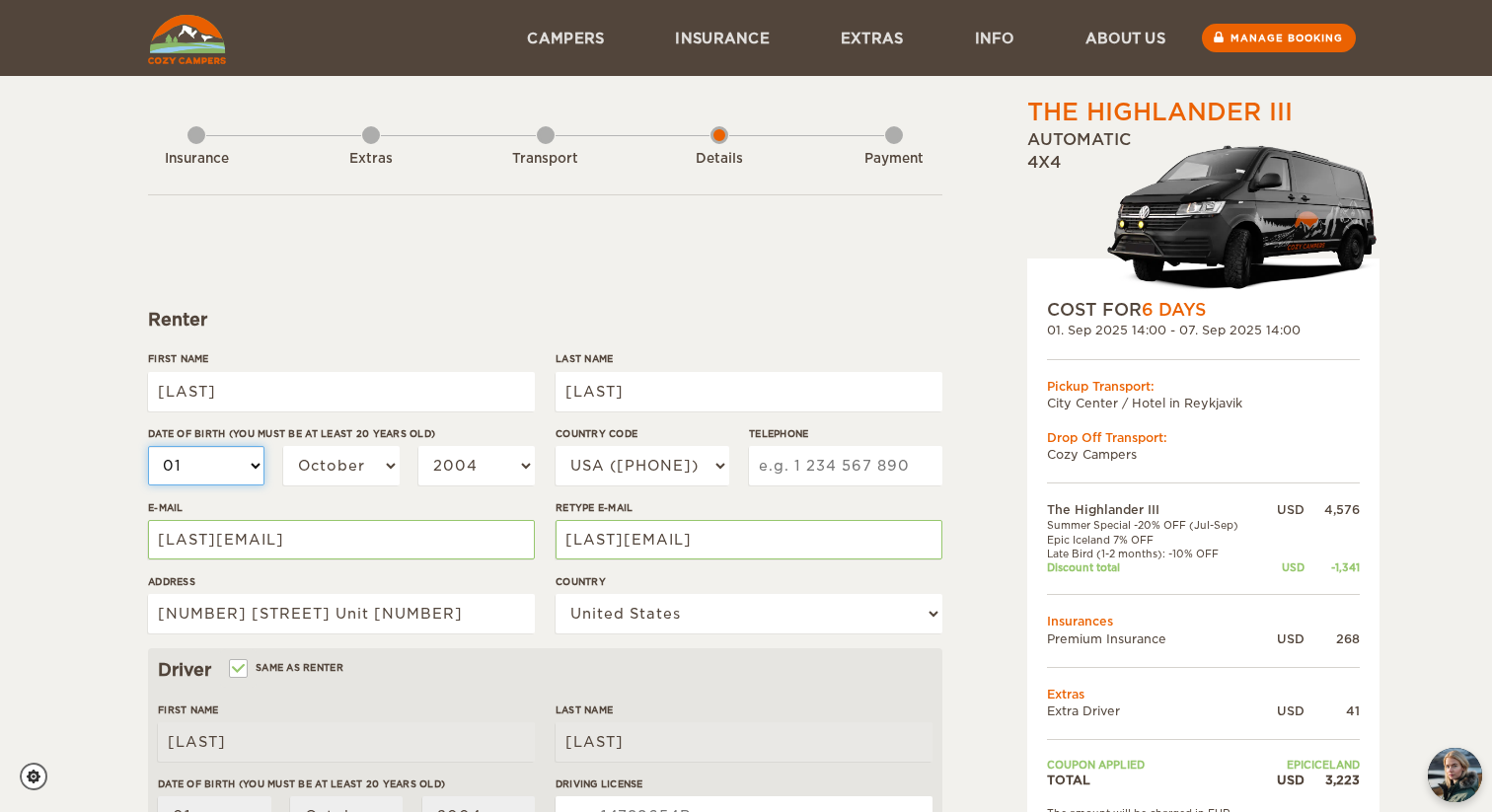 select on "10" 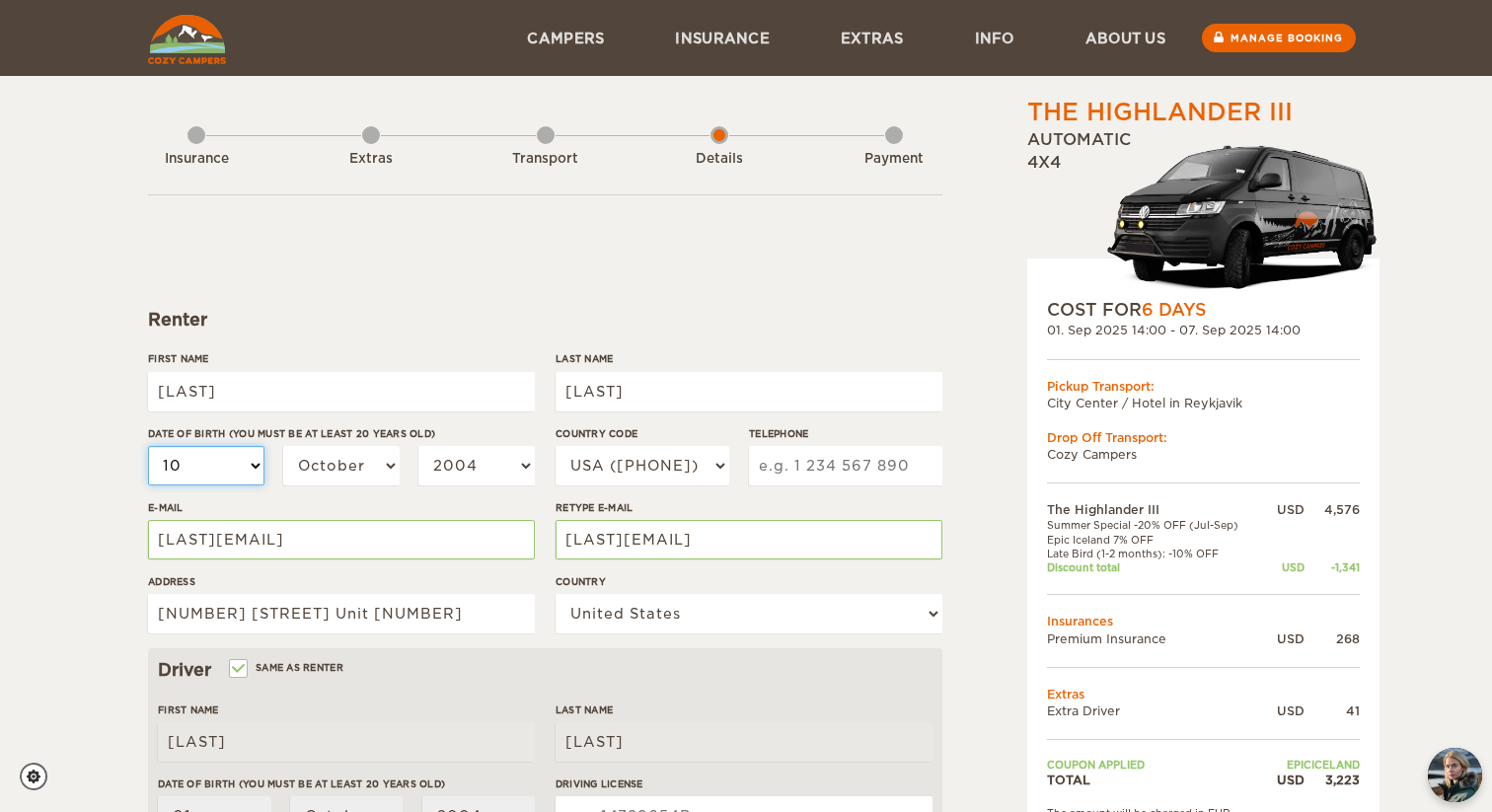 select on "10" 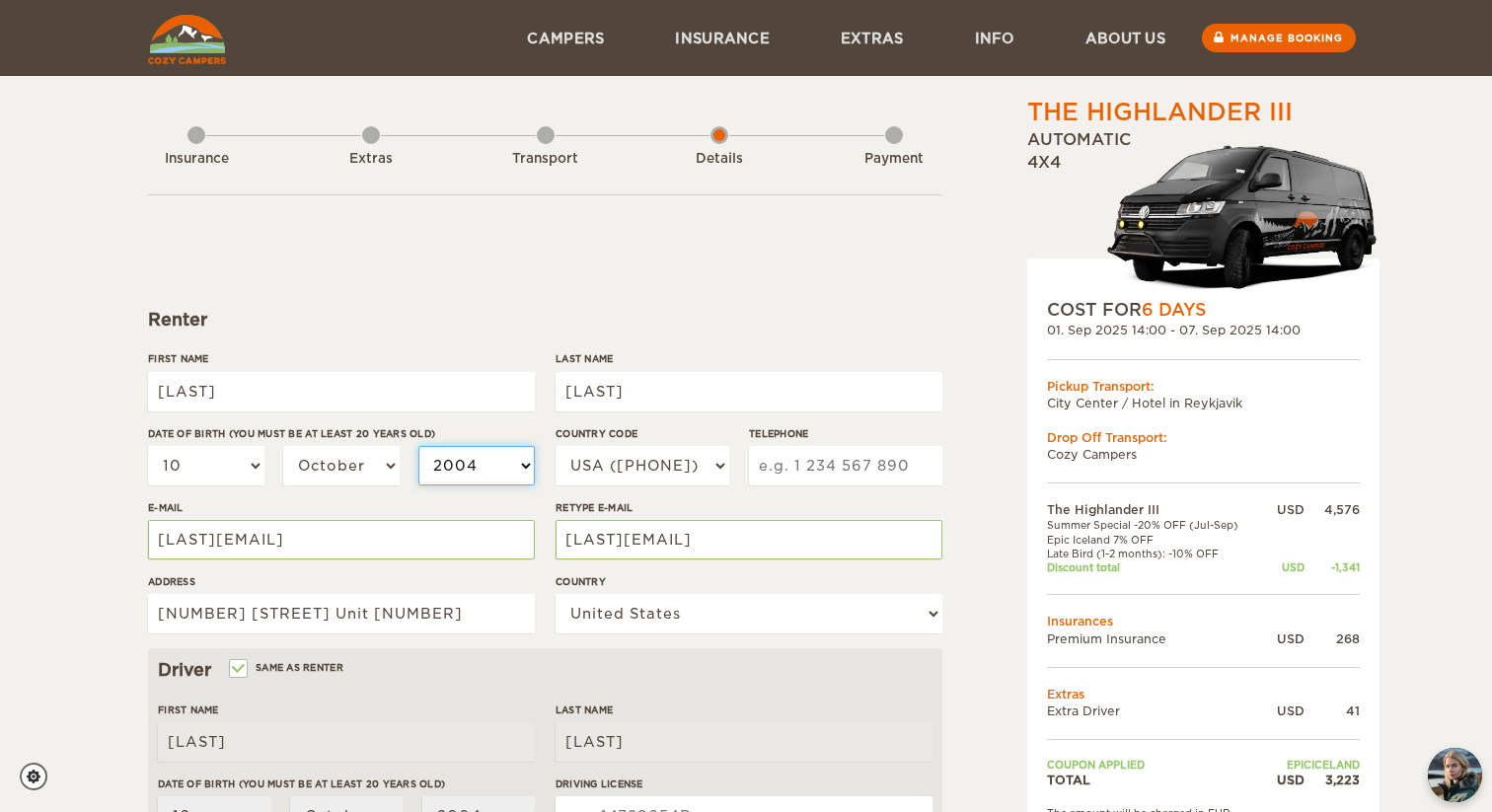click on "2004 2003 2002 2001 2000 1999 1998 1997 1996 1995 1994 1993 1992 1991 1990 1989 1988 1987 1986 1985 1984 1983 1982 1981 1980 1979 1978 1977 1976 1975 1974 1973 1972 1971 1970 1969 1968 1967 1966 1965 1964 1963 1962 1961 1960 1959 1958 1957 1956 1955 1954 1953 1952 1951 1950 1949 1948 1947 1946 1945 1944 1943 1942 1941 1940 1939 1938 1937 1936 1935 1934 1933 1932 1931 1930 1929 1928 1927 1926 1925 1924 1923 1922 1921 1920 1919 1918 1917 1916 1915 1914 1913 1912 1911 1910 1909 1908 1907 1906 1905 1904 1903 1902 1901 1900 1899 1898 1897 1896 1895 1894 1893 1892 1891 1890 1889 1888 1887 1886 1885 1884 1883 1882 1881 1880 1879 1878 1877 1876 1875" at bounding box center [477, 466] 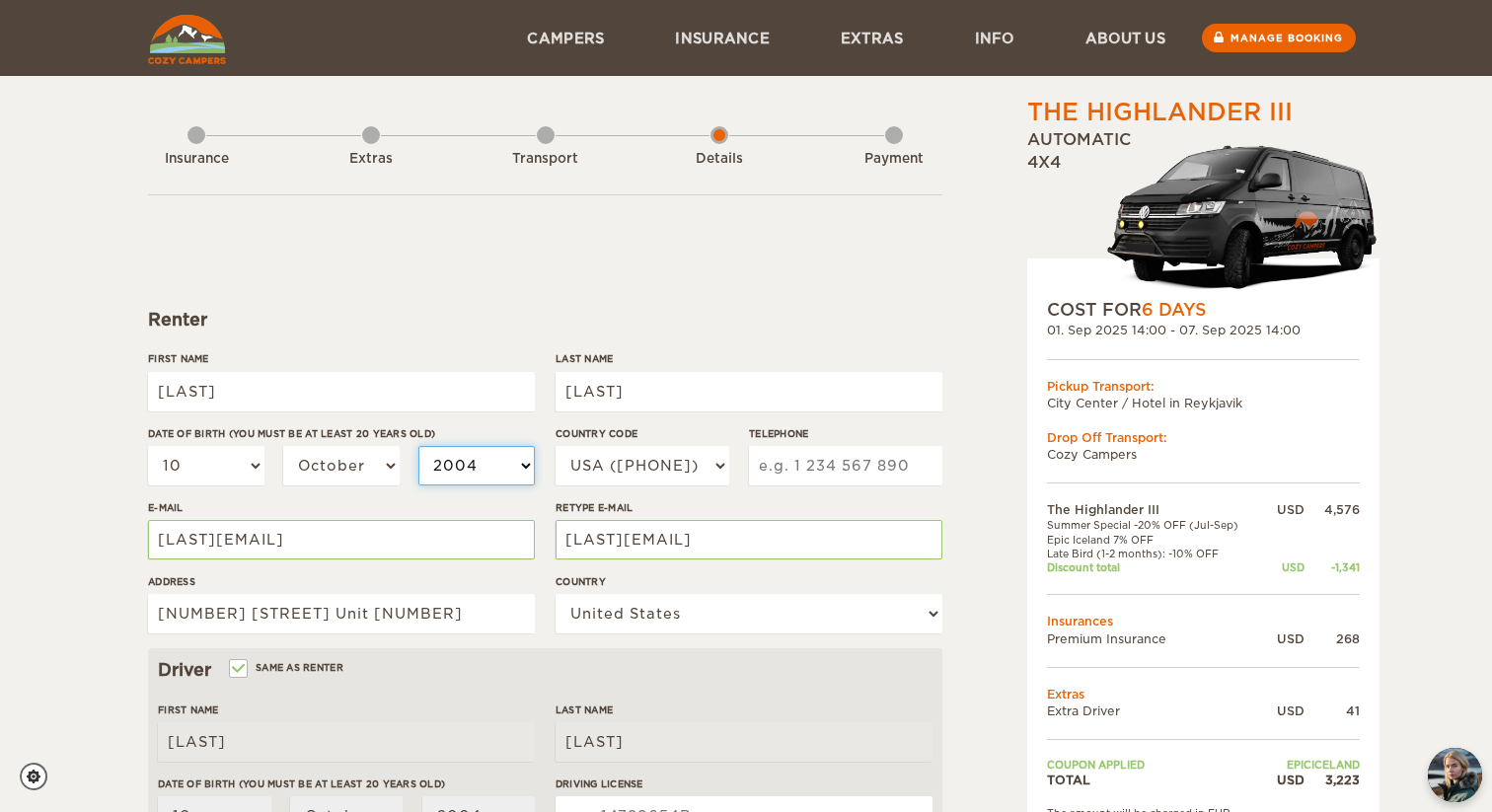 select on "1994" 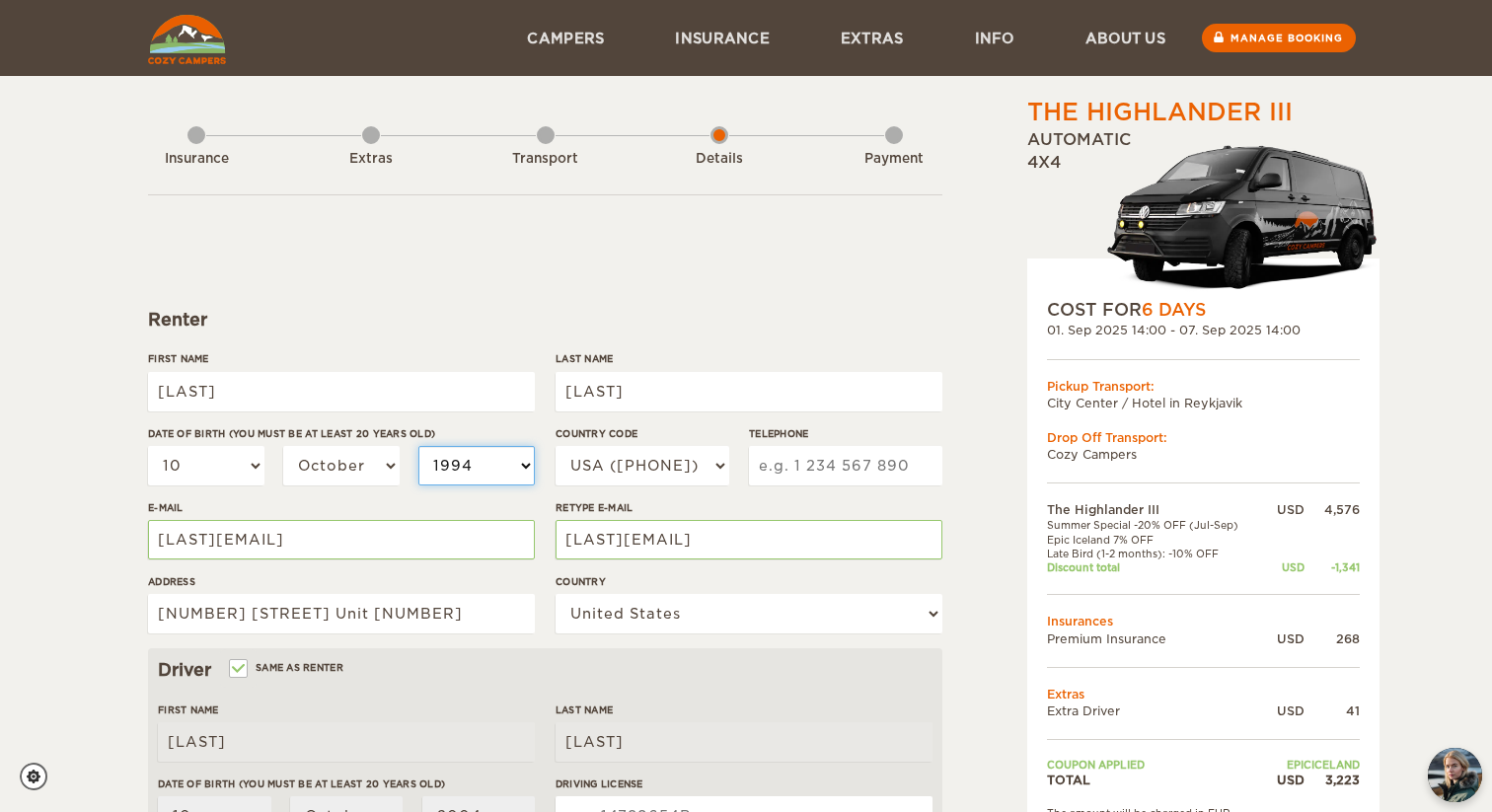 select on "1994" 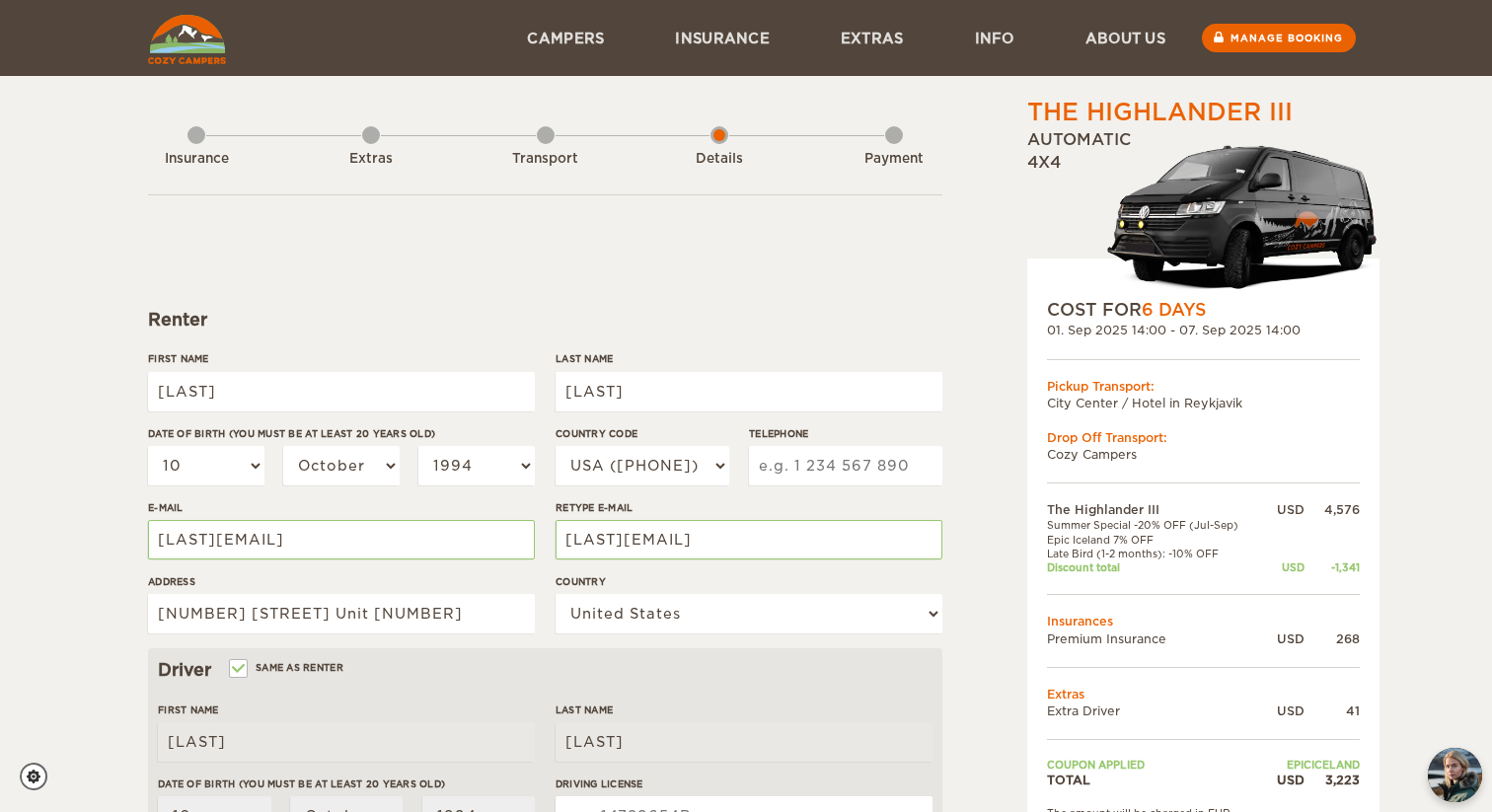click on "Telephone" at bounding box center (846, 466) 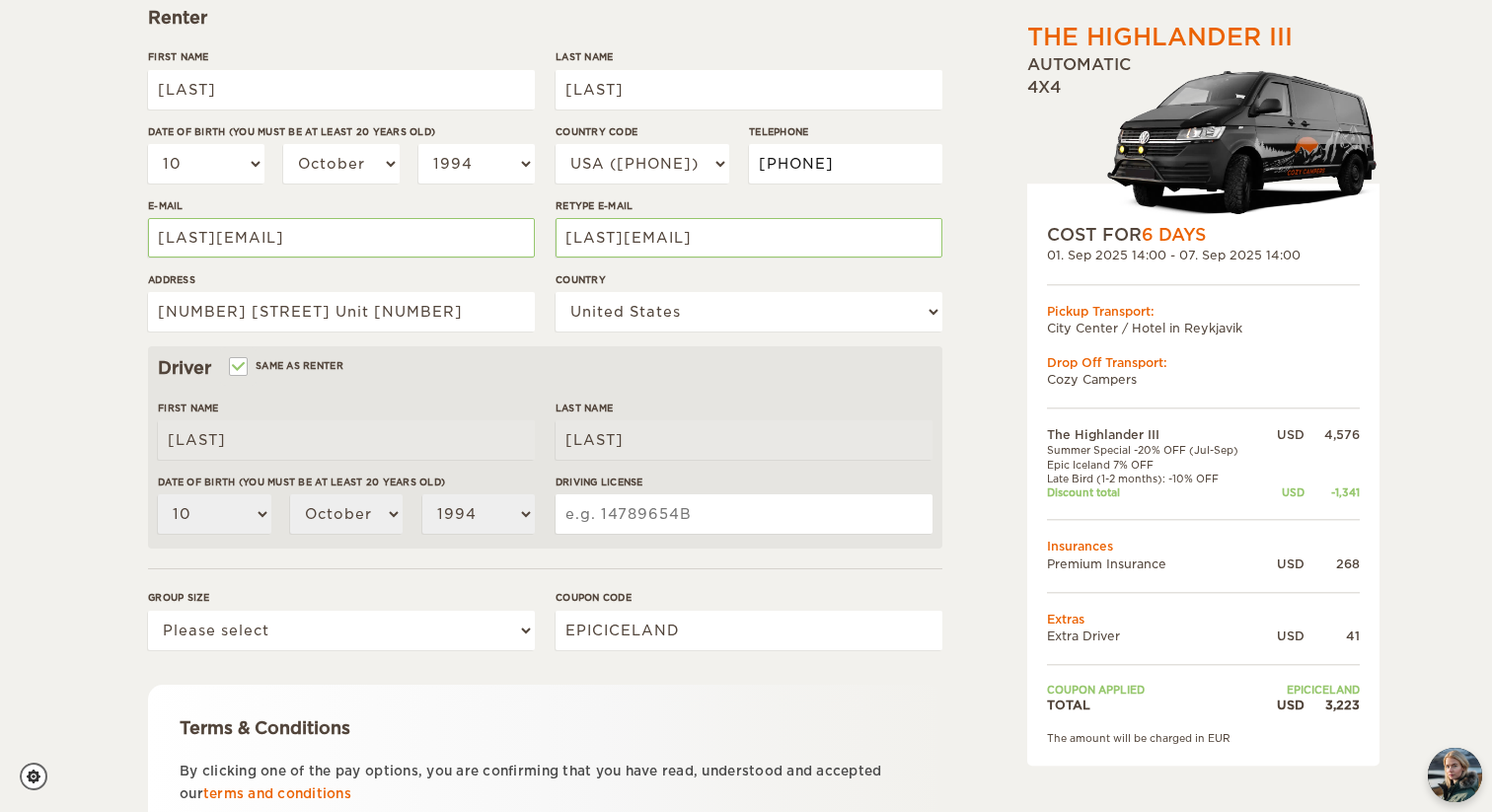 scroll, scrollTop: 310, scrollLeft: 0, axis: vertical 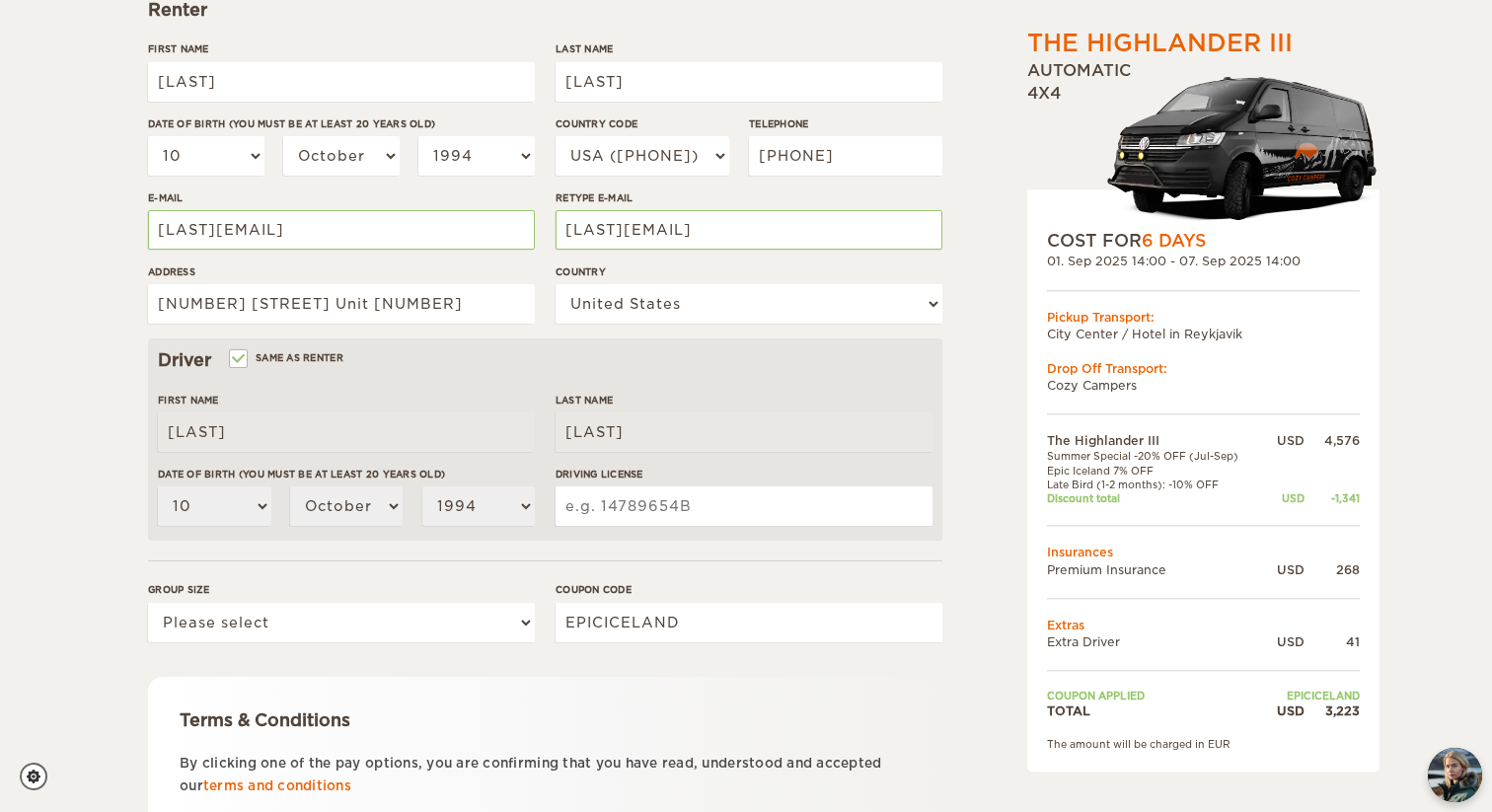 click on "Driving License" at bounding box center [744, 506] 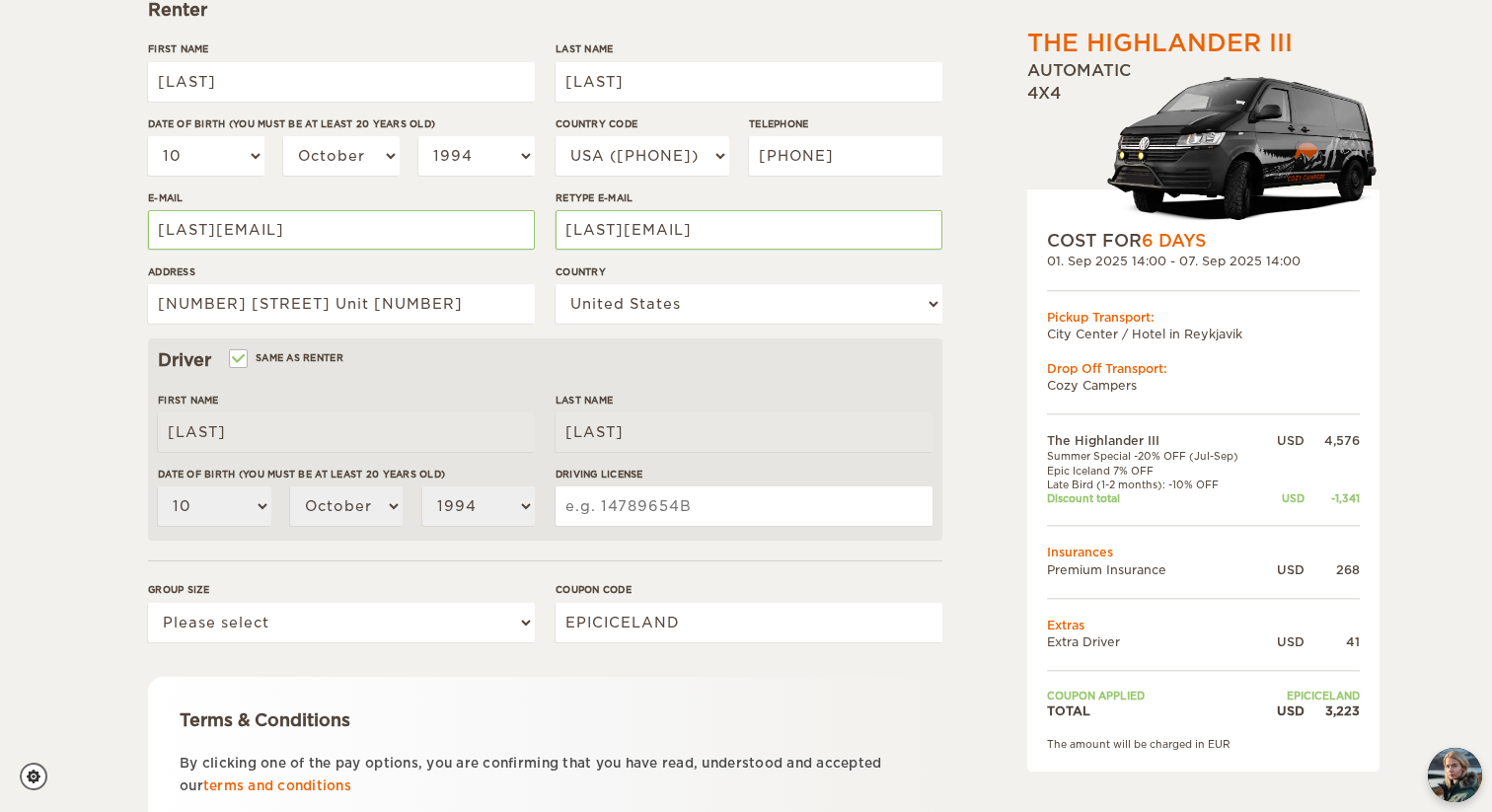 type on "WDL7ZR60D73B" 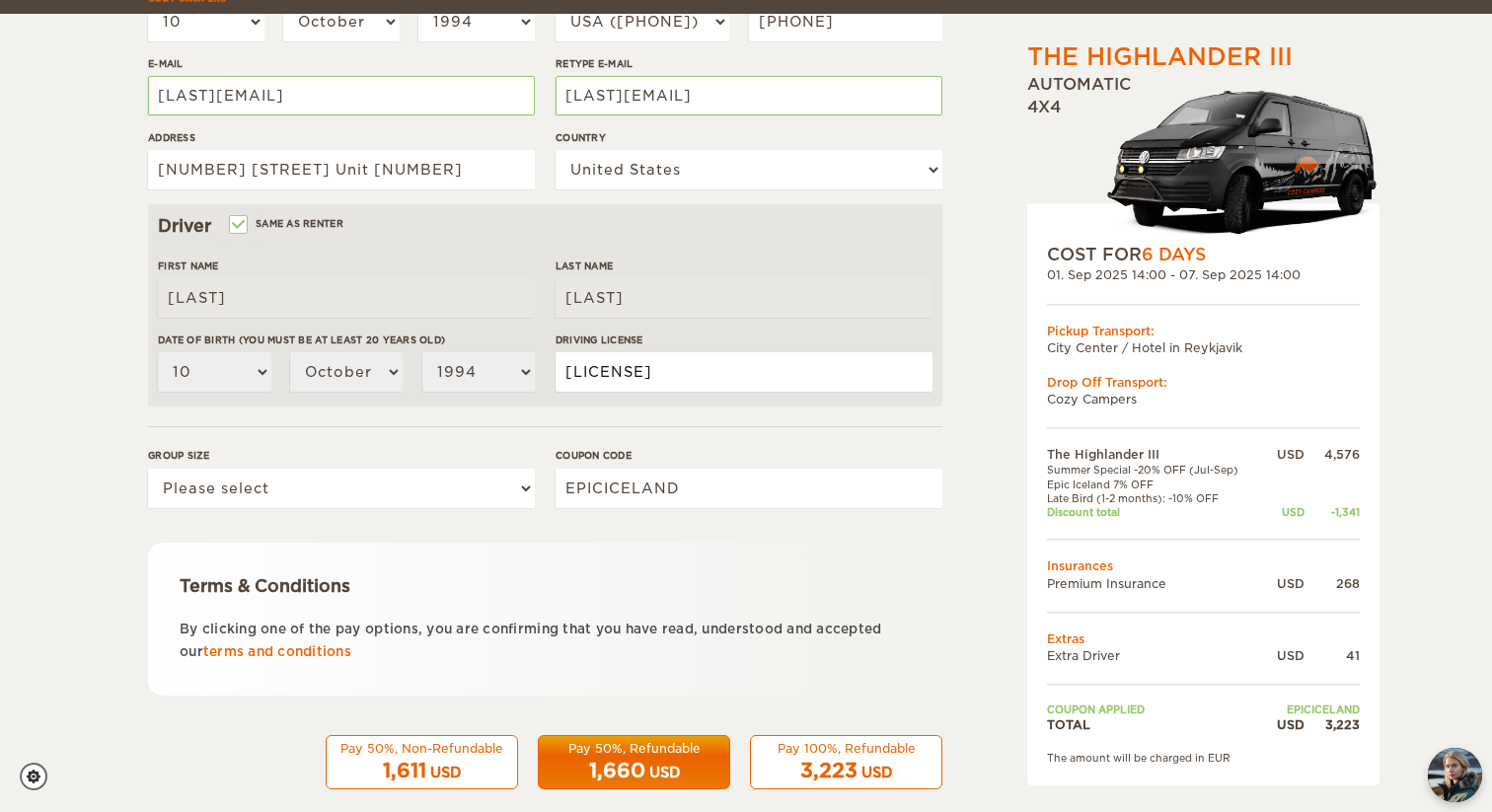 scroll, scrollTop: 472, scrollLeft: 0, axis: vertical 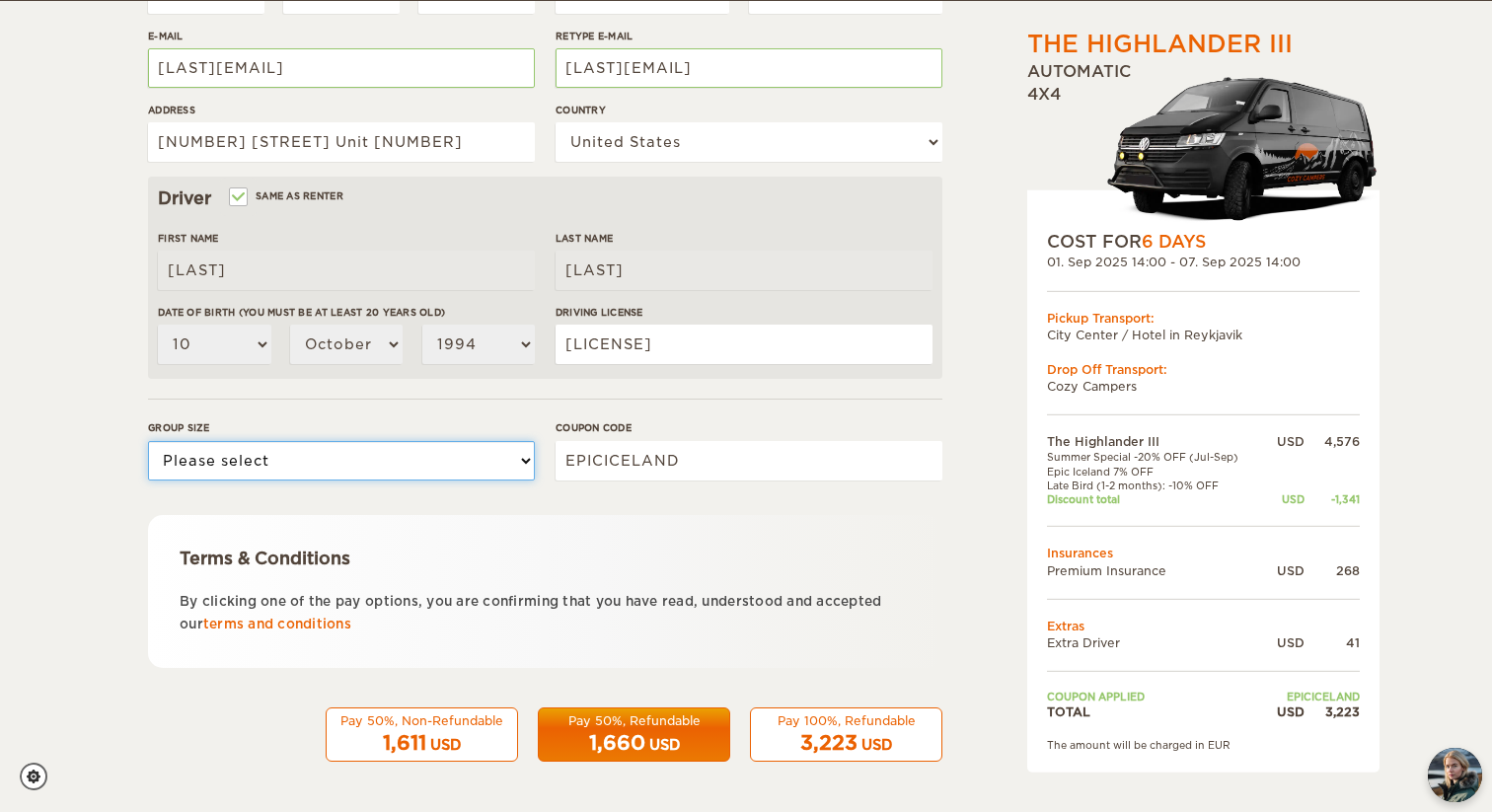 click on "Please select
1 2 3" at bounding box center (341, 461) 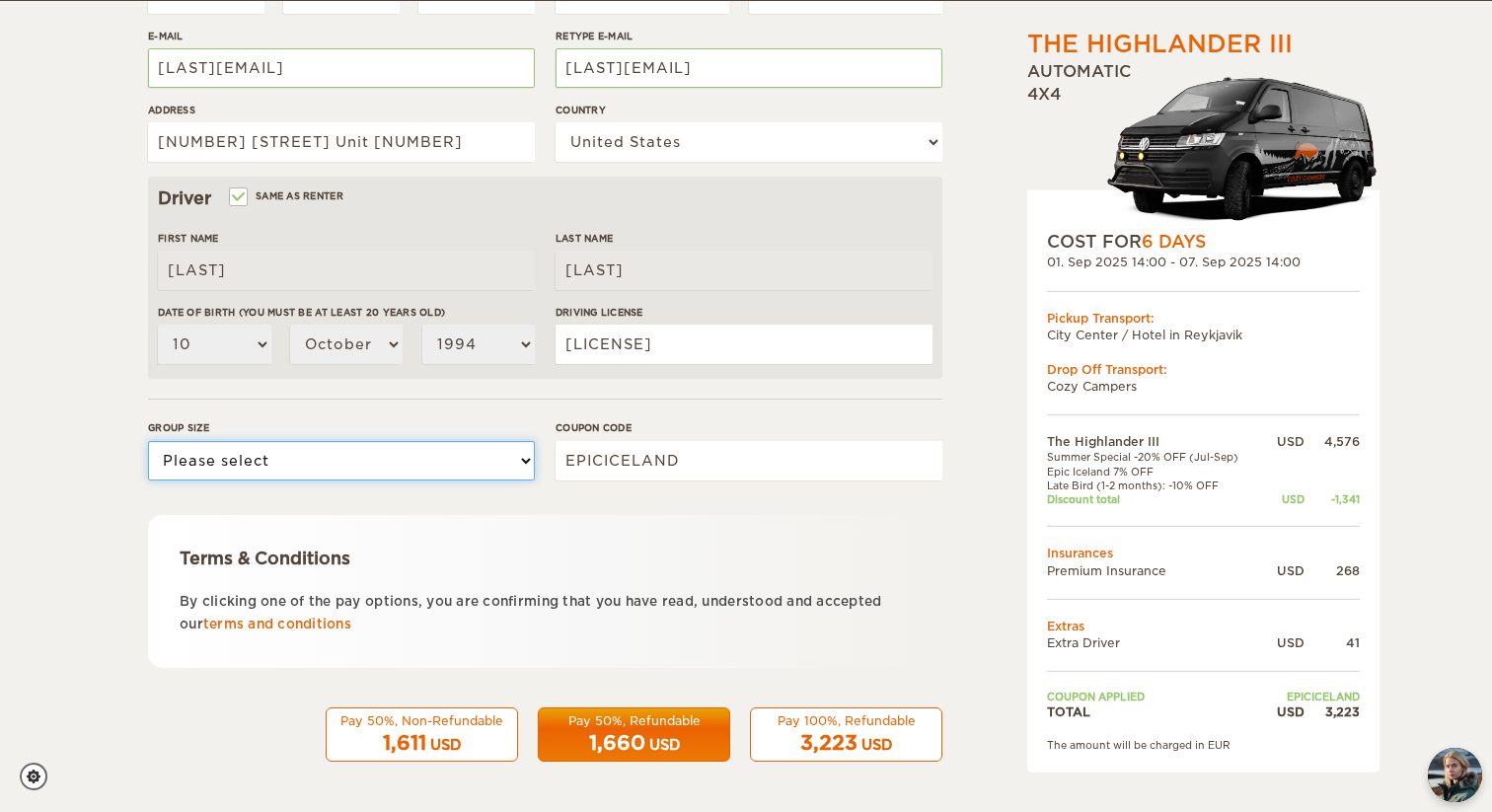 select on "2" 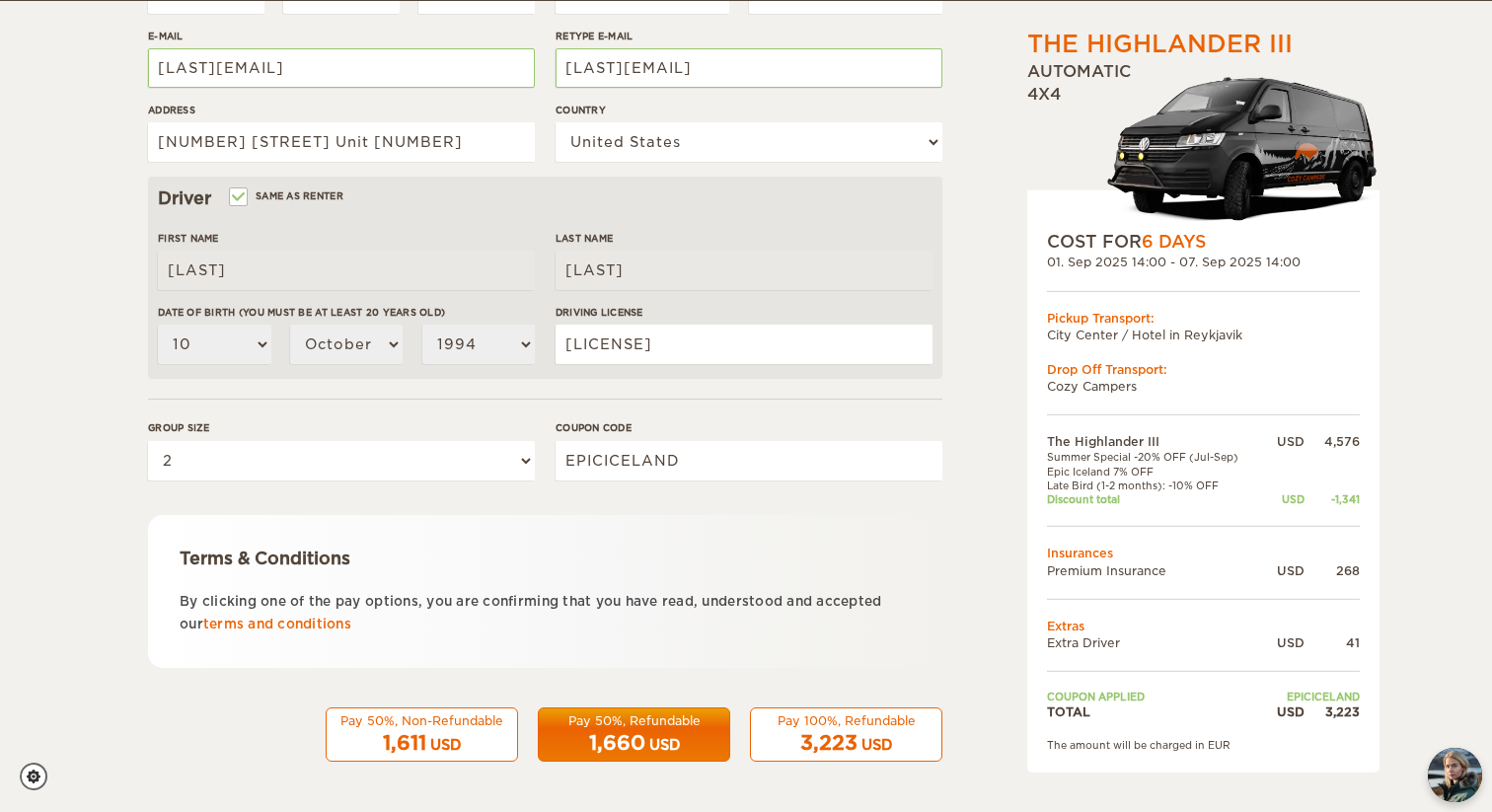 click on "Pay 100%, Refundable" at bounding box center (846, 720) 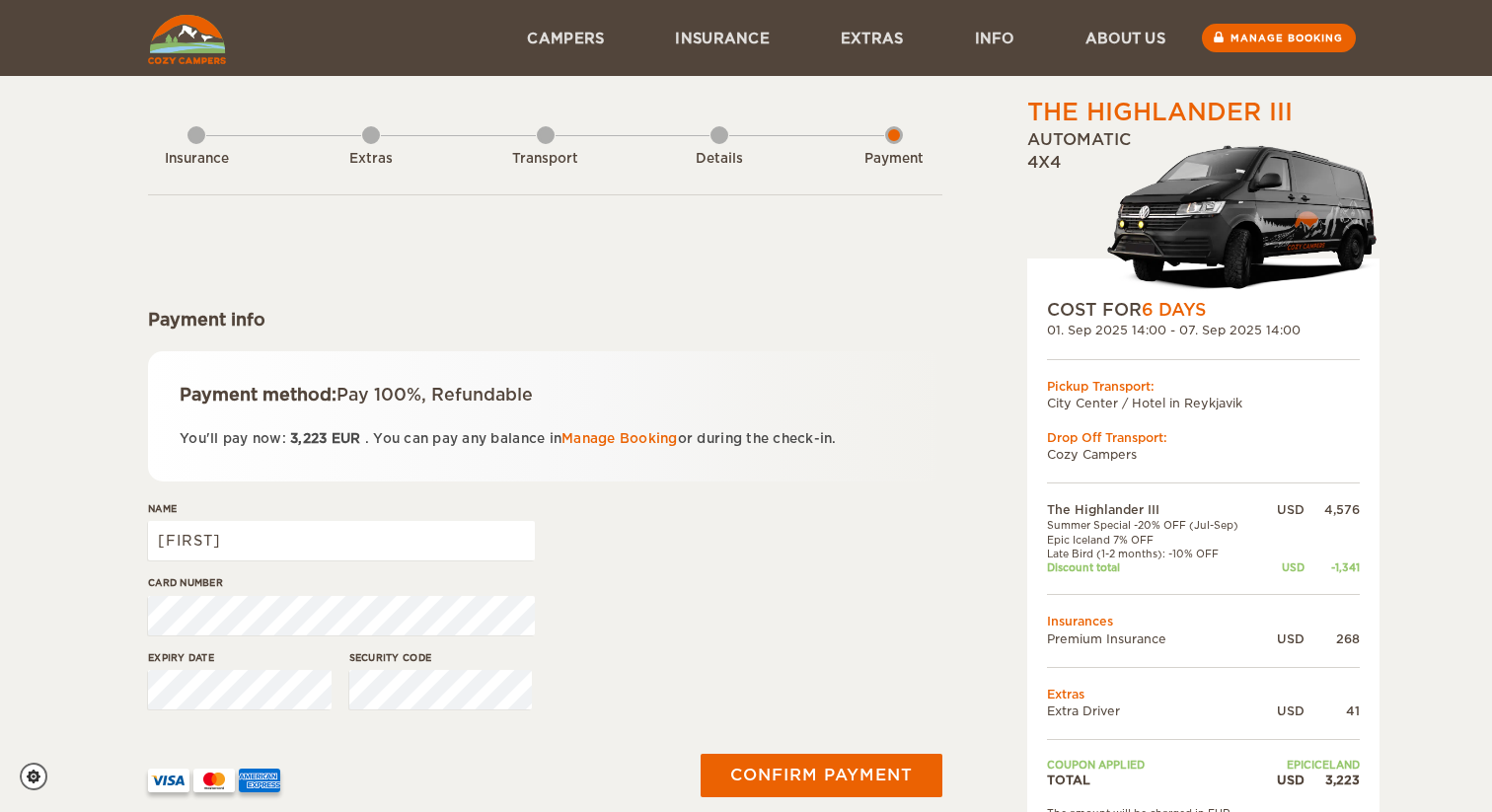 scroll, scrollTop: 0, scrollLeft: 0, axis: both 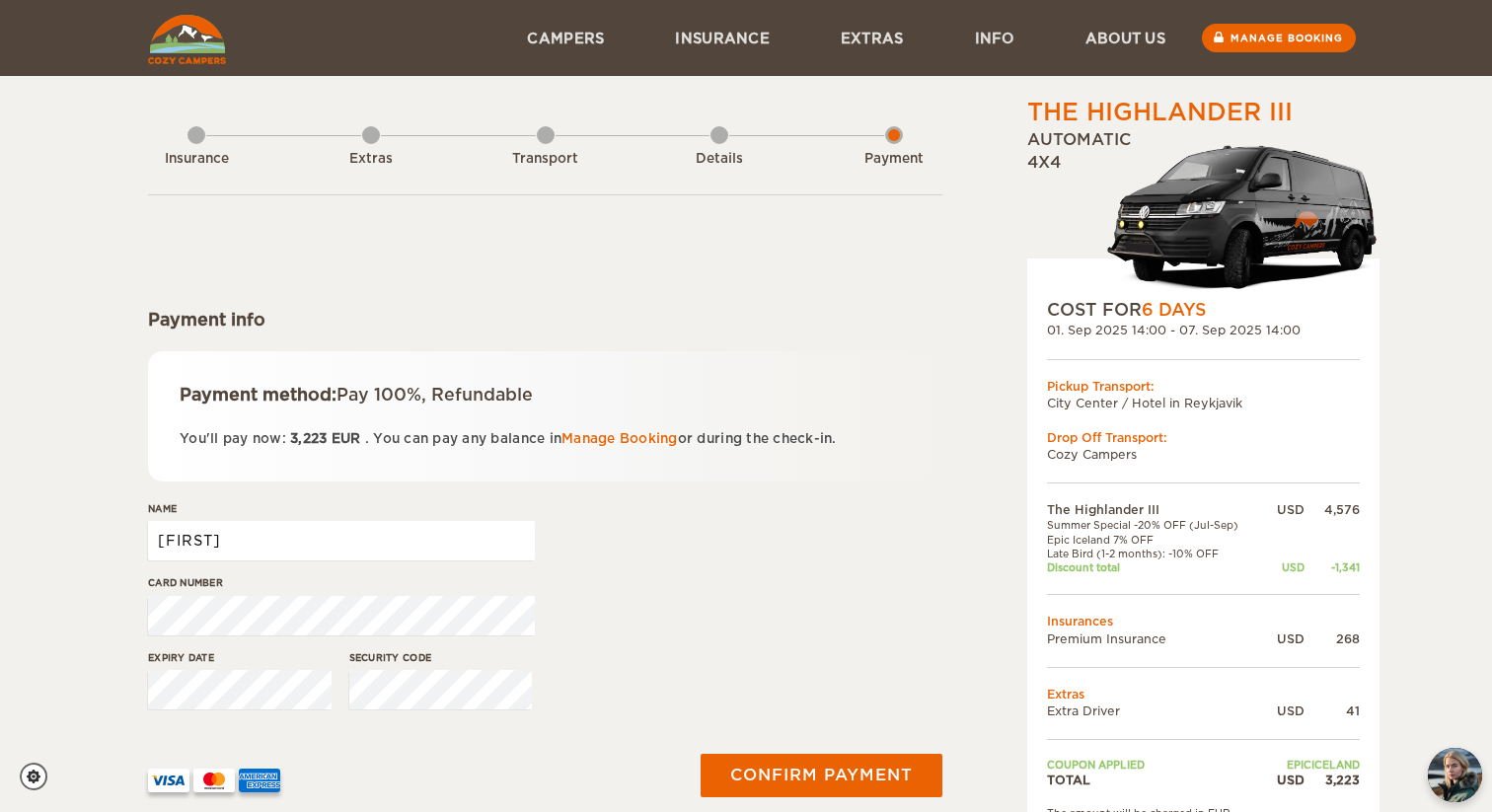 click on "Morgan" at bounding box center (341, 541) 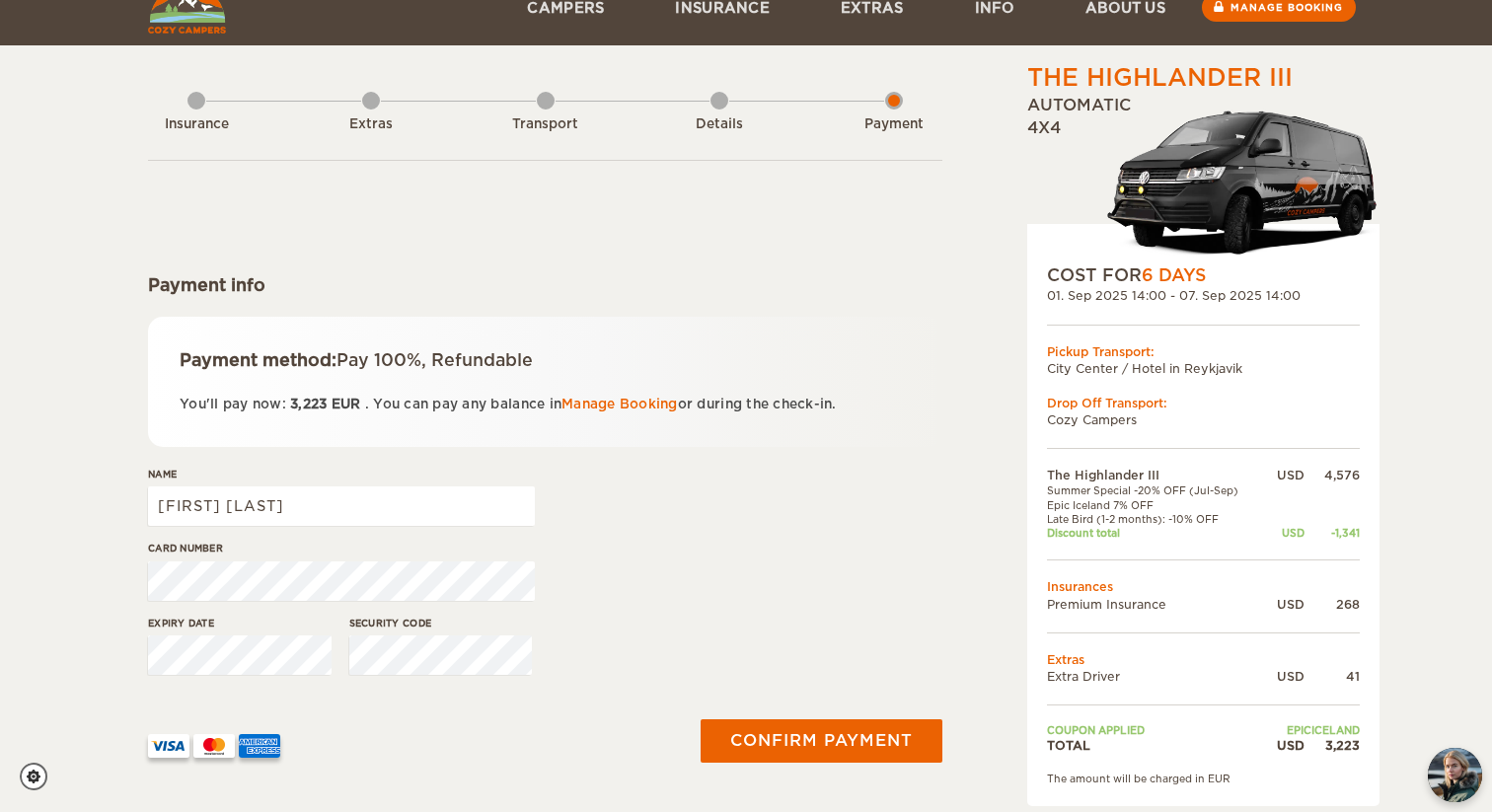 scroll, scrollTop: 44, scrollLeft: 0, axis: vertical 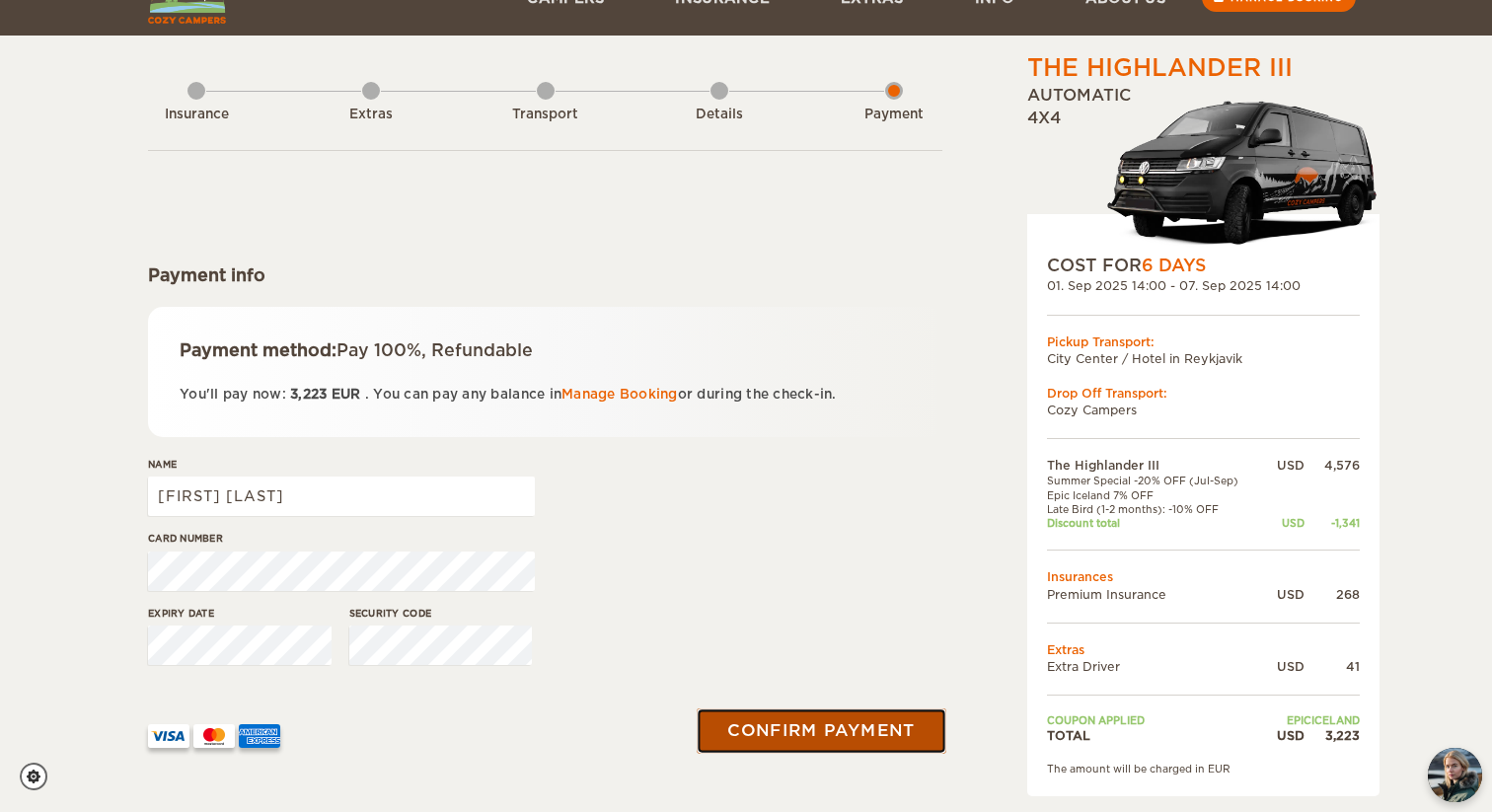 click on "Confirm payment" at bounding box center (821, 730) 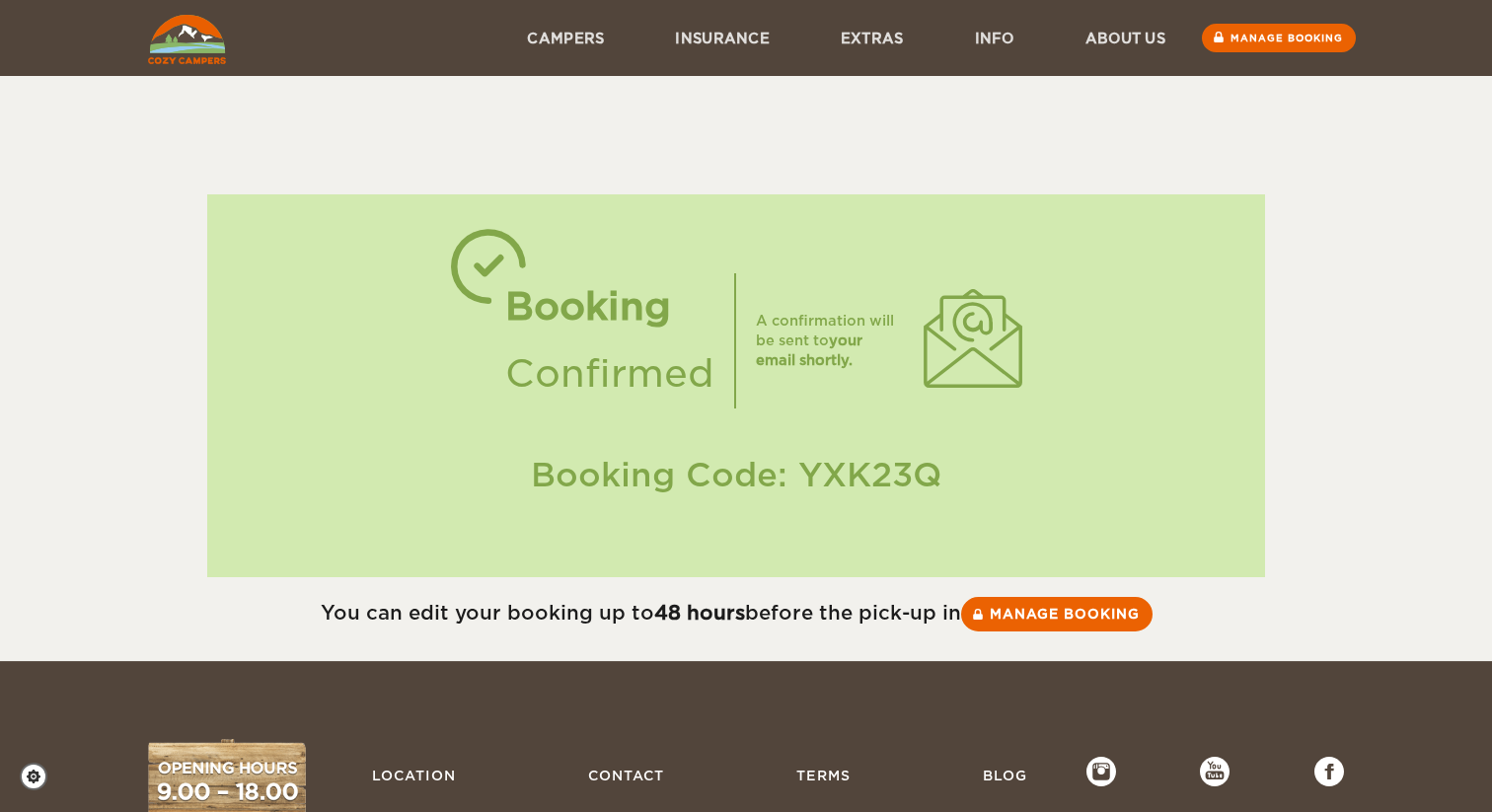scroll, scrollTop: 0, scrollLeft: 0, axis: both 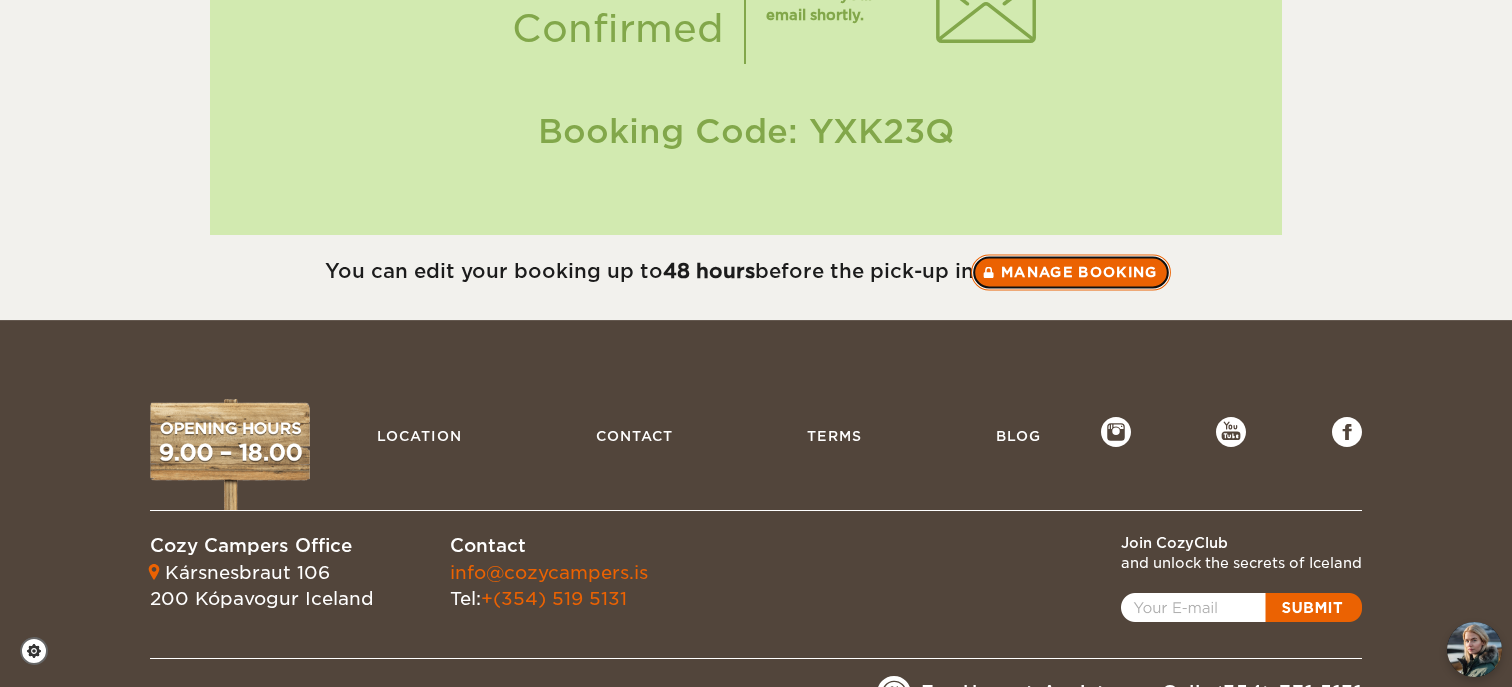 click on "Manage booking" at bounding box center (1071, 272) 